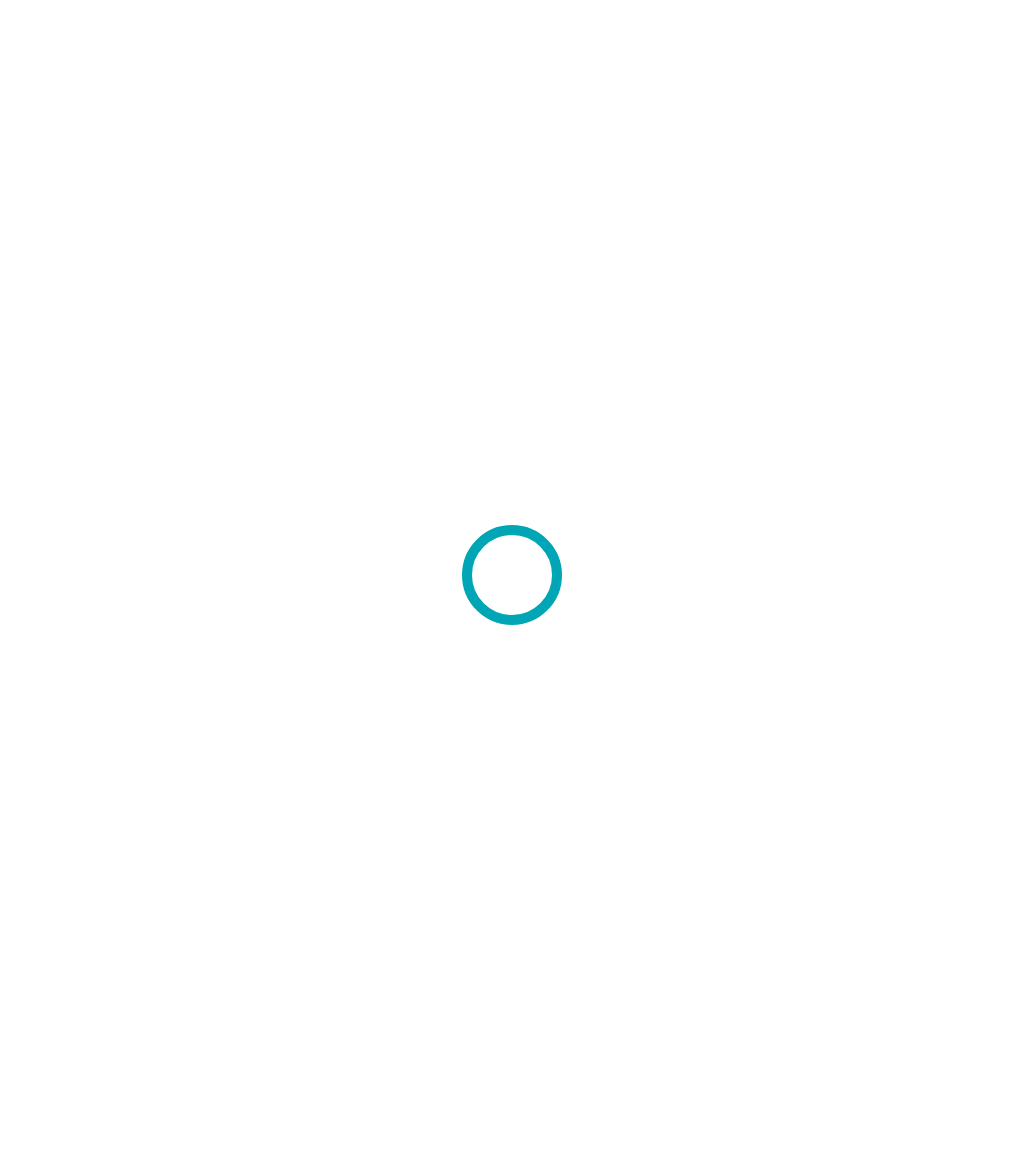 scroll, scrollTop: 0, scrollLeft: 0, axis: both 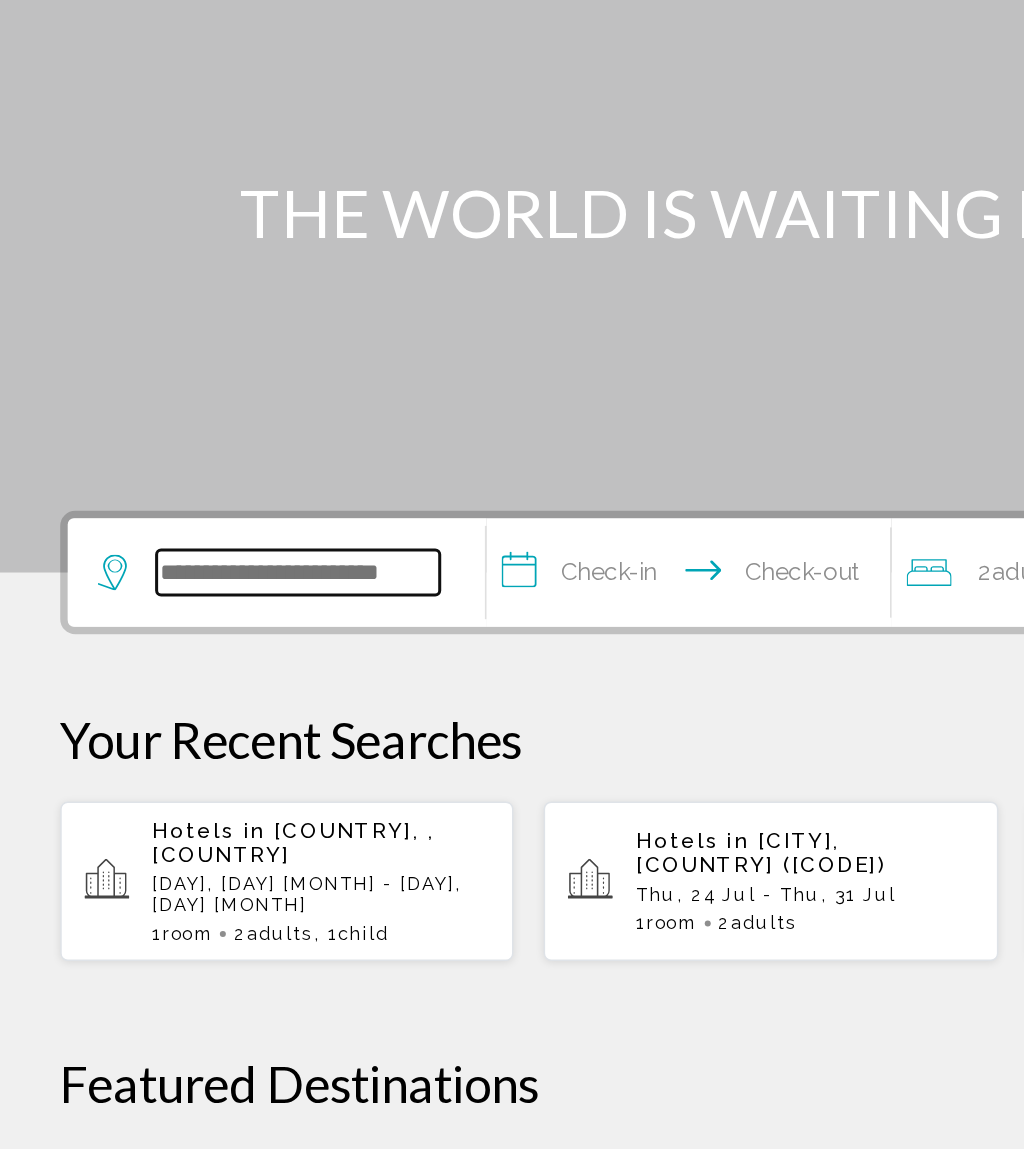 click at bounding box center (198, 600) 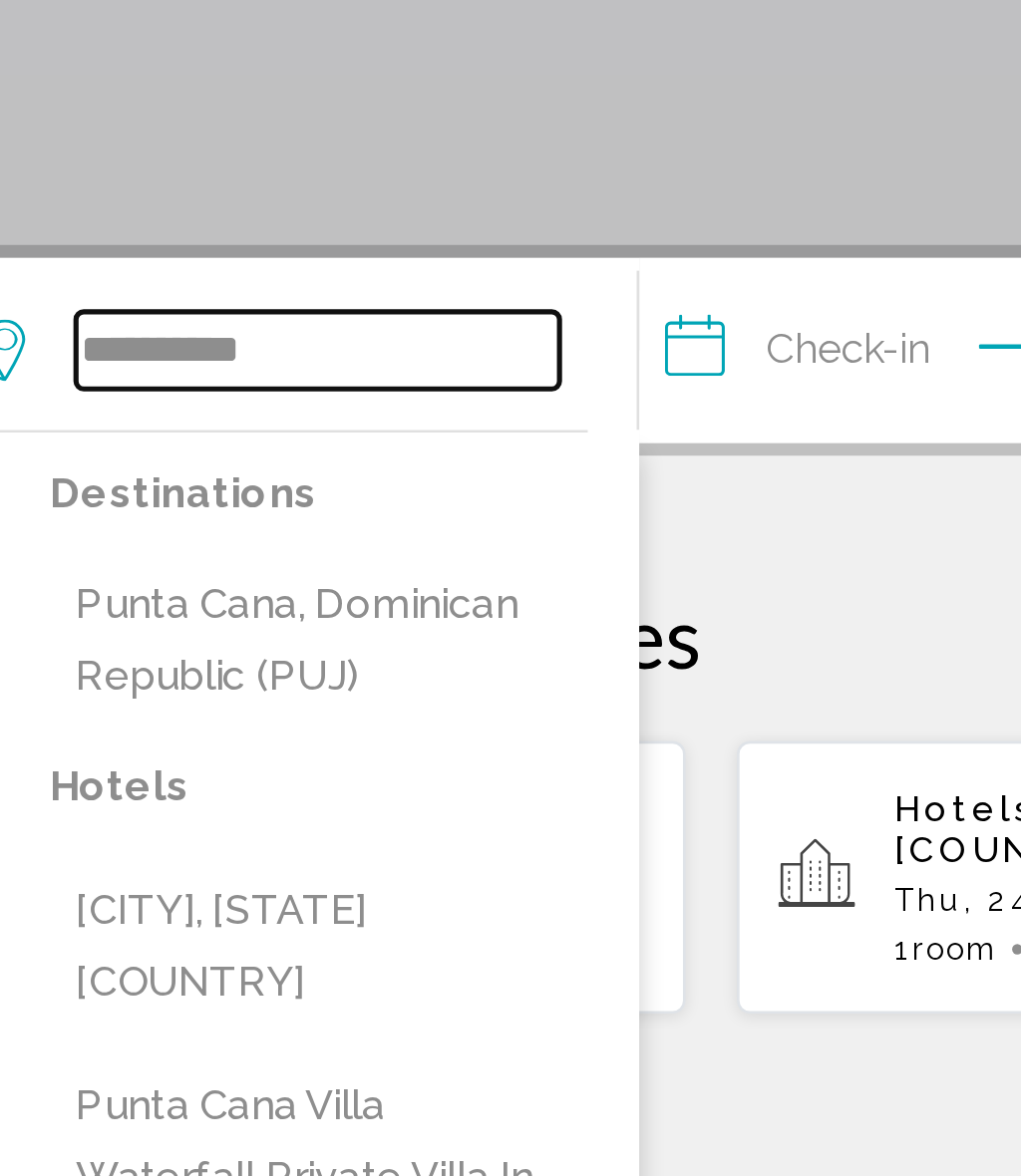 type on "**********" 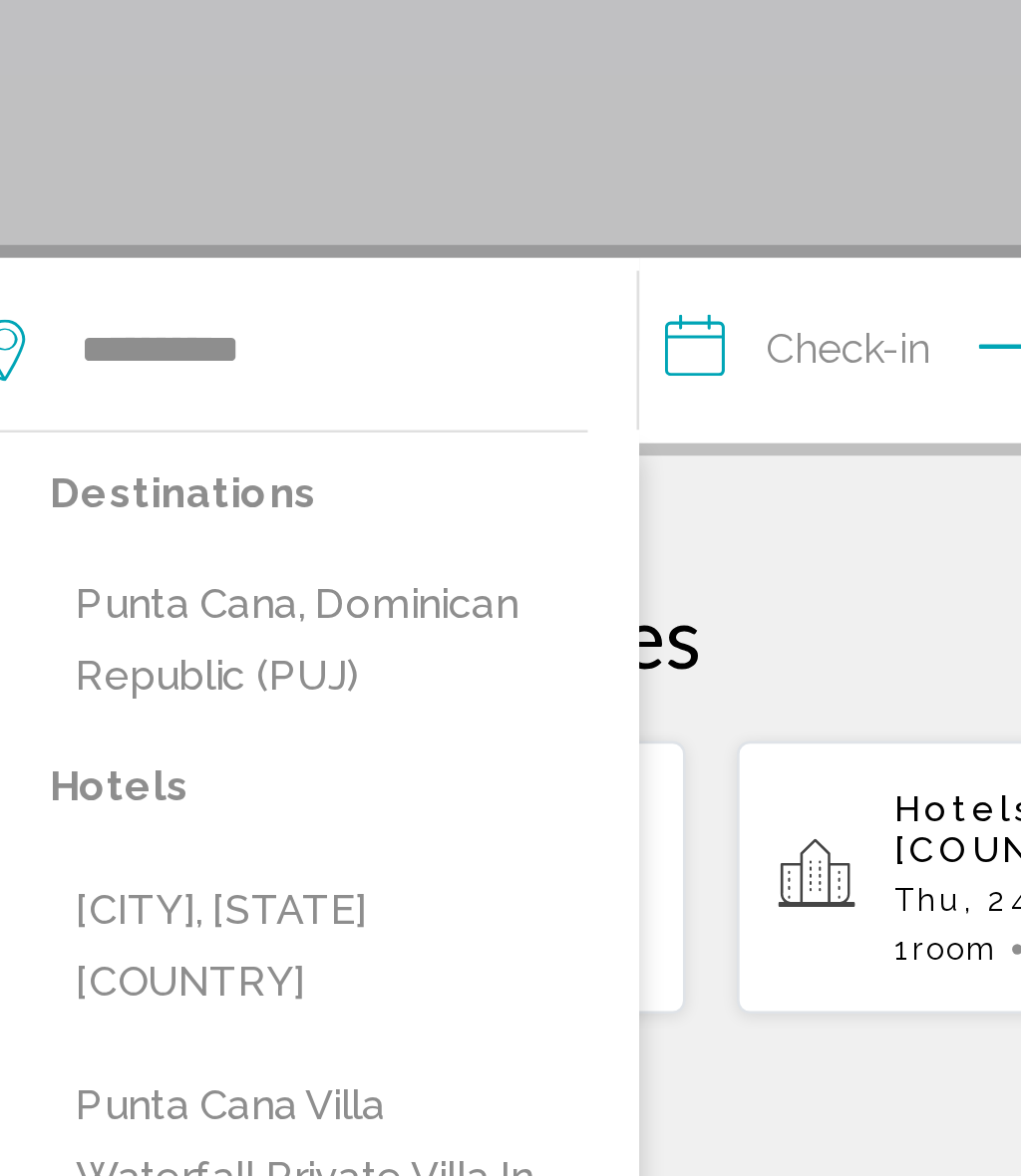 click on "Punta Cana, Dominican Republic (PUJ)" at bounding box center (197, 711) 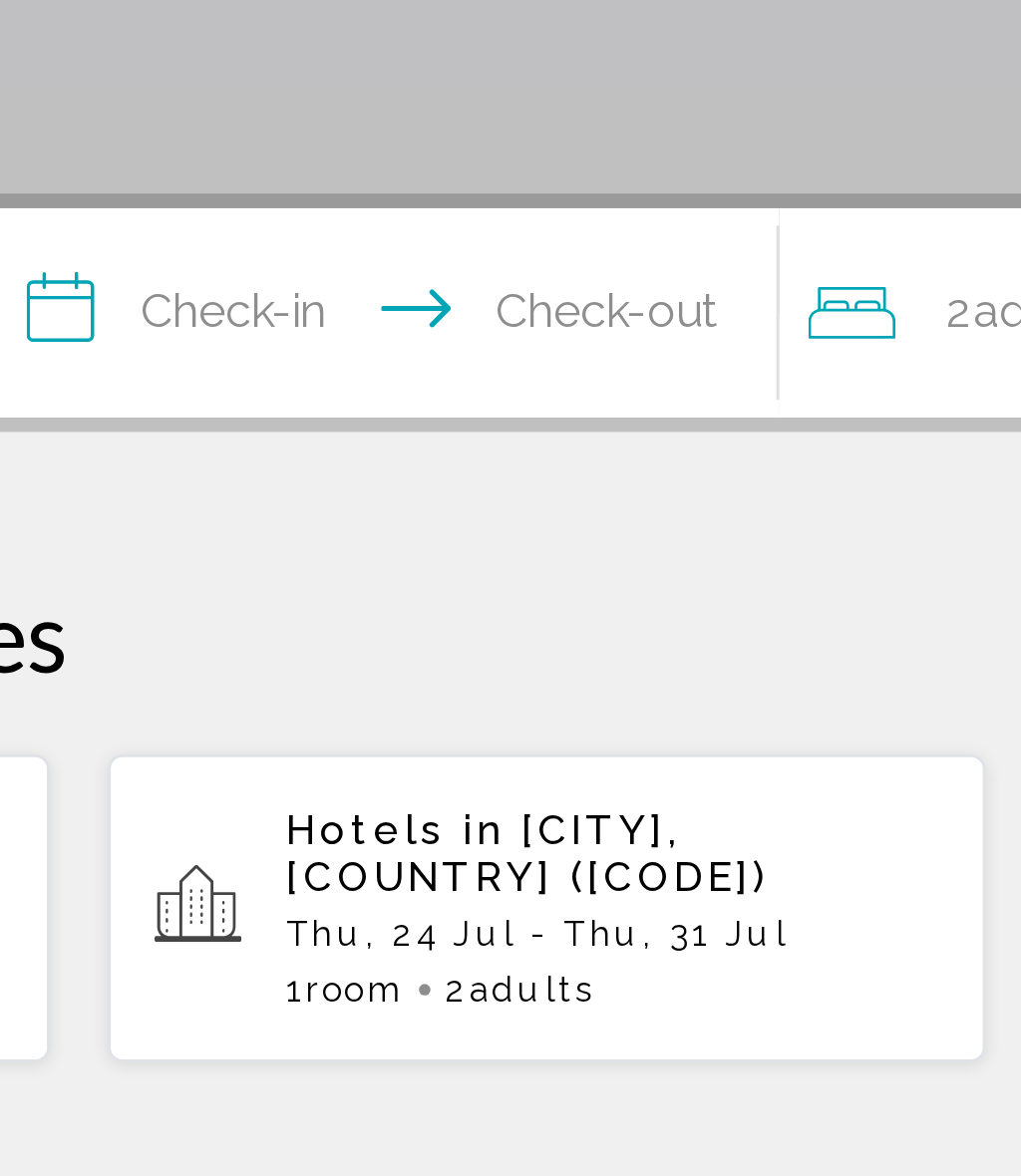click on "**********" at bounding box center (460, 601) 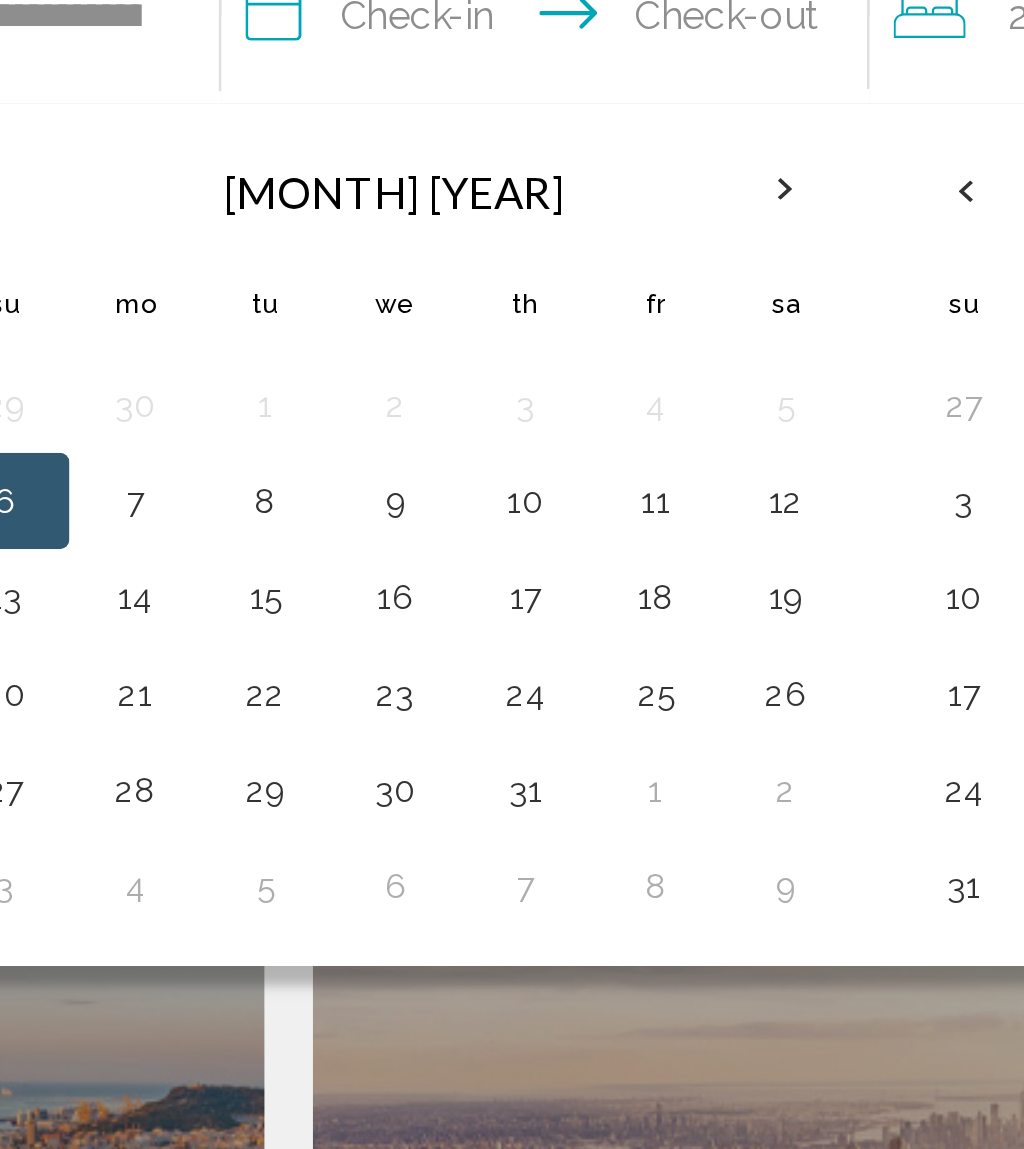 click on "22" at bounding box center (341, 881) 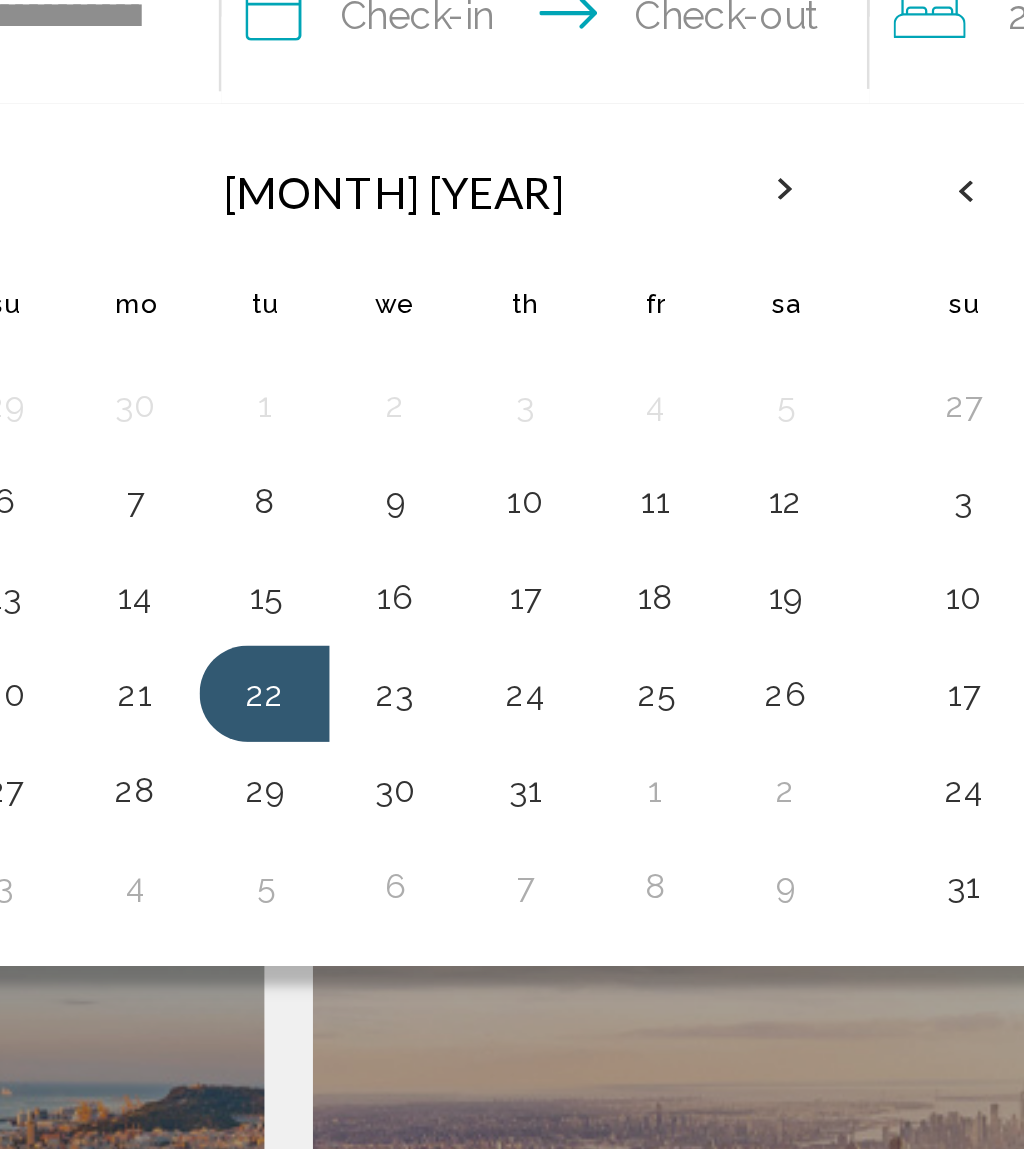 click on "28" at bounding box center (287, 921) 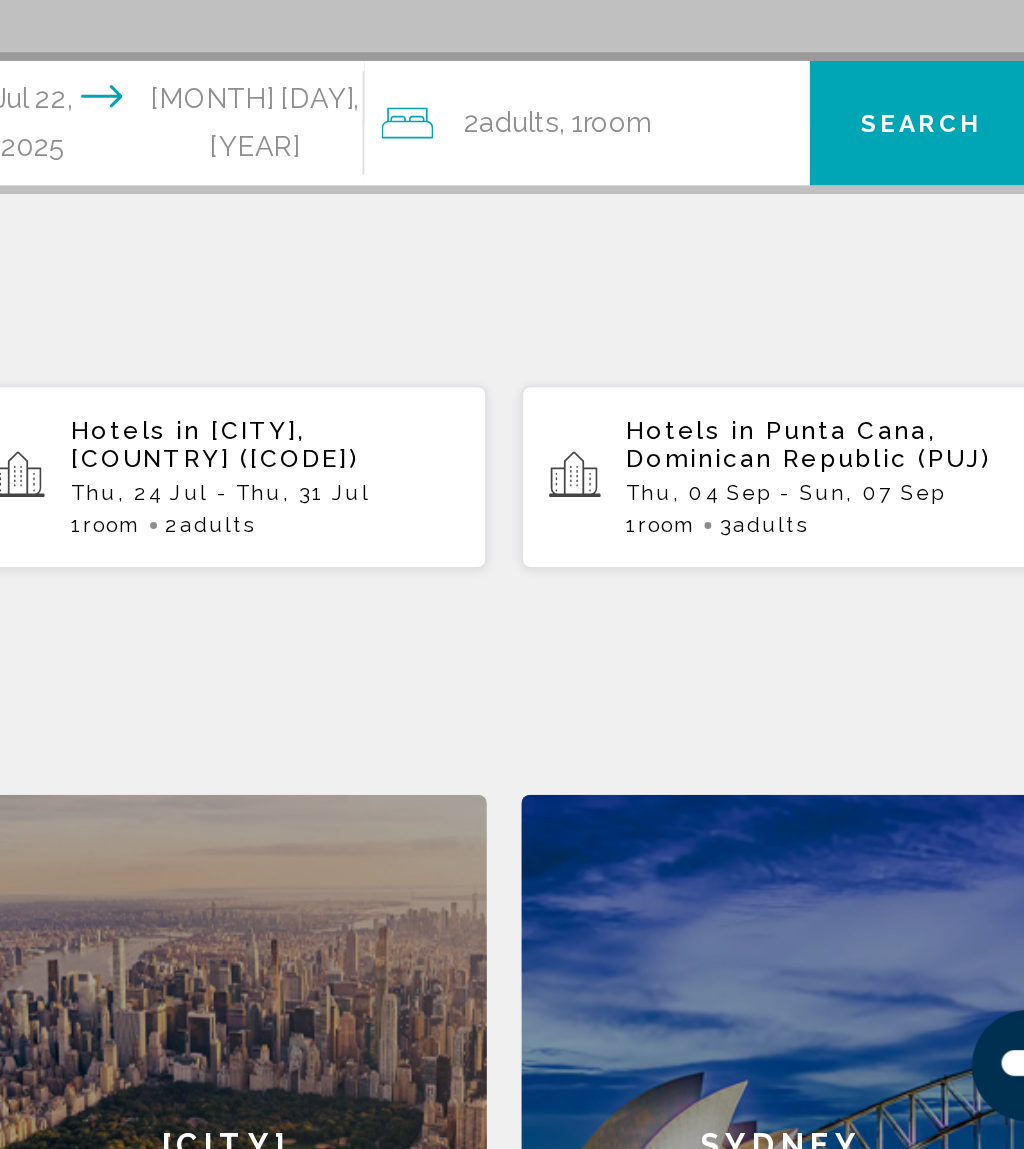 scroll, scrollTop: 89, scrollLeft: 0, axis: vertical 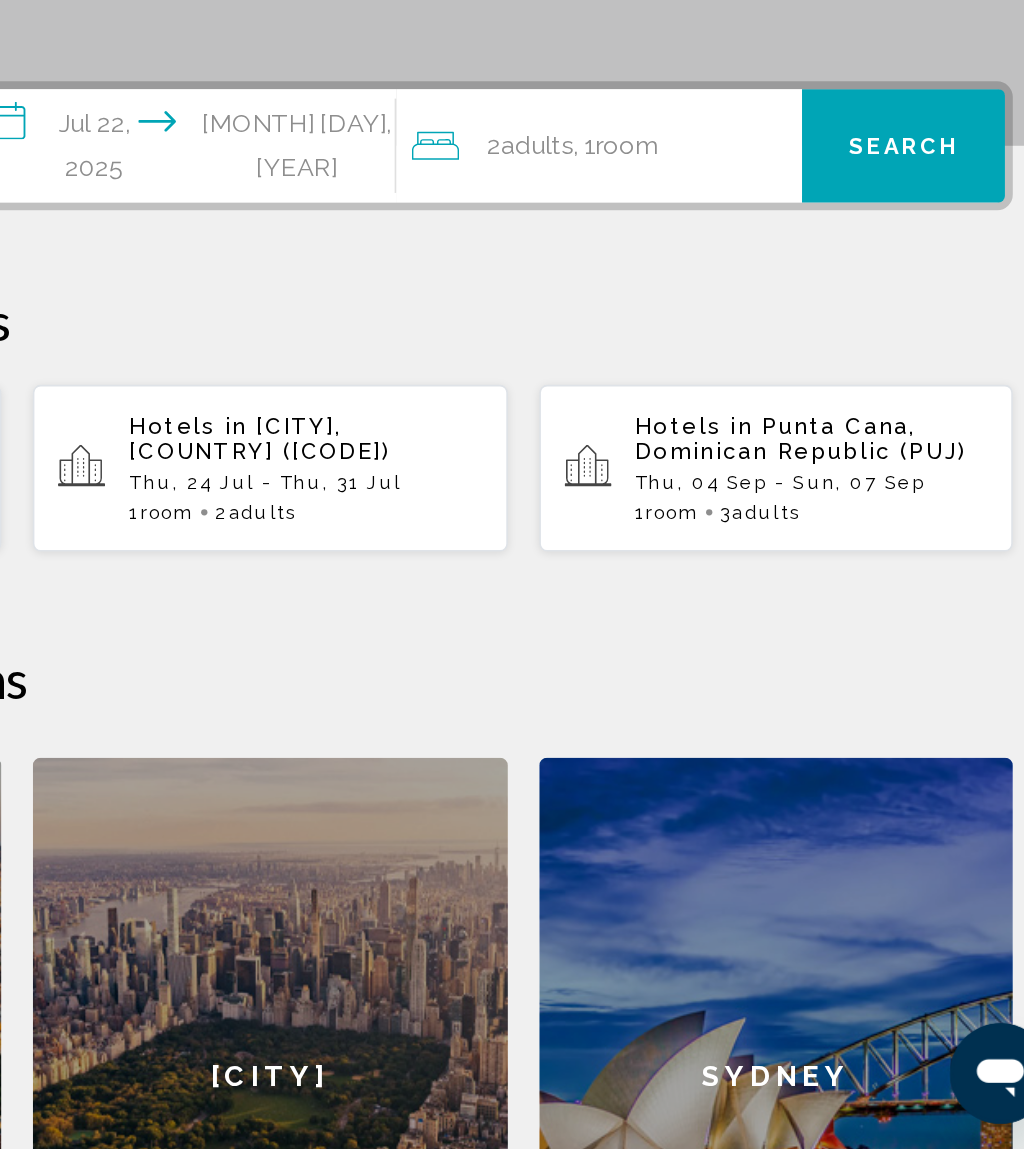 click on ", 1  Room rooms" at bounding box center [732, 511] 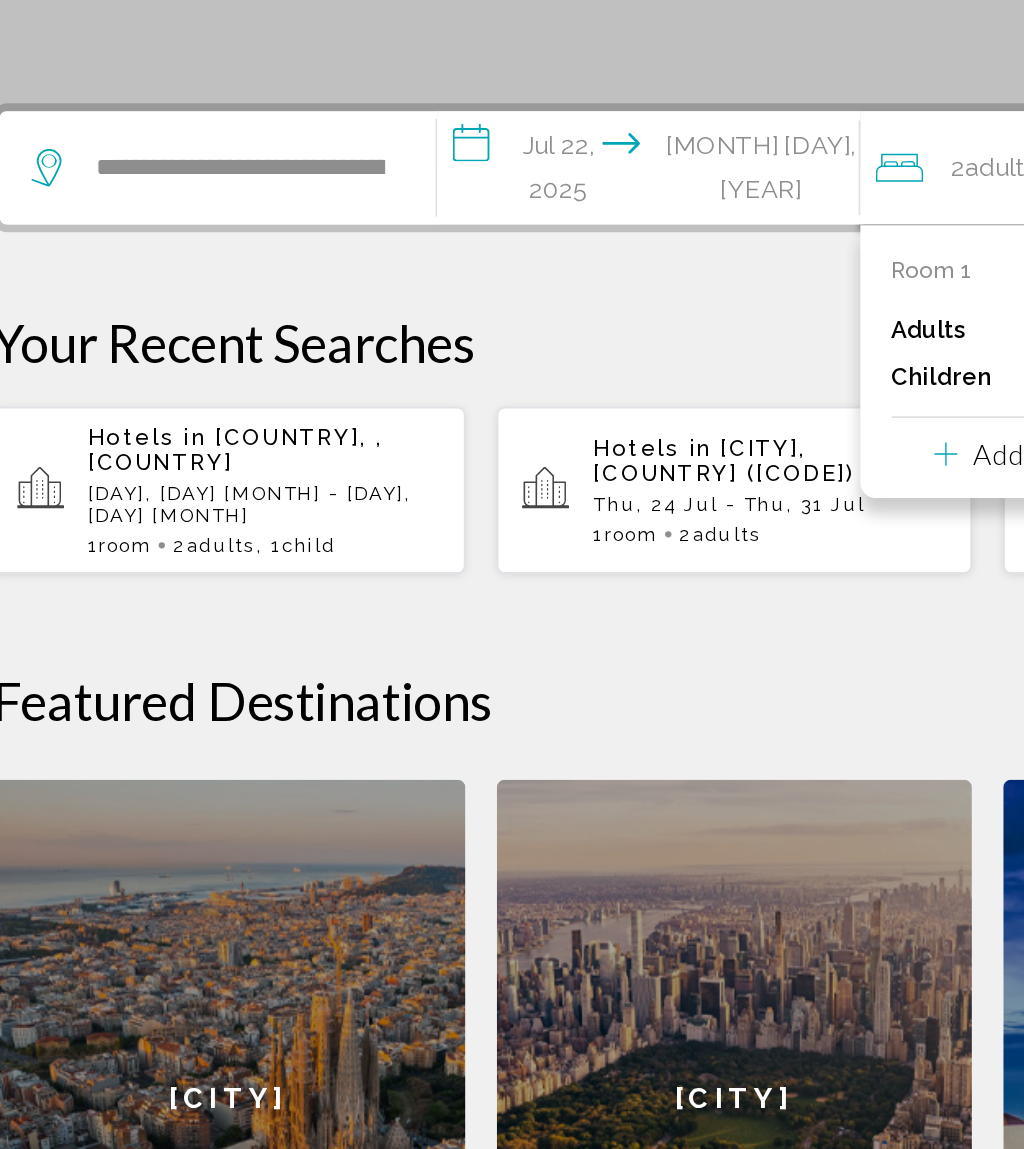 scroll, scrollTop: 308, scrollLeft: 0, axis: vertical 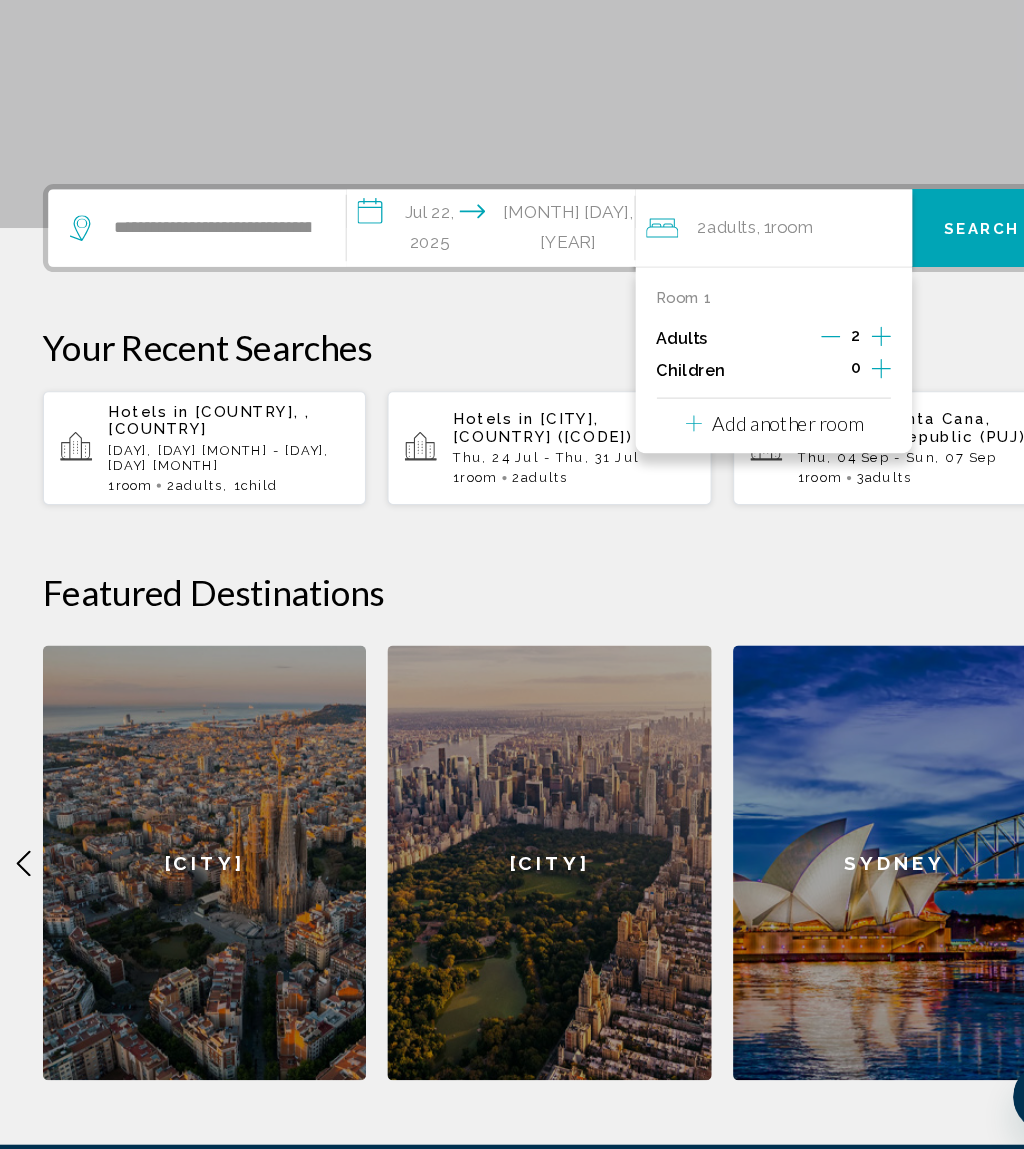 click on "0" at bounding box center [797, 422] 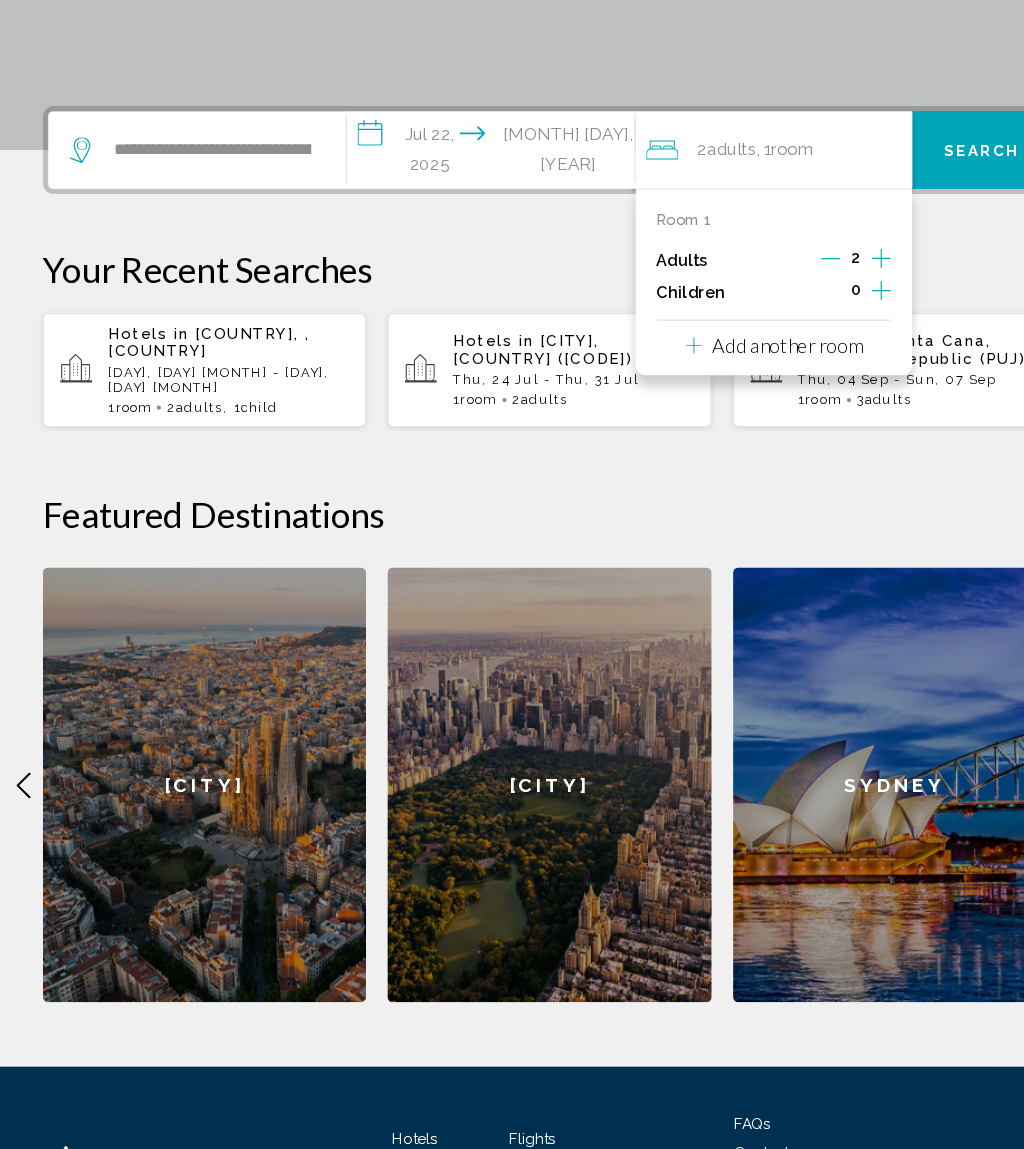 click on "Room 1 Adults
2
Children
0
Add another room" at bounding box center (721, 342) 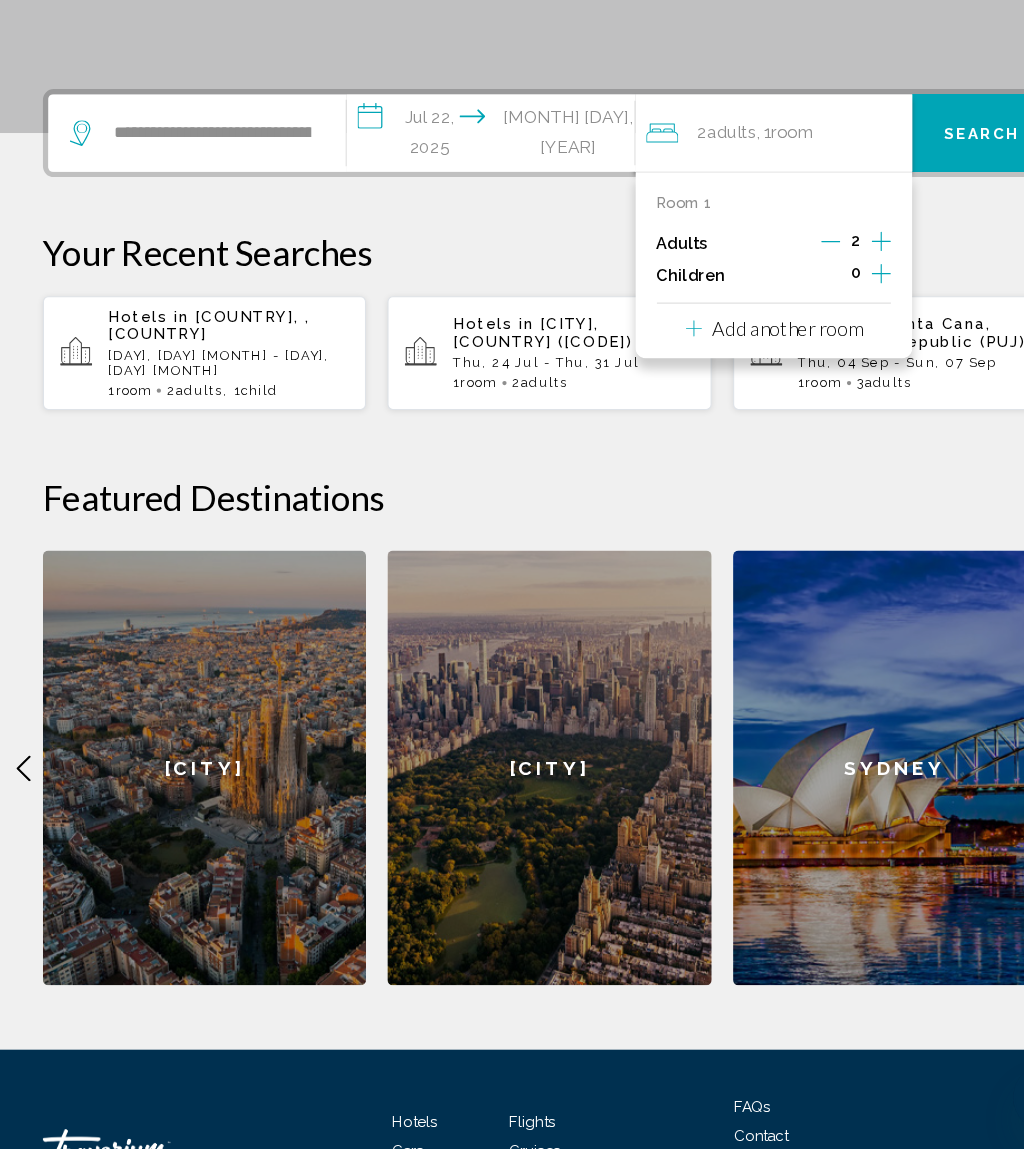 click at bounding box center (821, 336) 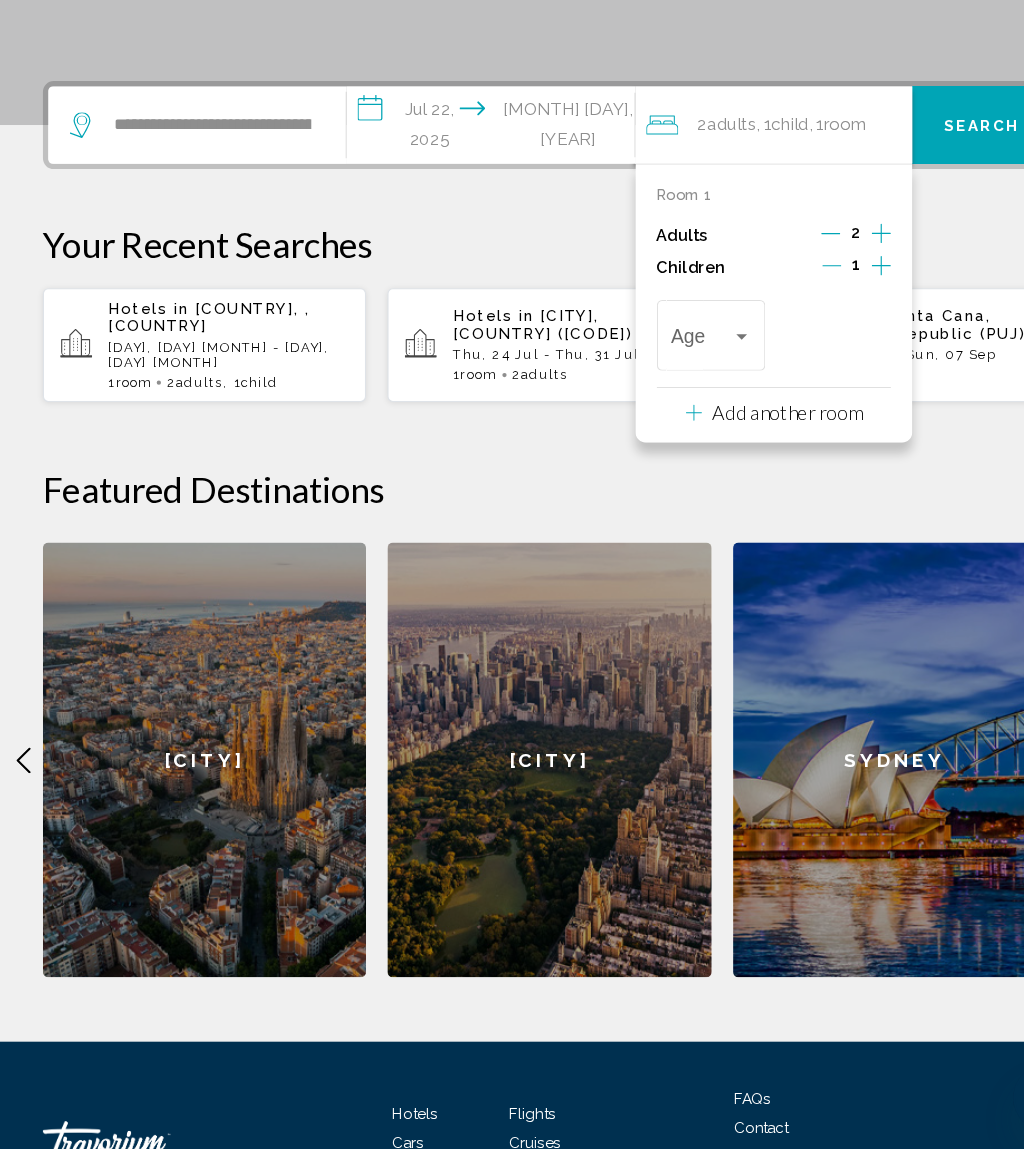 click at bounding box center [821, 326] 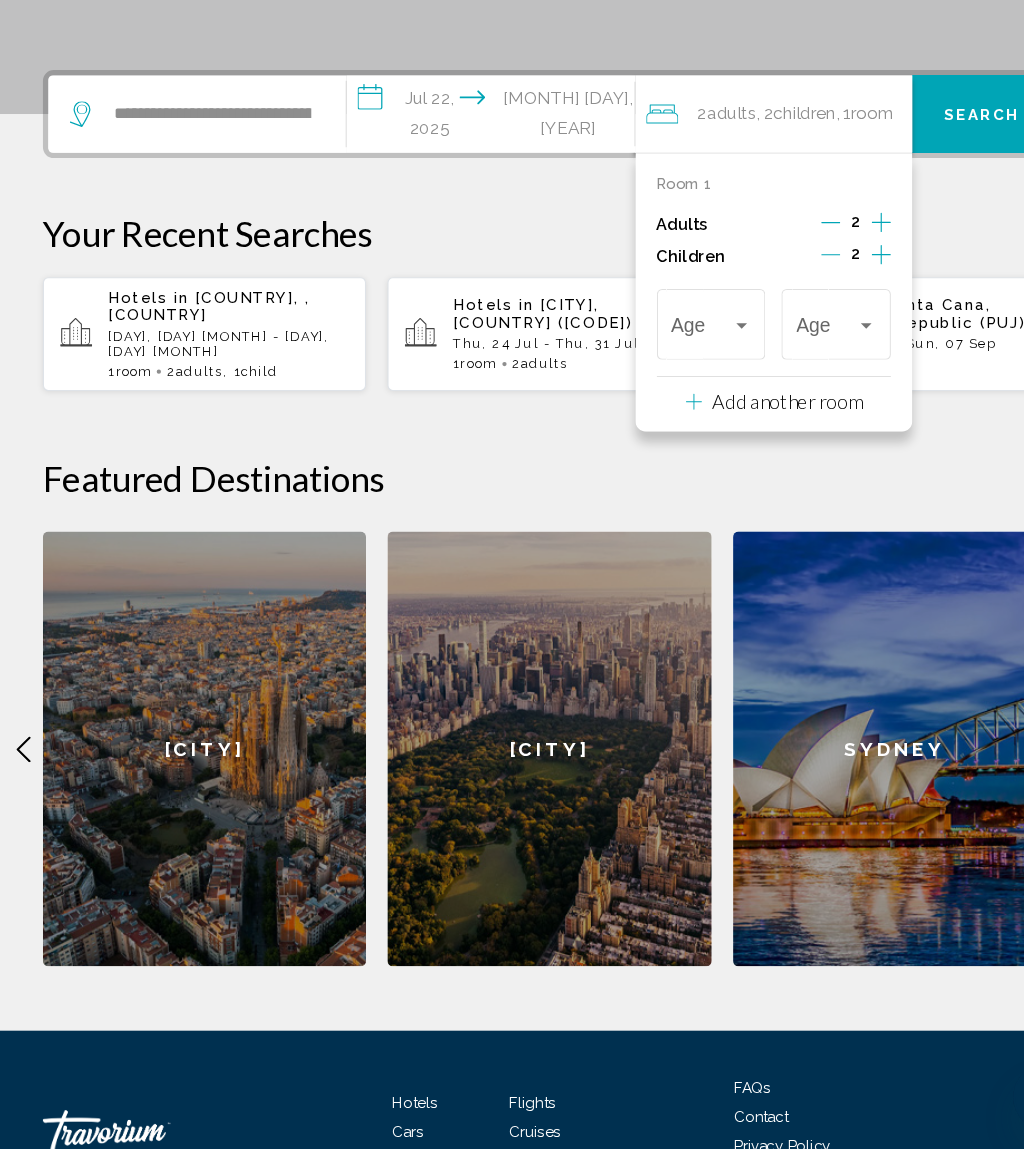 scroll, scrollTop: 415, scrollLeft: 0, axis: vertical 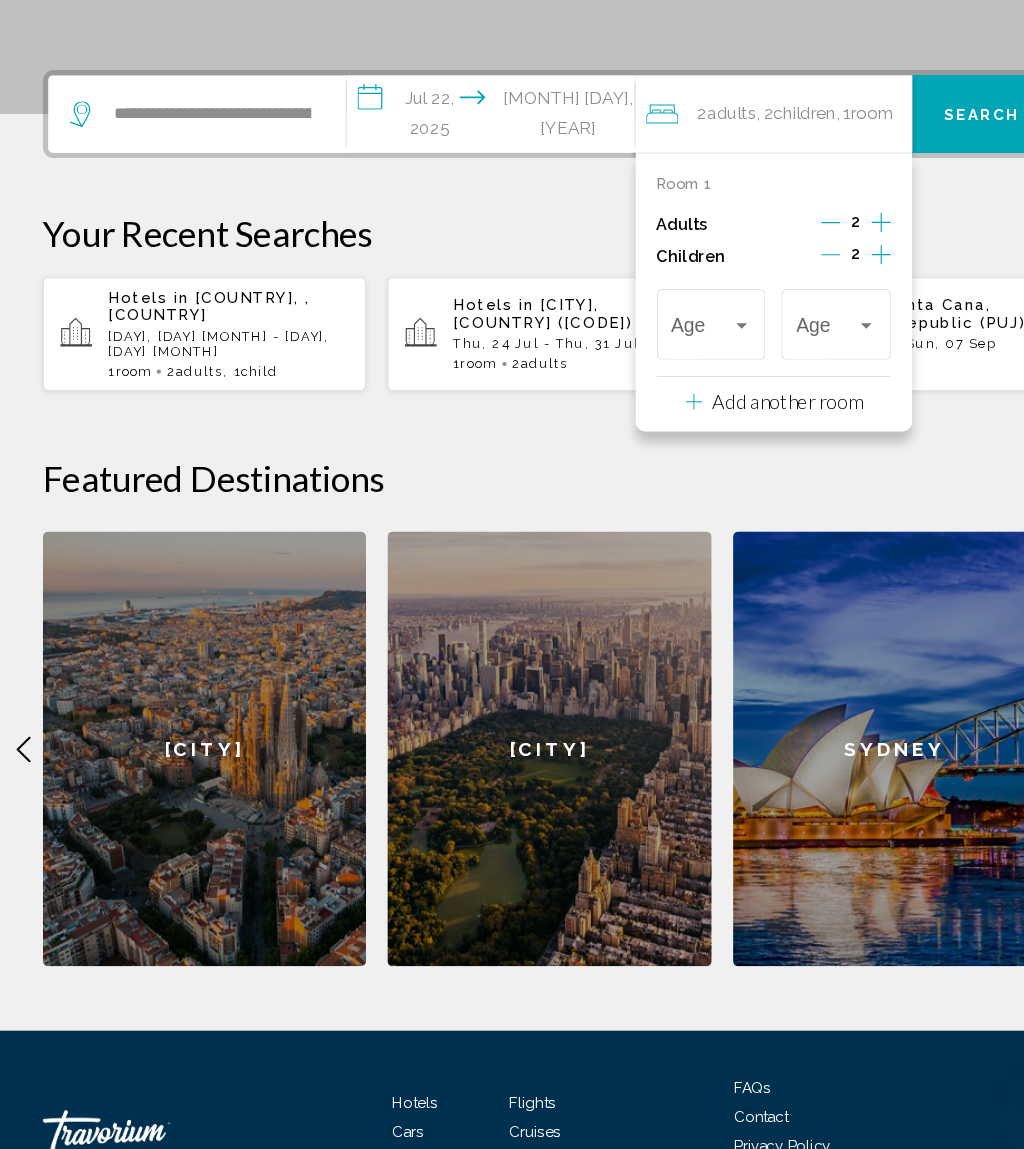 click at bounding box center (807, 382) 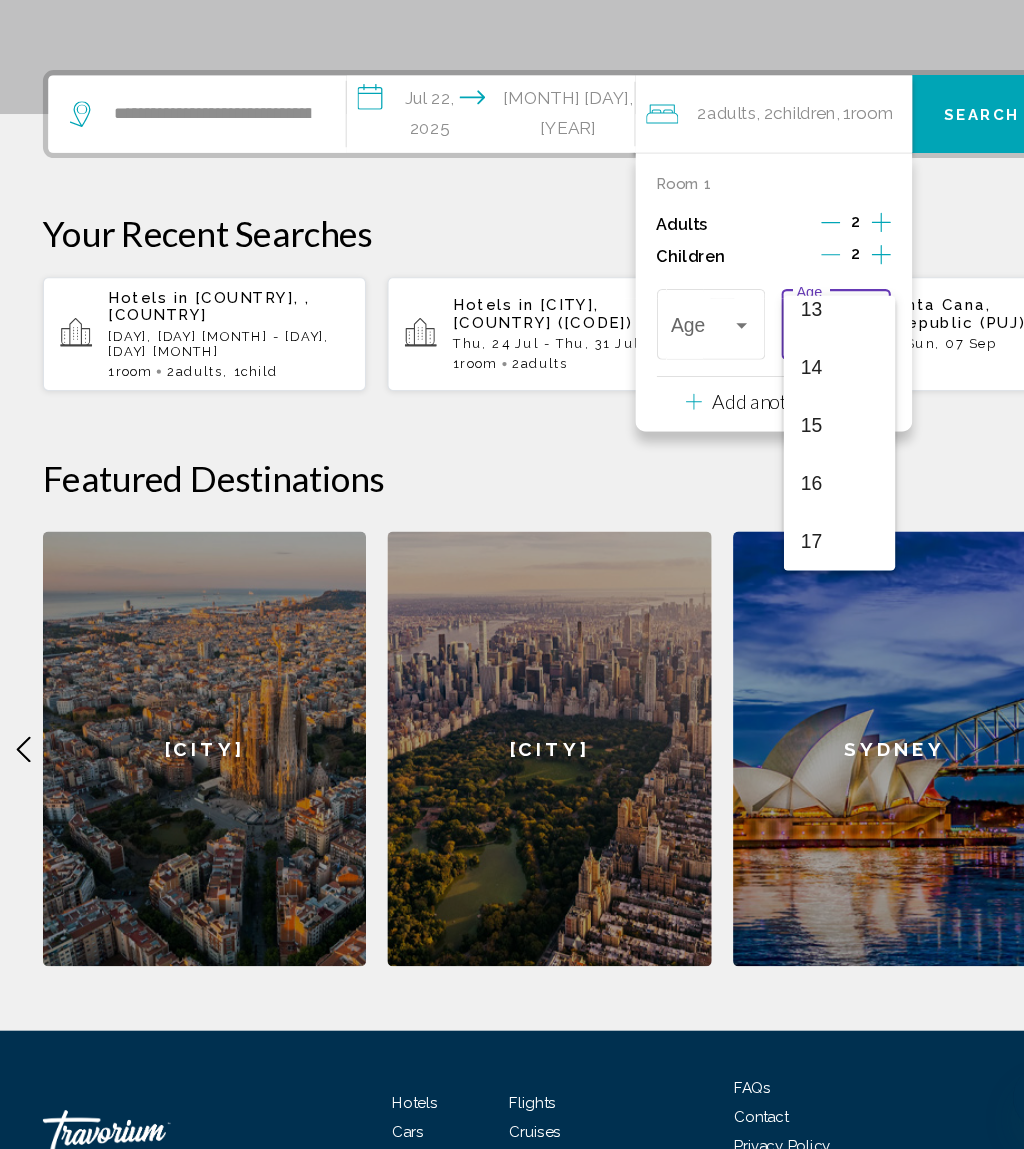 scroll, scrollTop: 716, scrollLeft: 0, axis: vertical 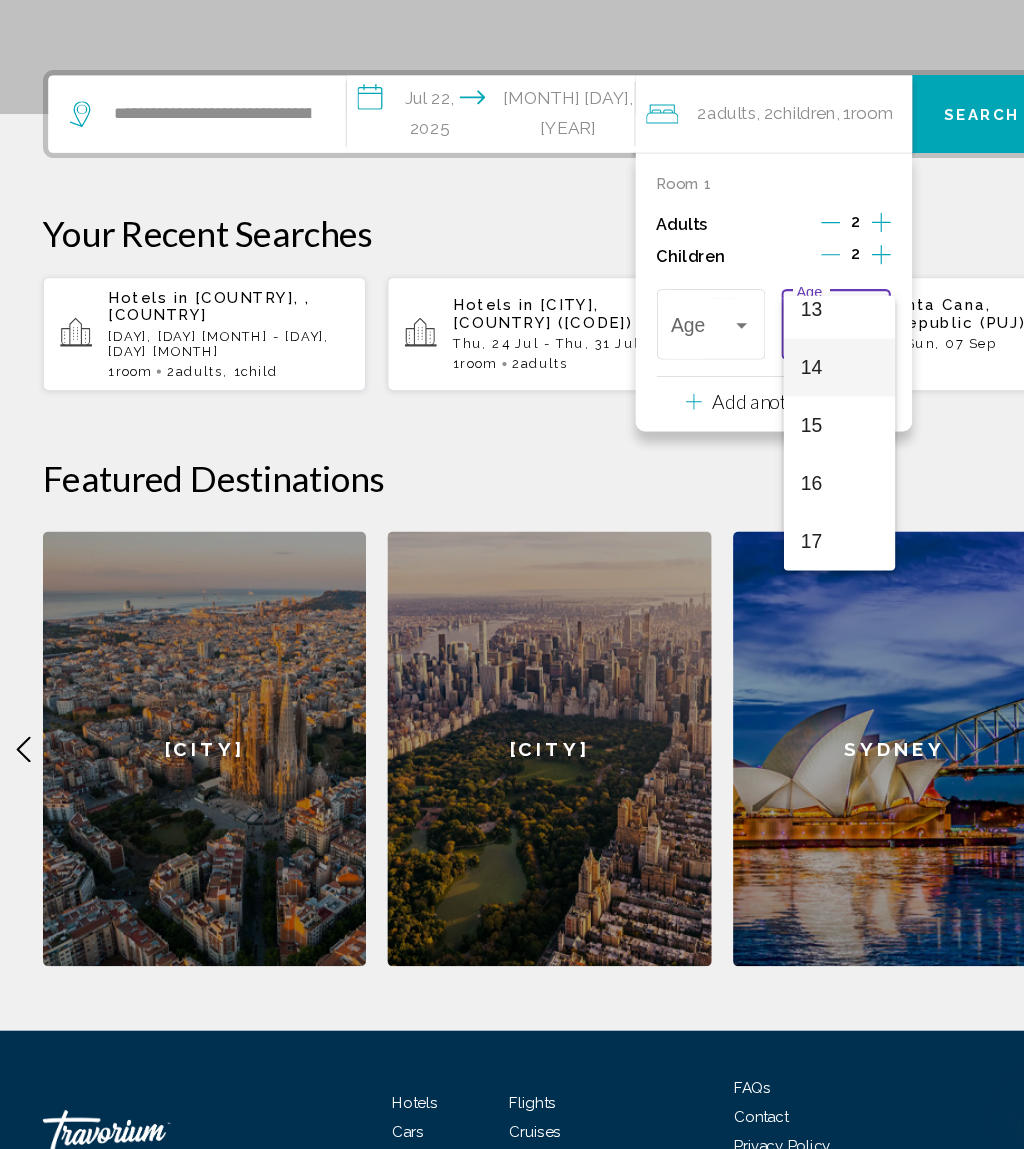 click on "14" at bounding box center (782, 421) 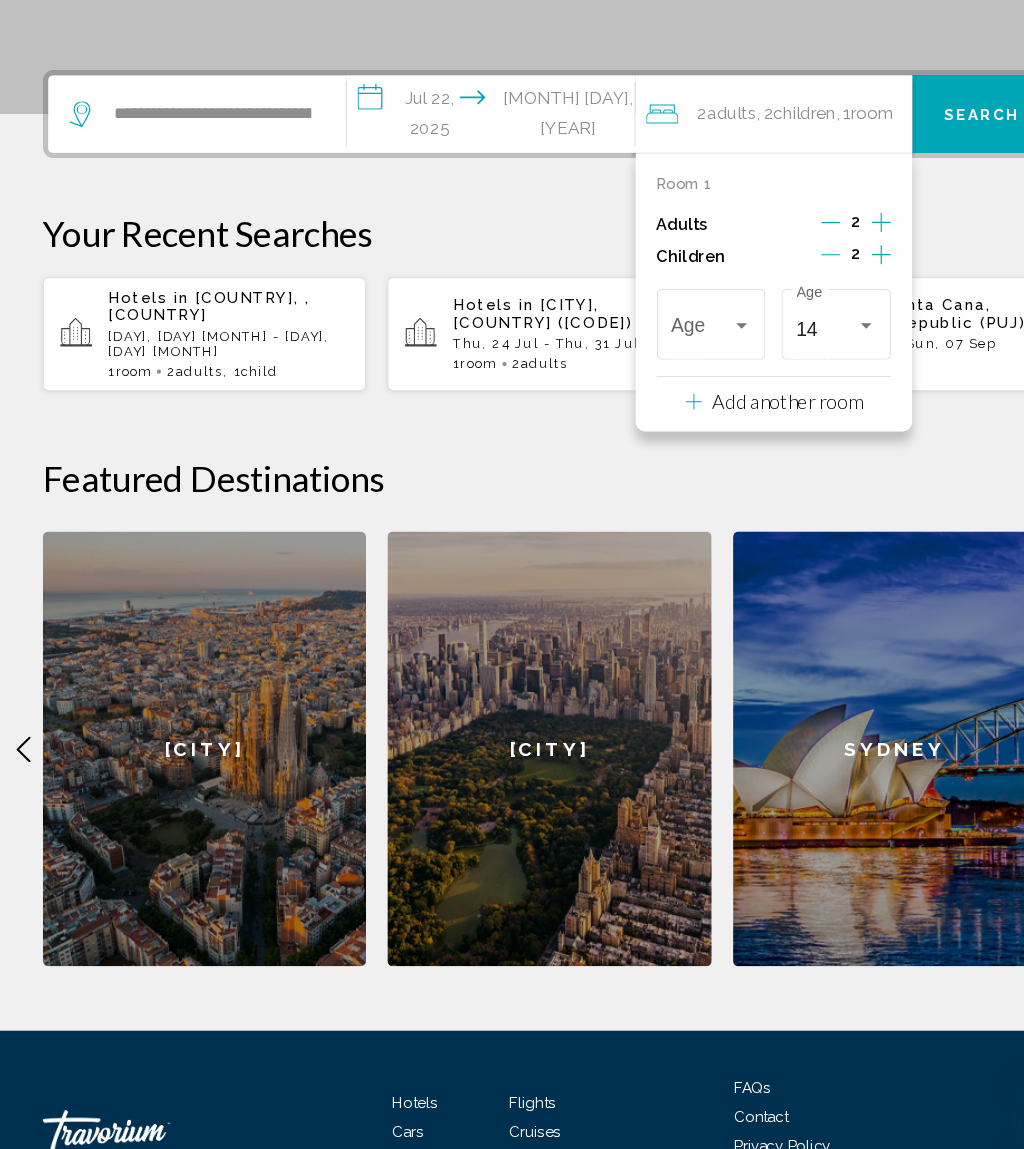 click at bounding box center [691, 382] 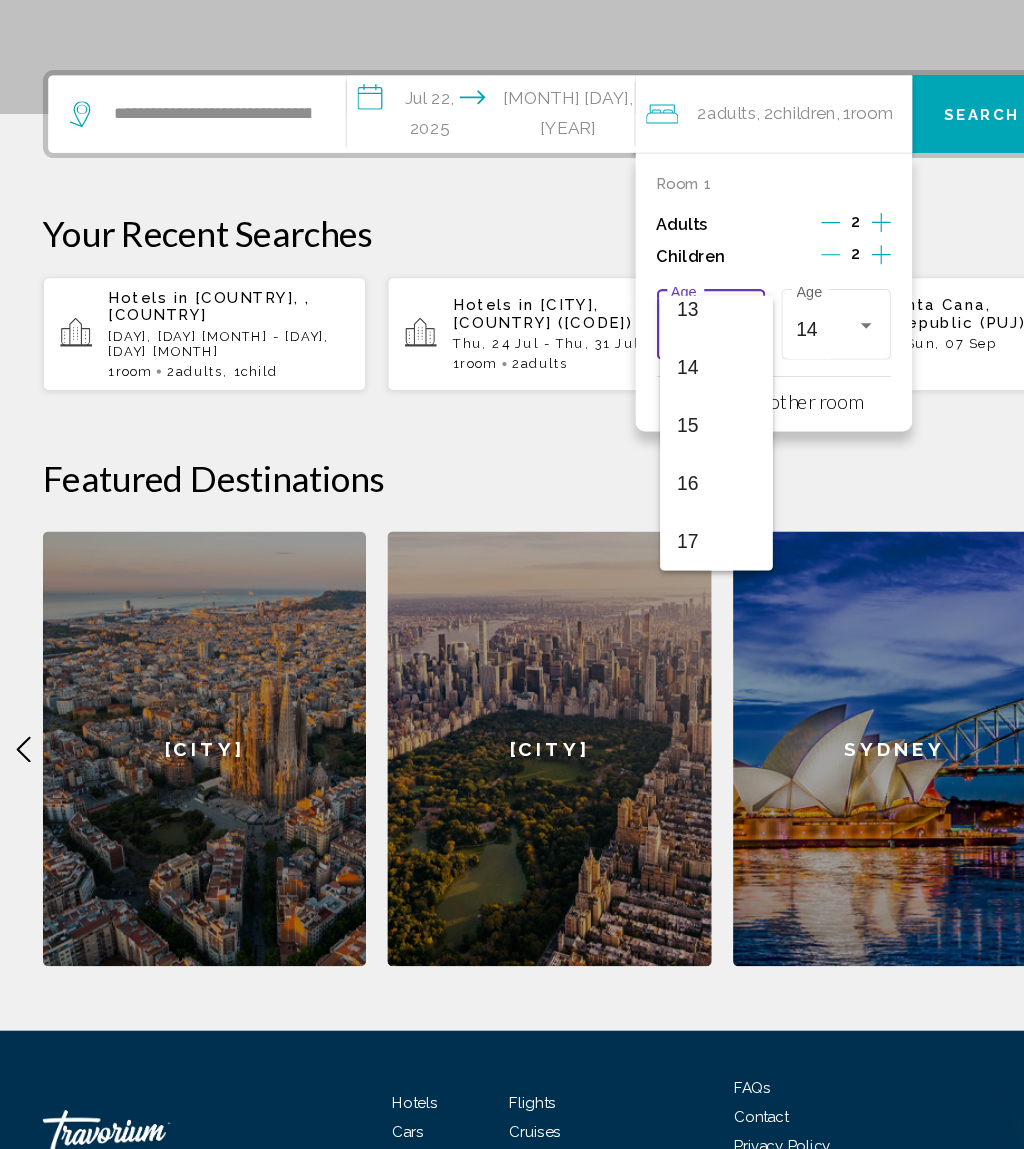 scroll, scrollTop: 716, scrollLeft: 0, axis: vertical 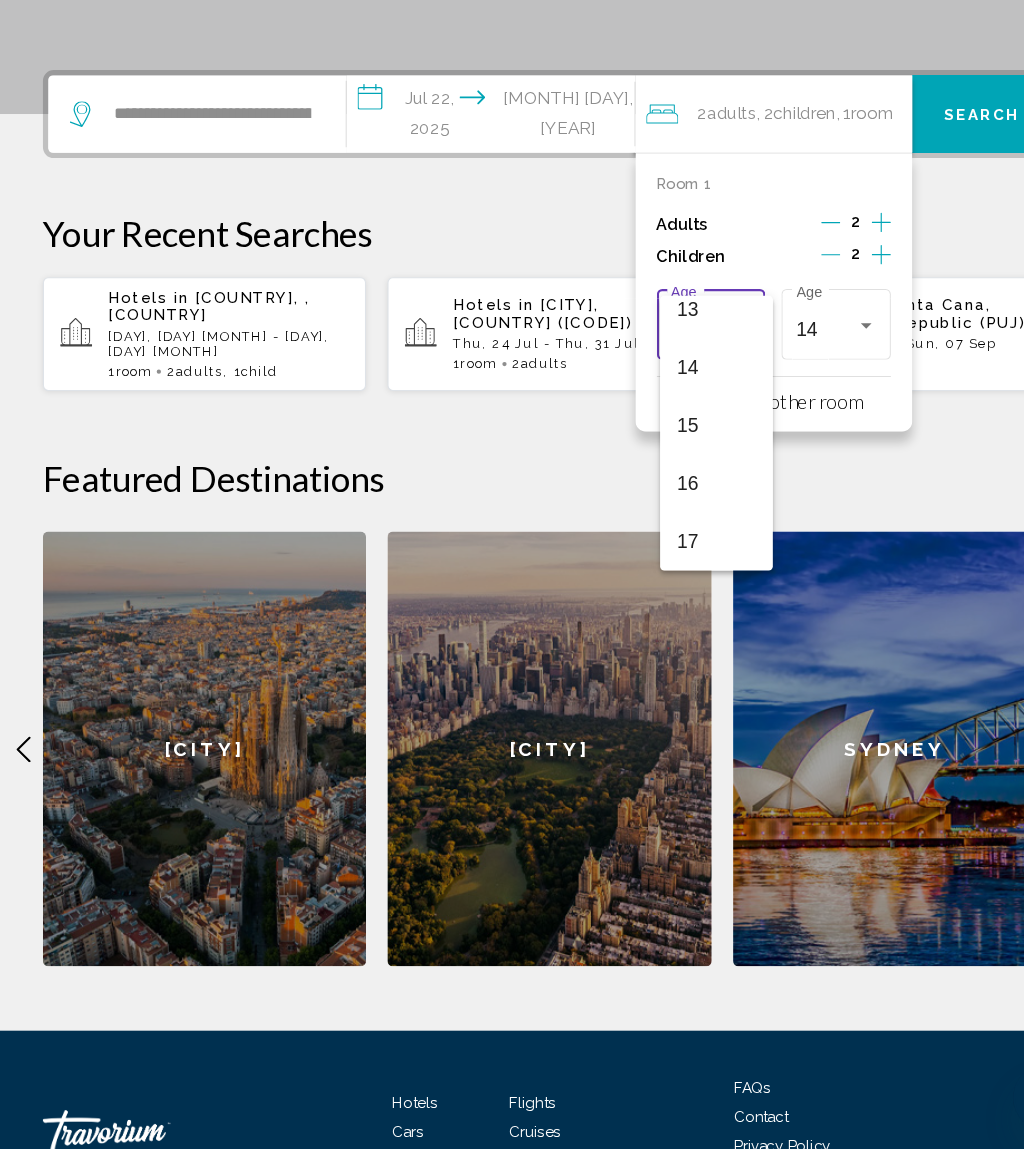 click on "13" at bounding box center [667, 367] 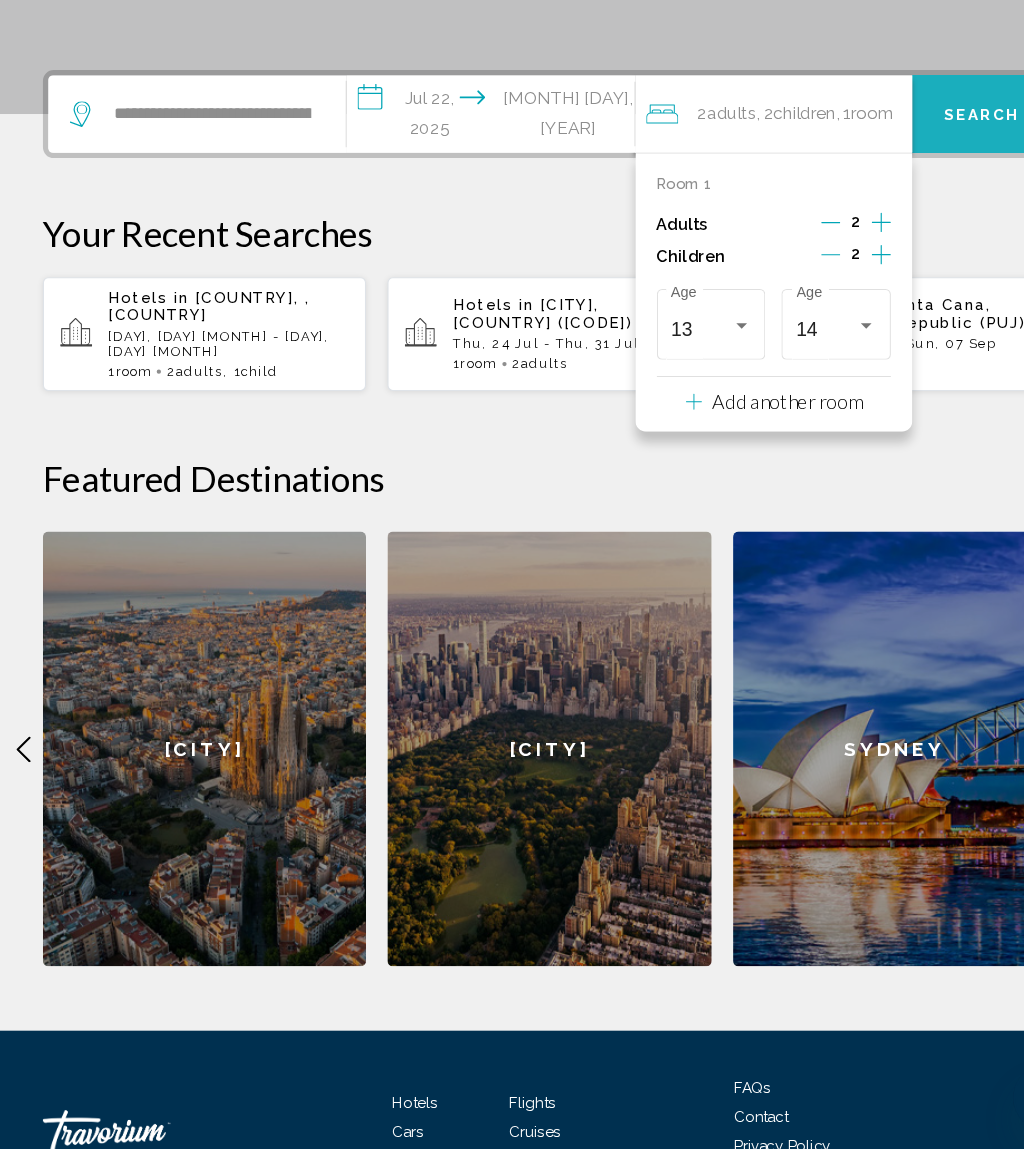 click on "Search" at bounding box center (914, 185) 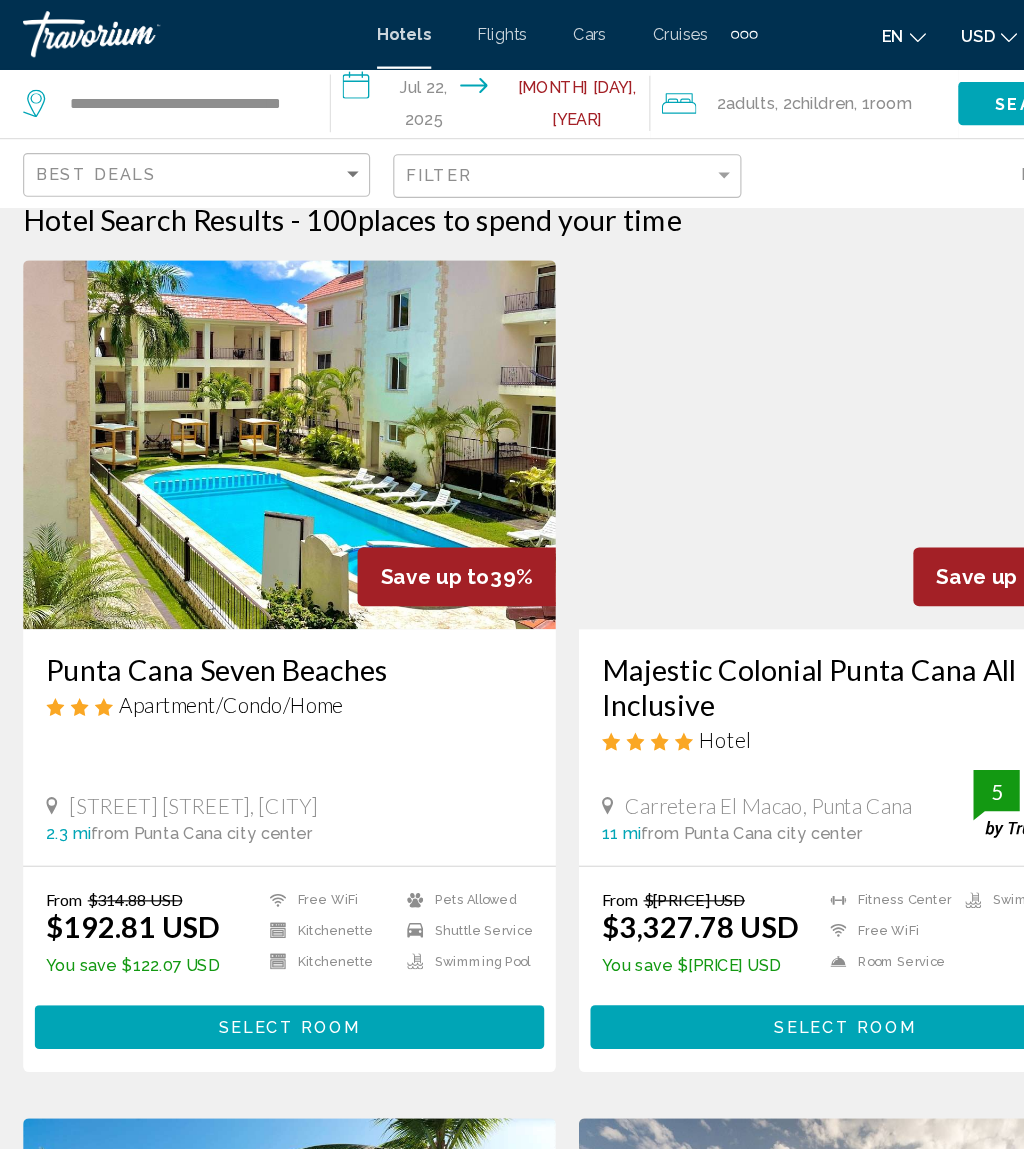 scroll, scrollTop: 0, scrollLeft: 0, axis: both 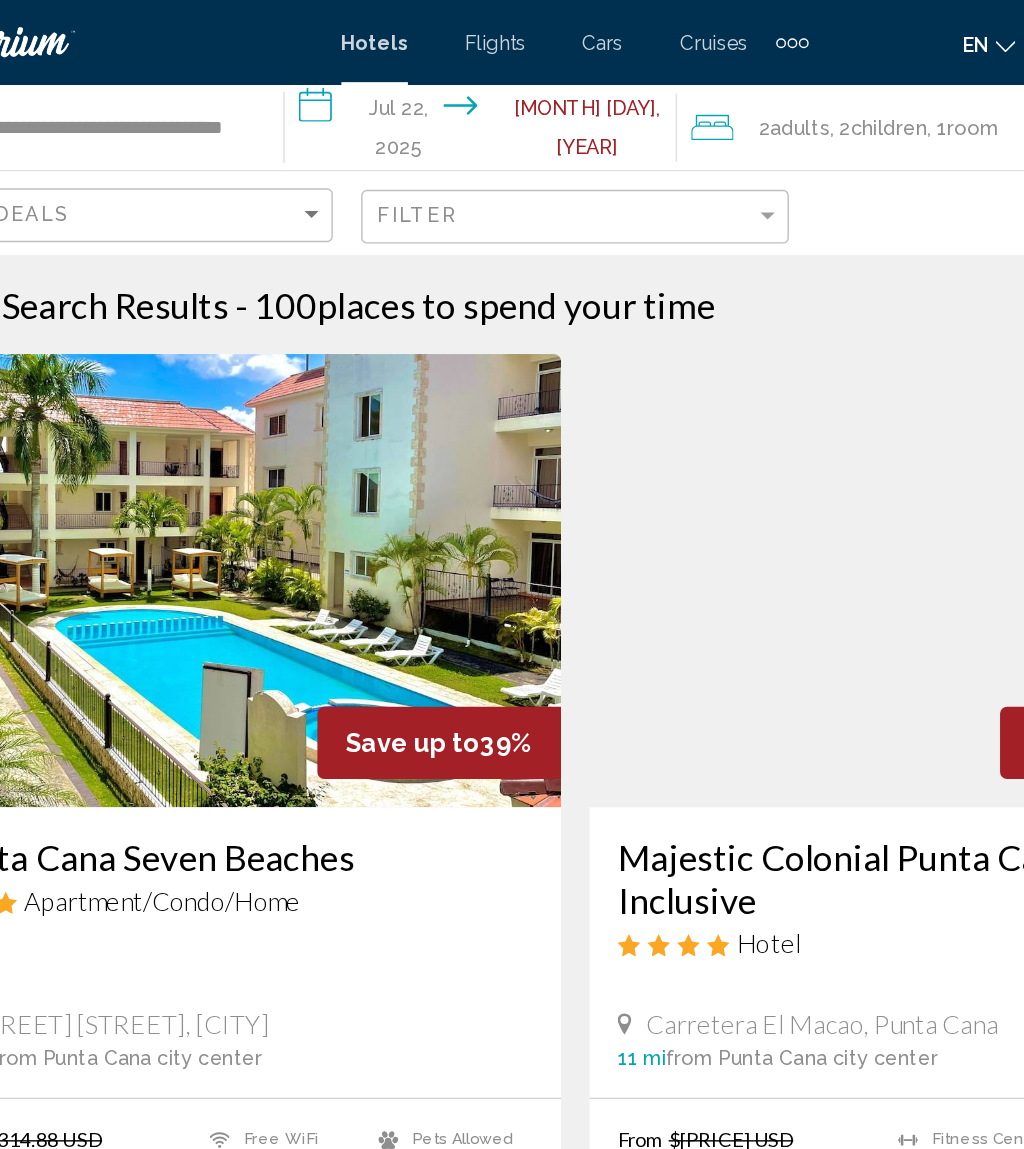 click on "**********" at bounding box center (449, 93) 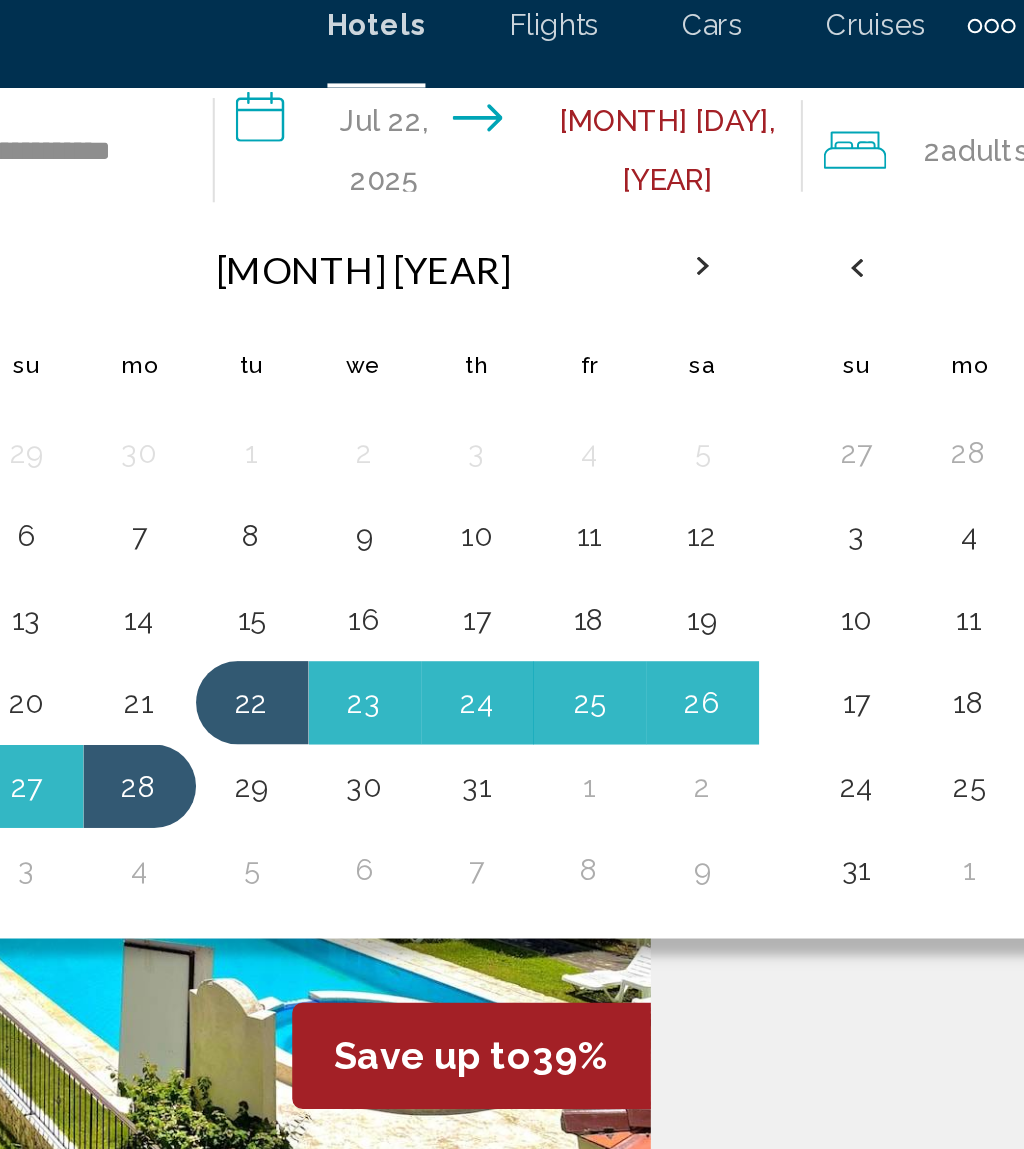 click on "10" at bounding box center [419, 275] 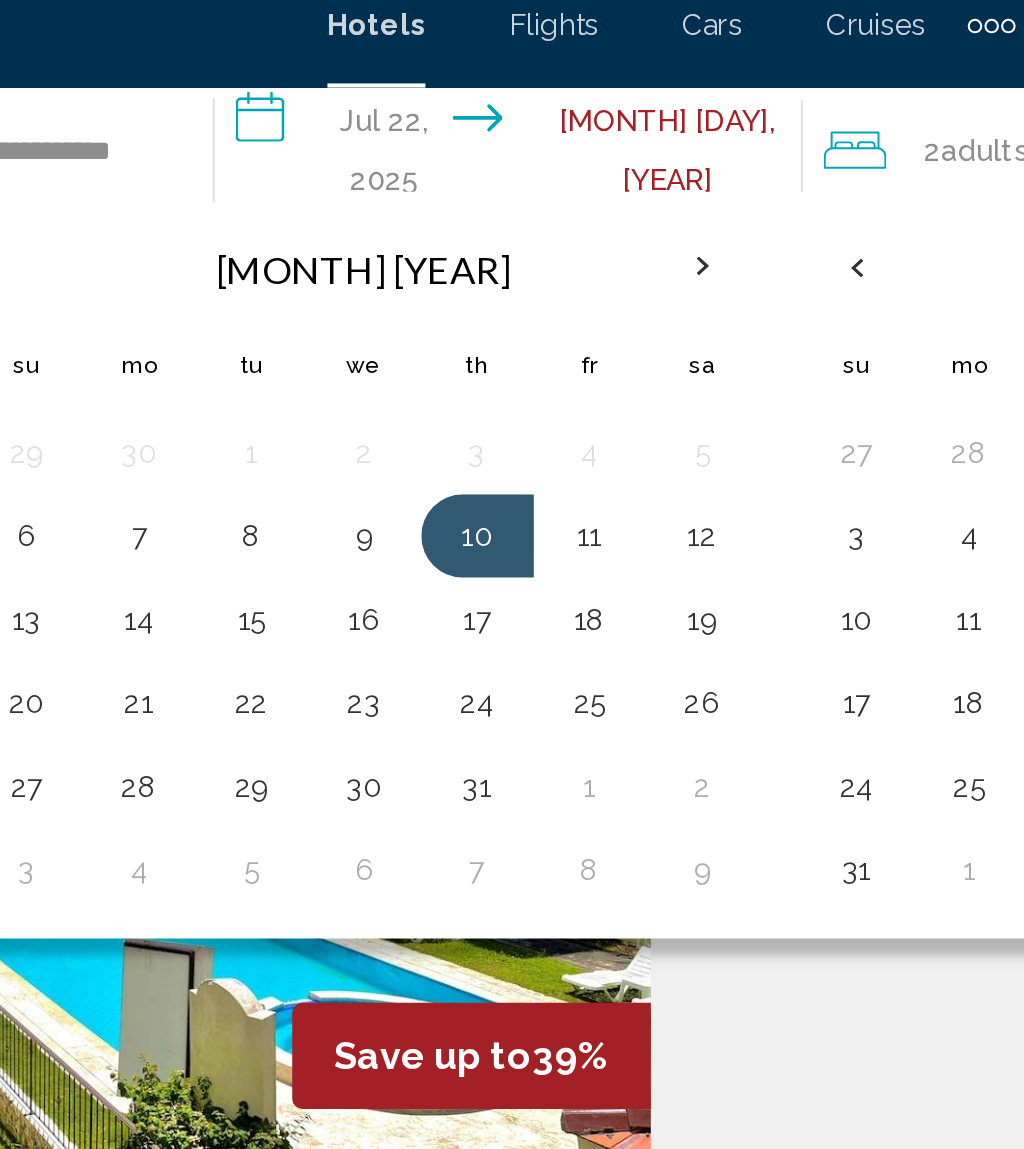 click on "16" at bounding box center (365, 315) 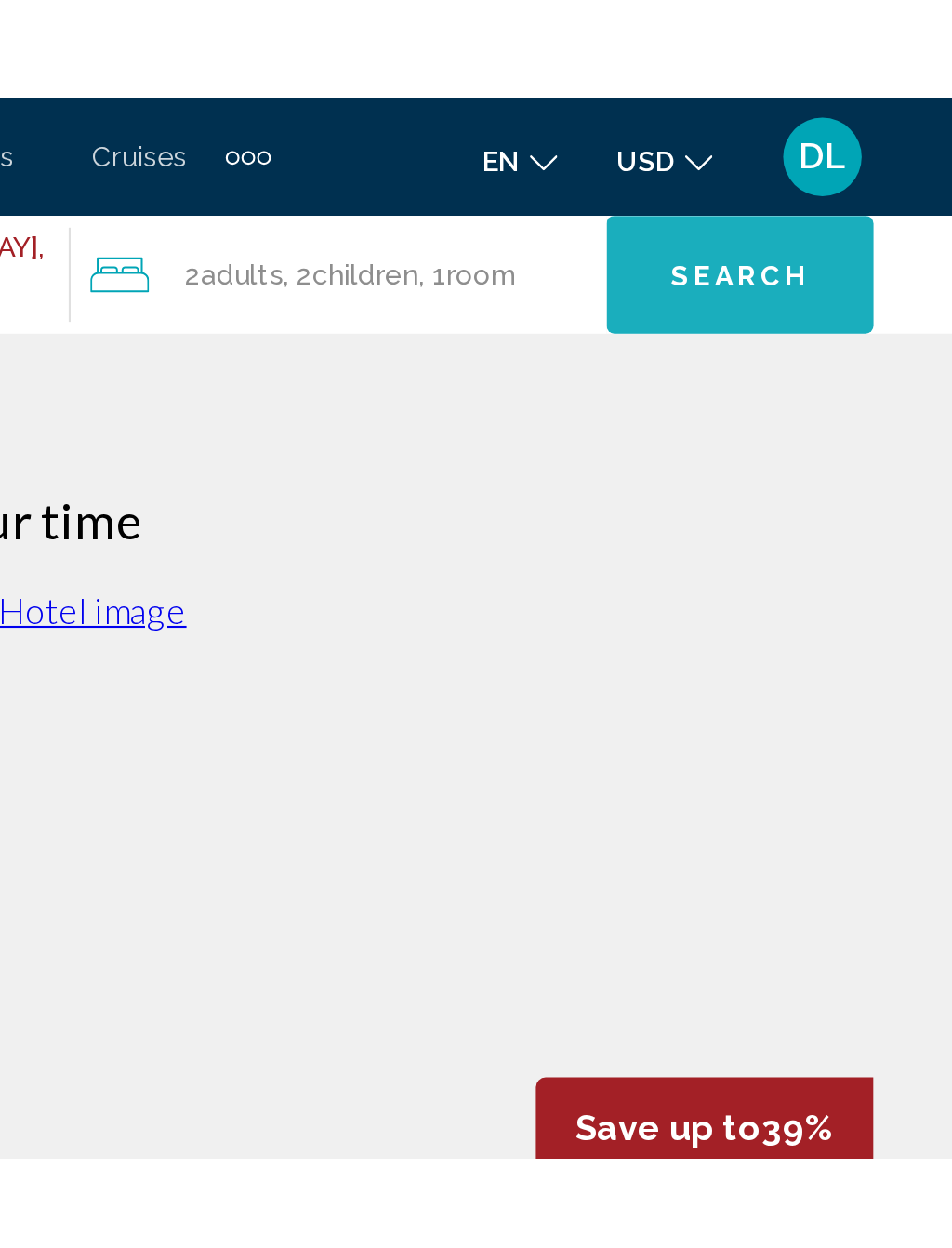scroll, scrollTop: 0, scrollLeft: 0, axis: both 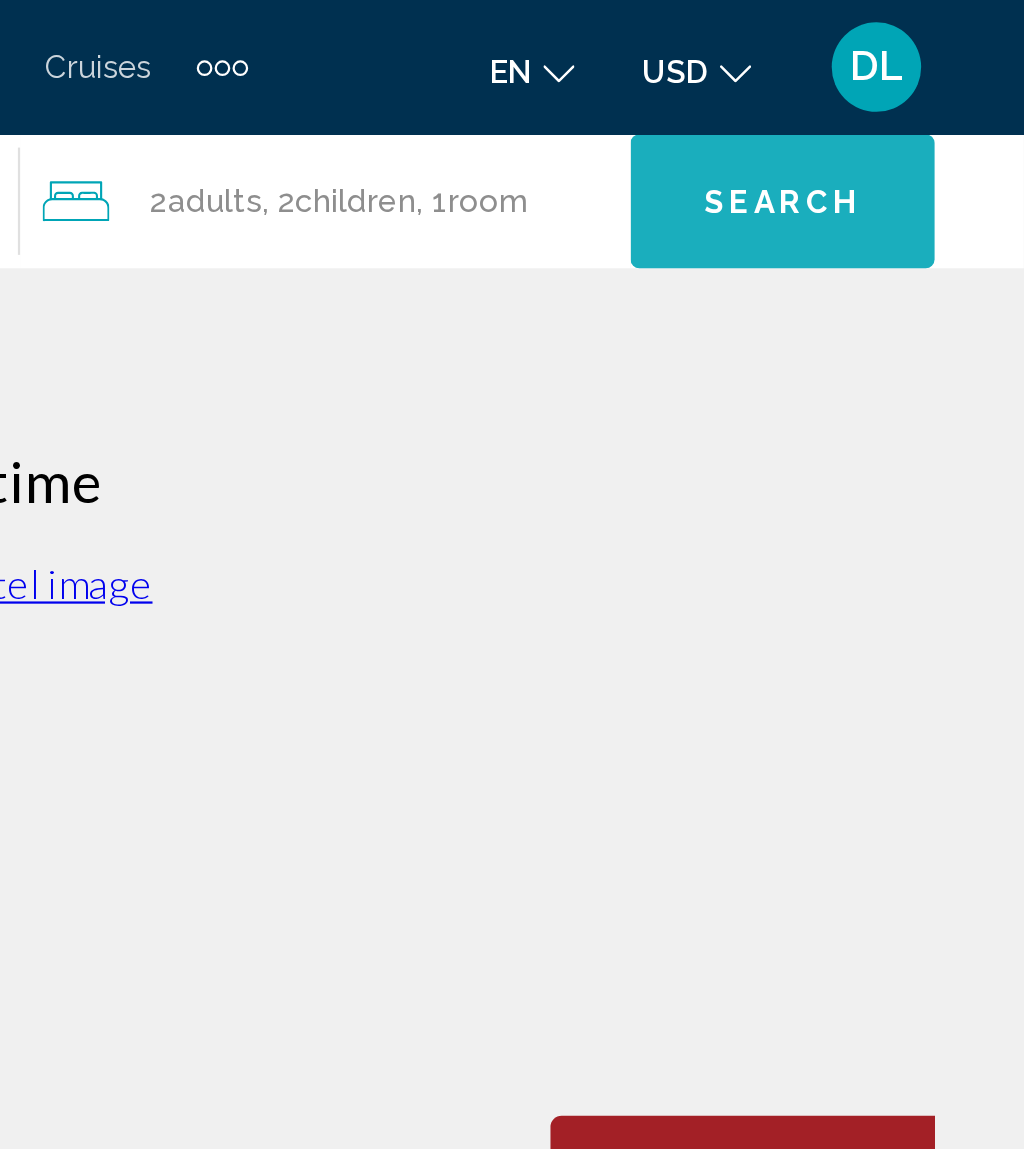 click on "Search" at bounding box center (916, 91) 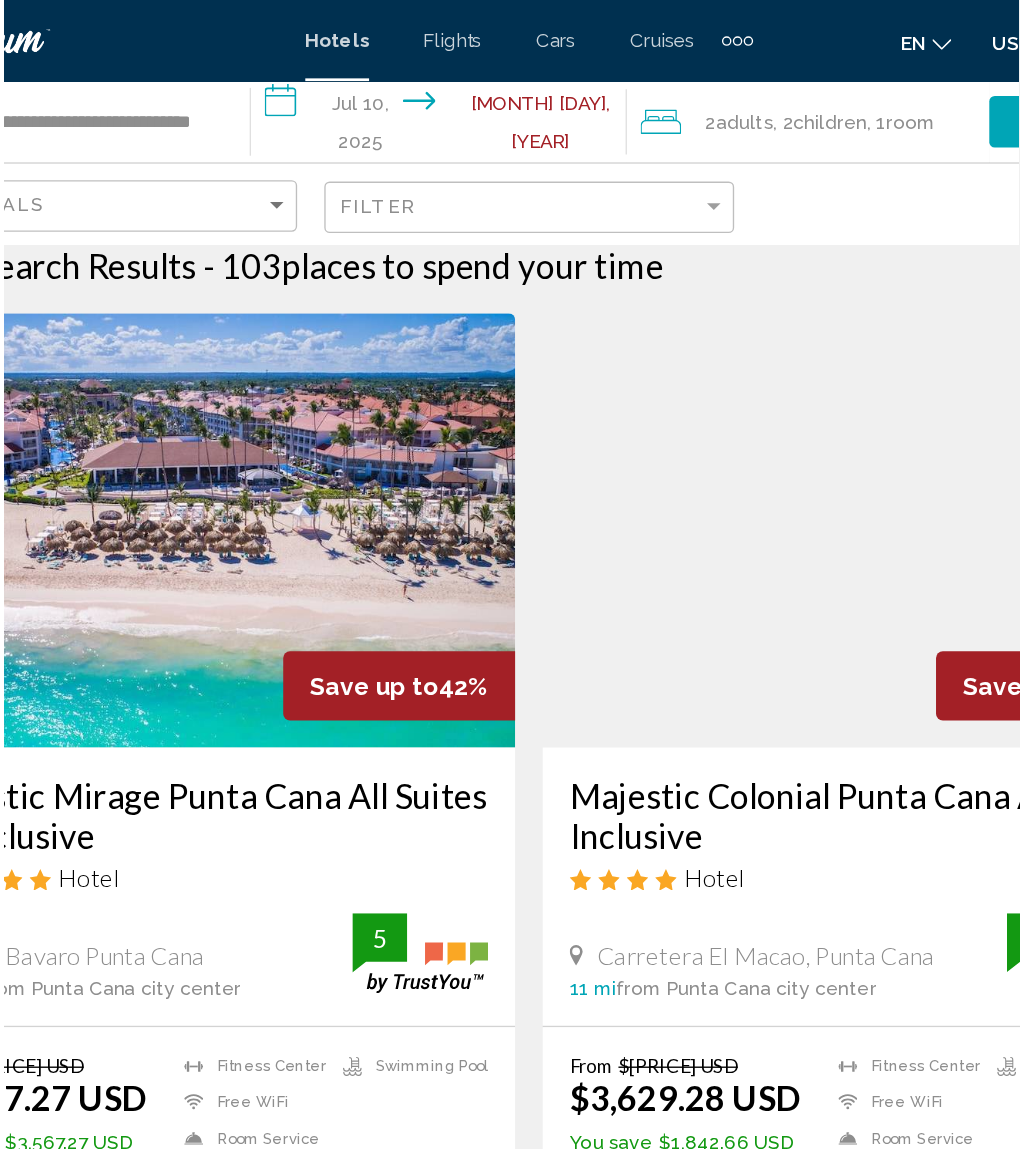 scroll, scrollTop: 0, scrollLeft: 0, axis: both 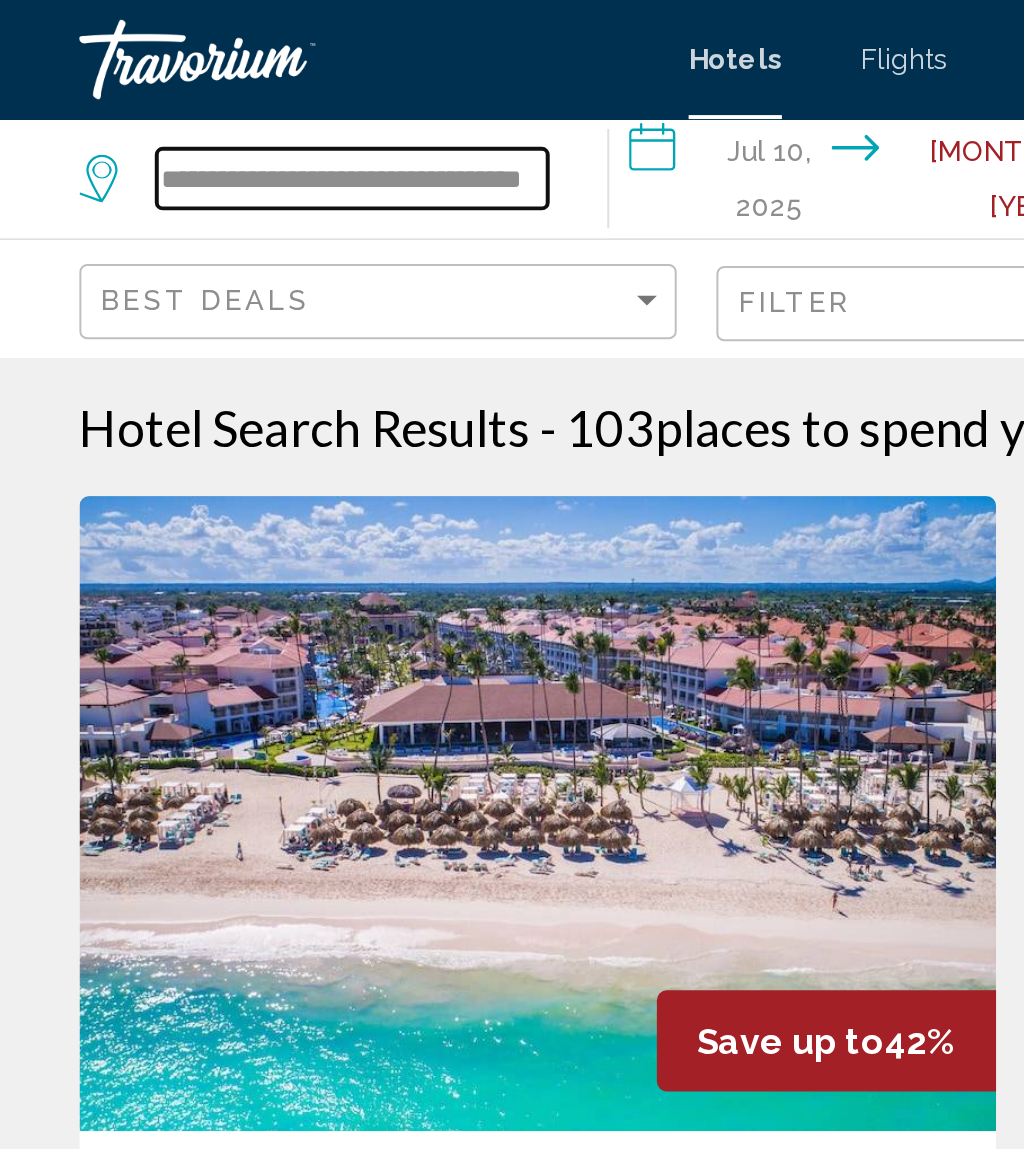 click on "**********" at bounding box center (177, 90) 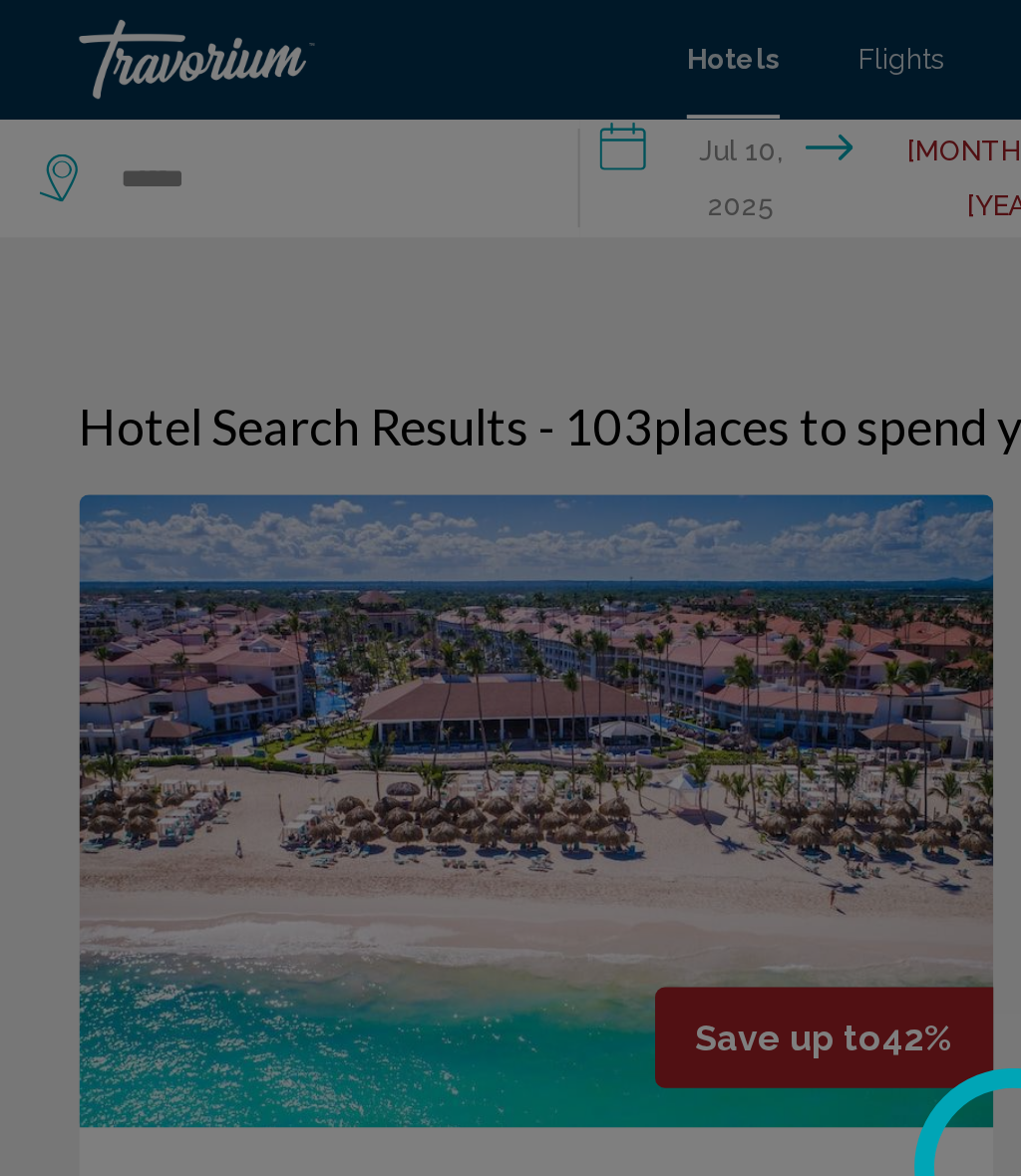 click at bounding box center [510, 588] 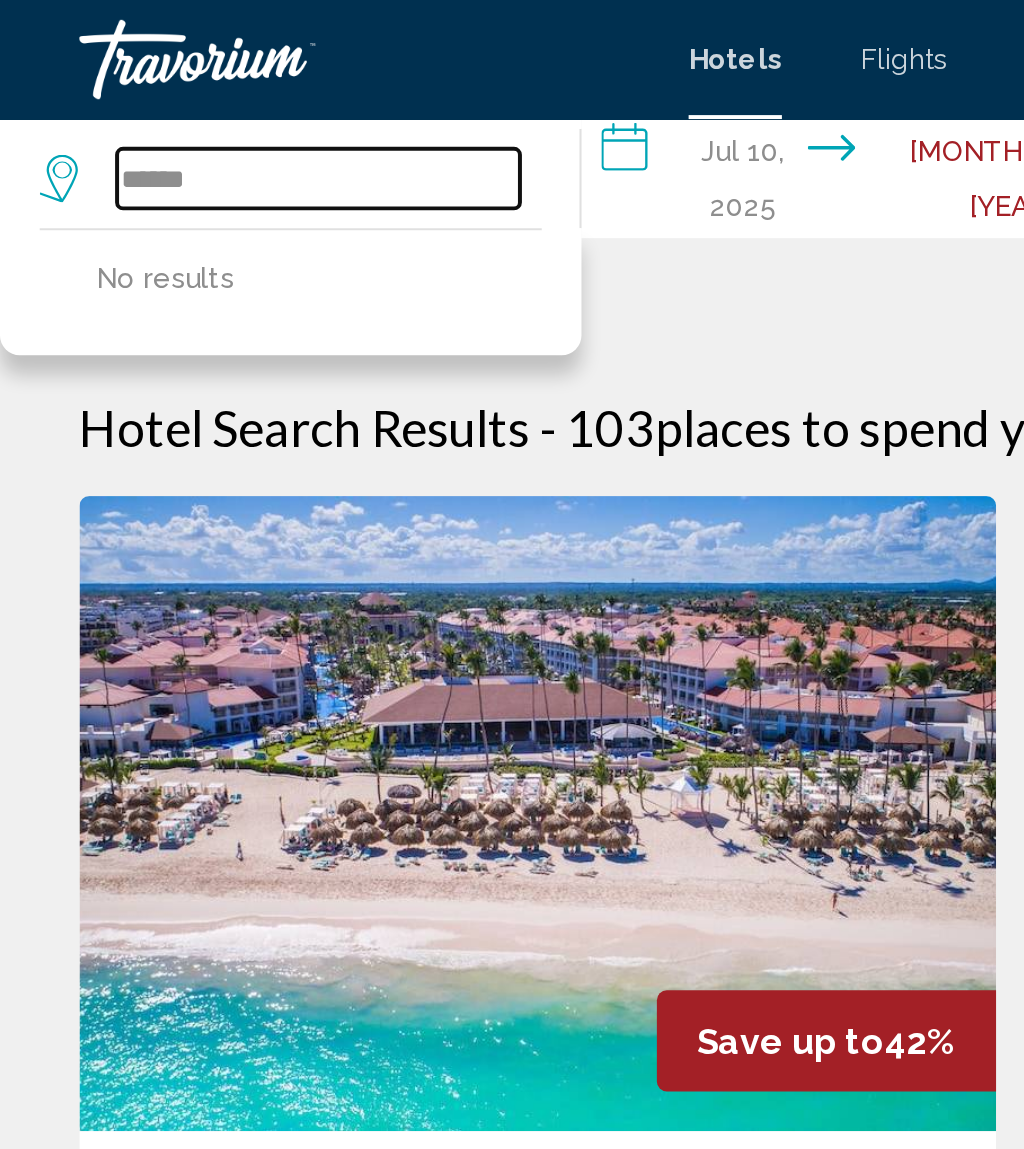 click on "*****" at bounding box center [160, 90] 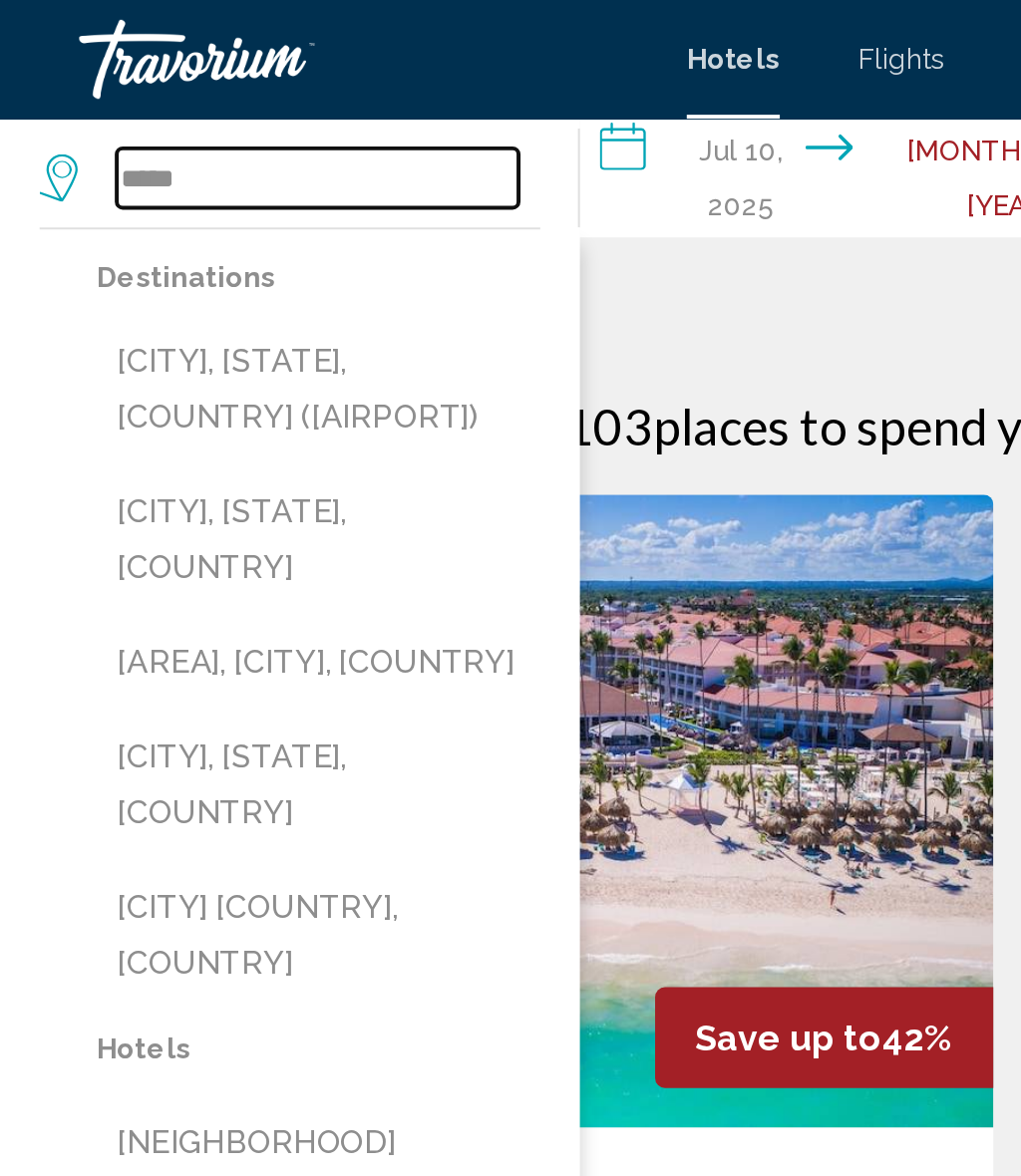 type on "*****" 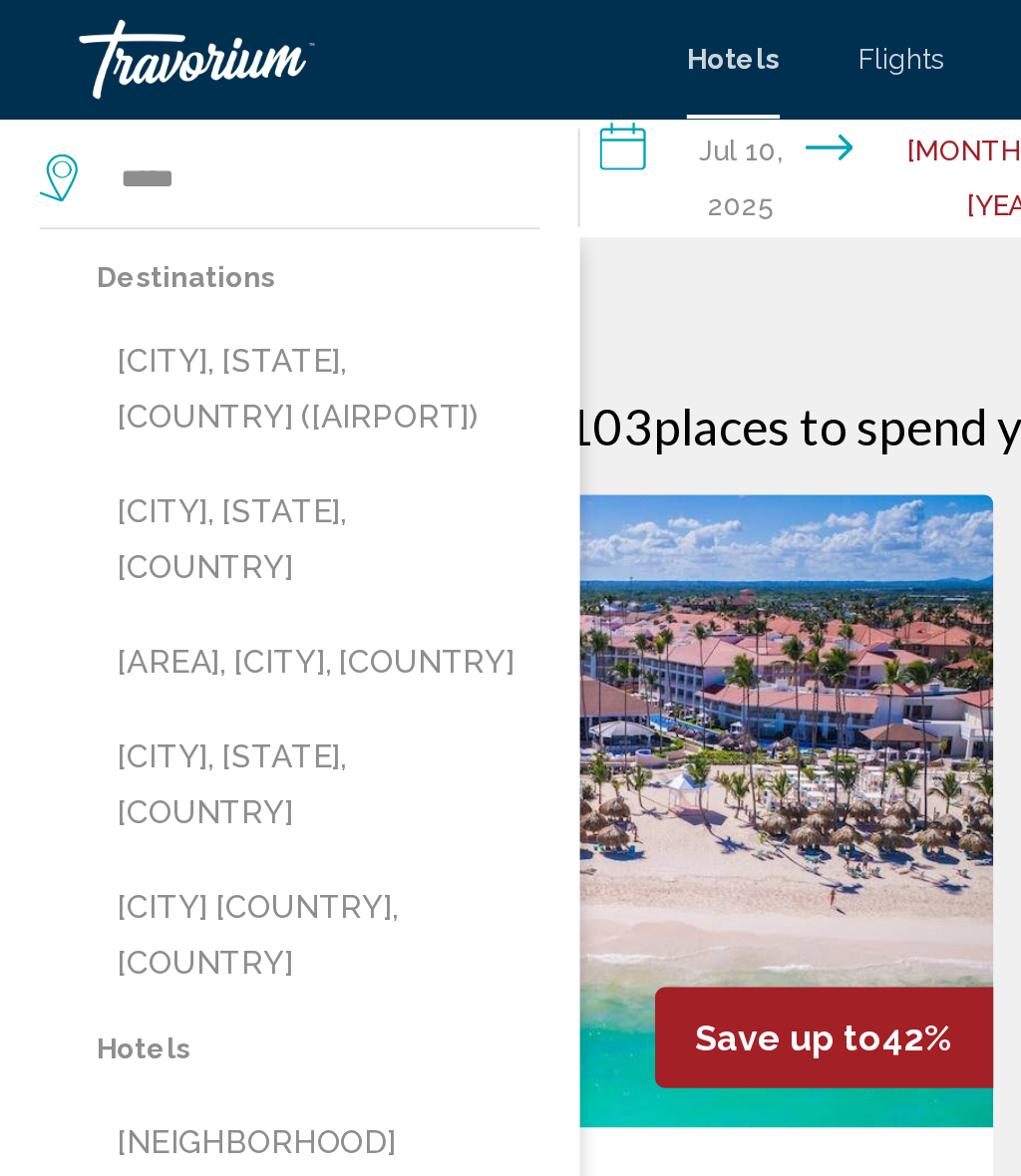 click on "[CITY], [STATE], [COUNTRY] ([AIRPORT])" at bounding box center (161, 196) 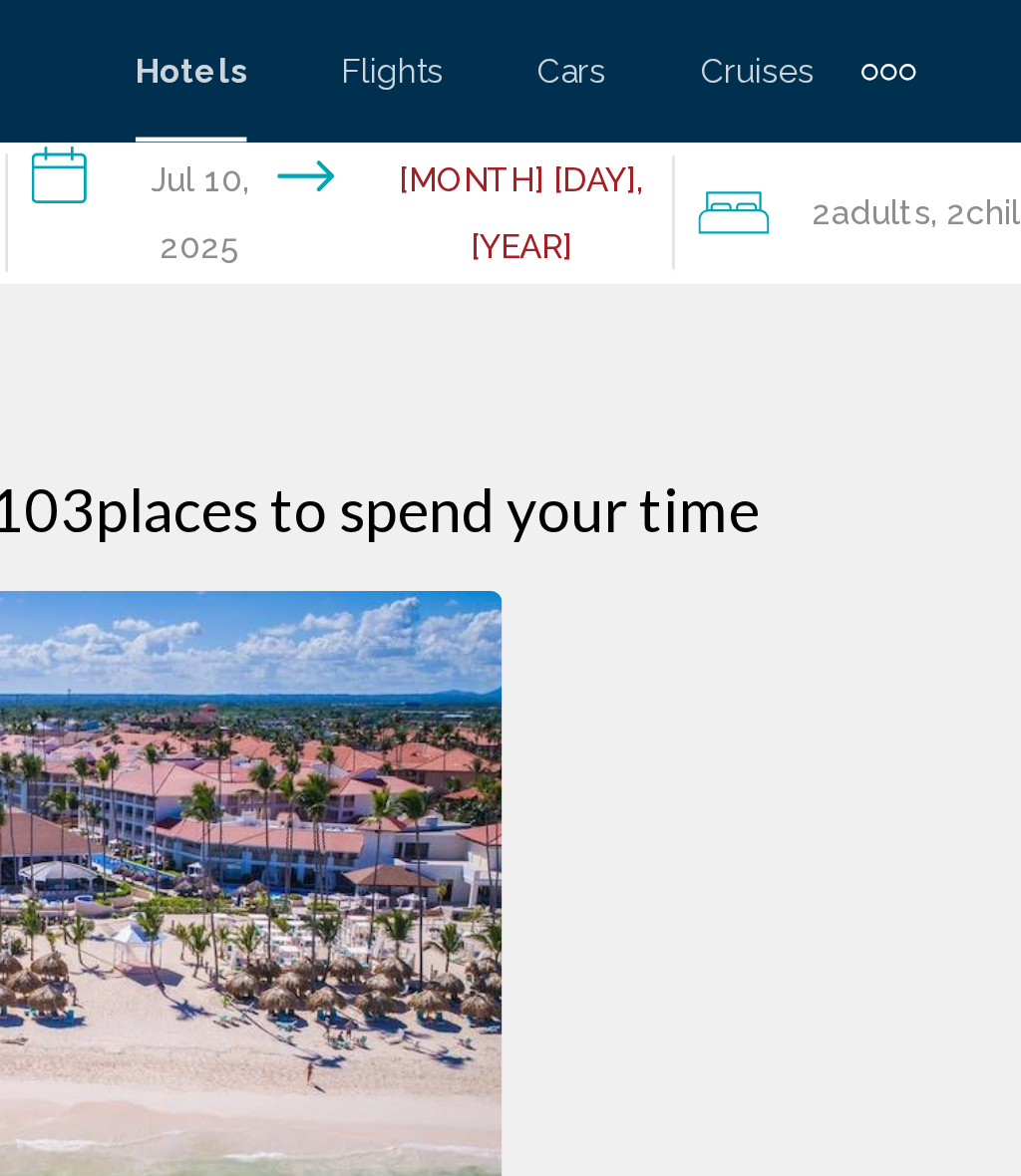 click on "**********" at bounding box center [437, 93] 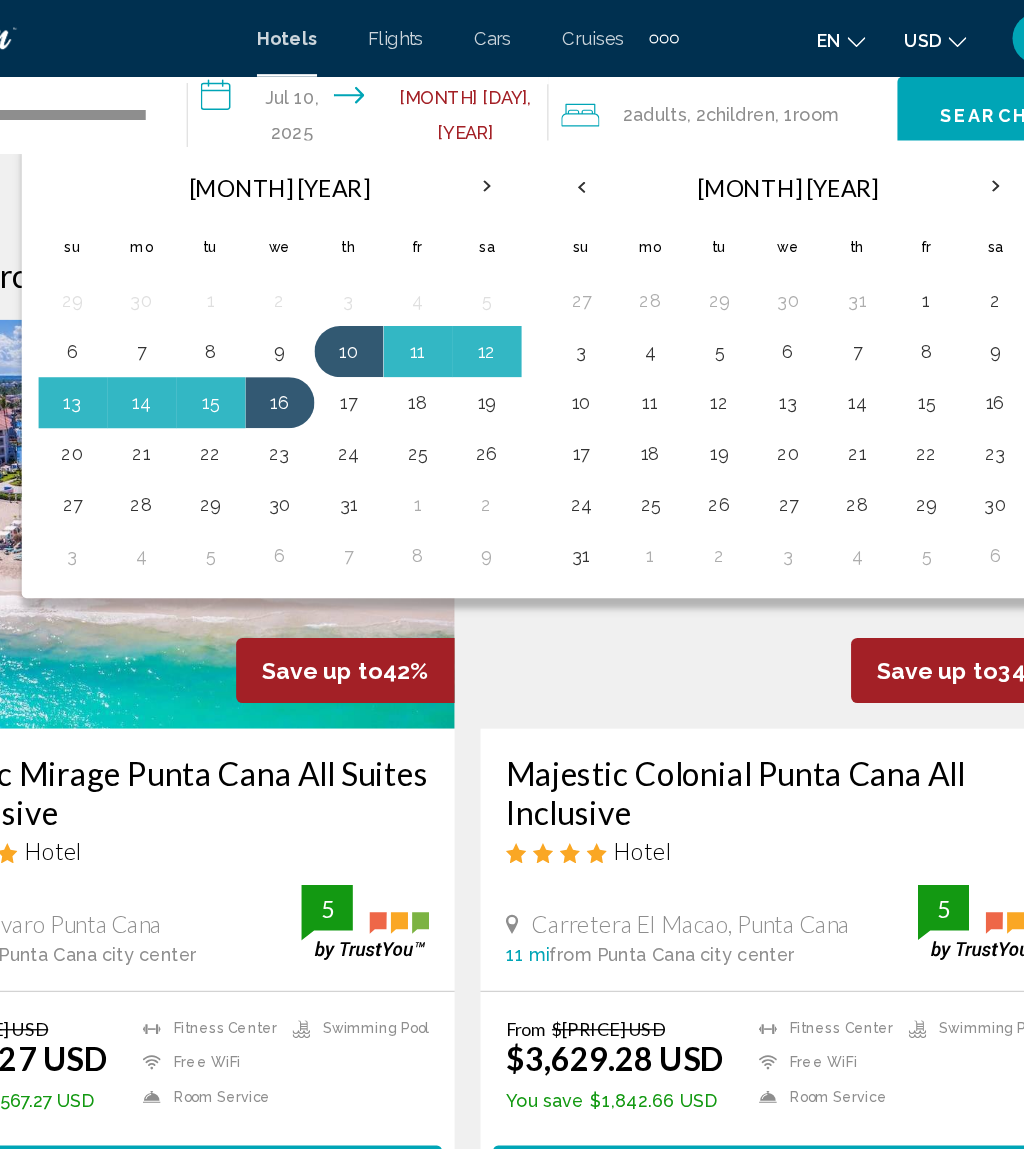 click at bounding box center [925, 146] 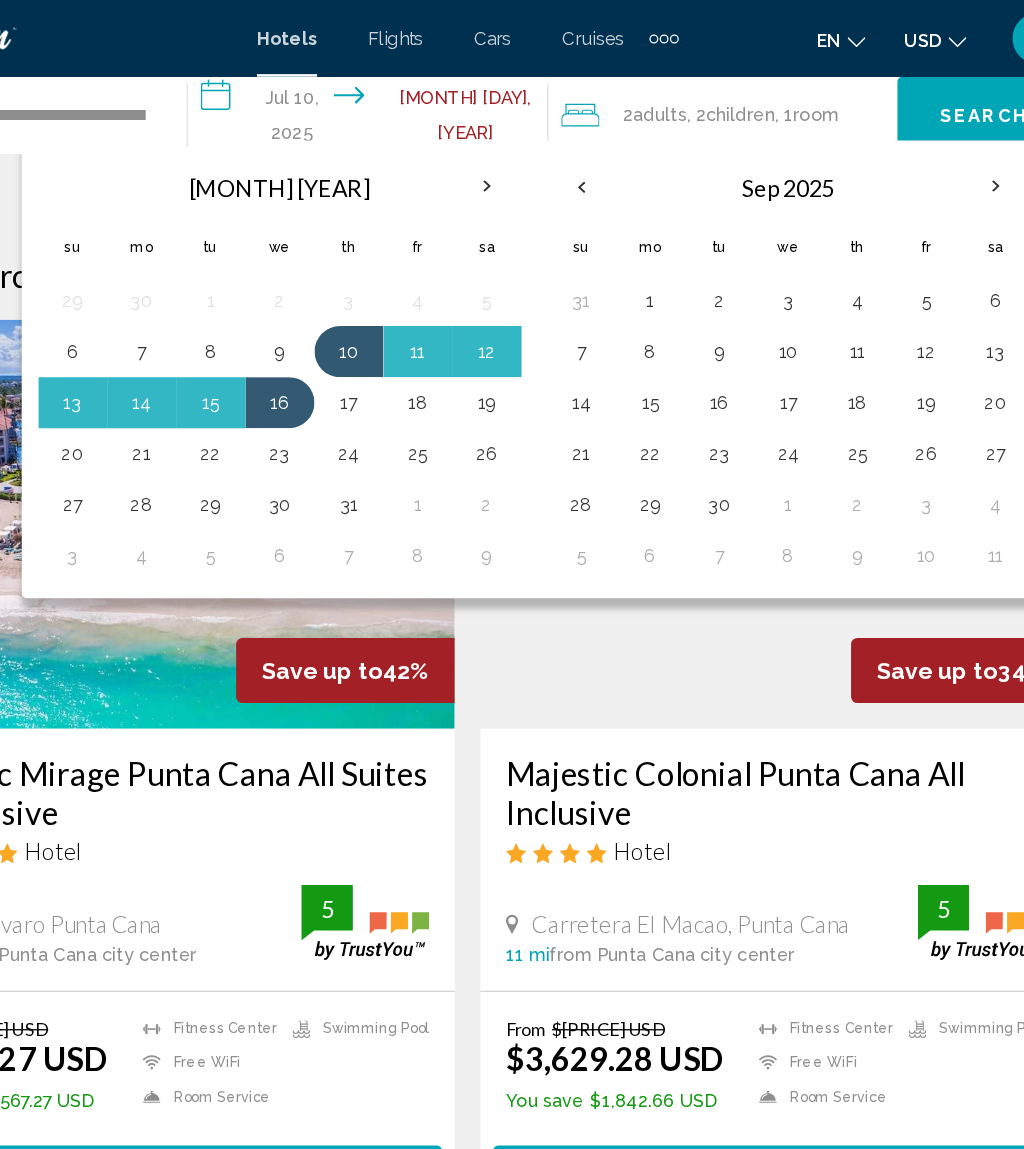 click on "16" at bounding box center (709, 315) 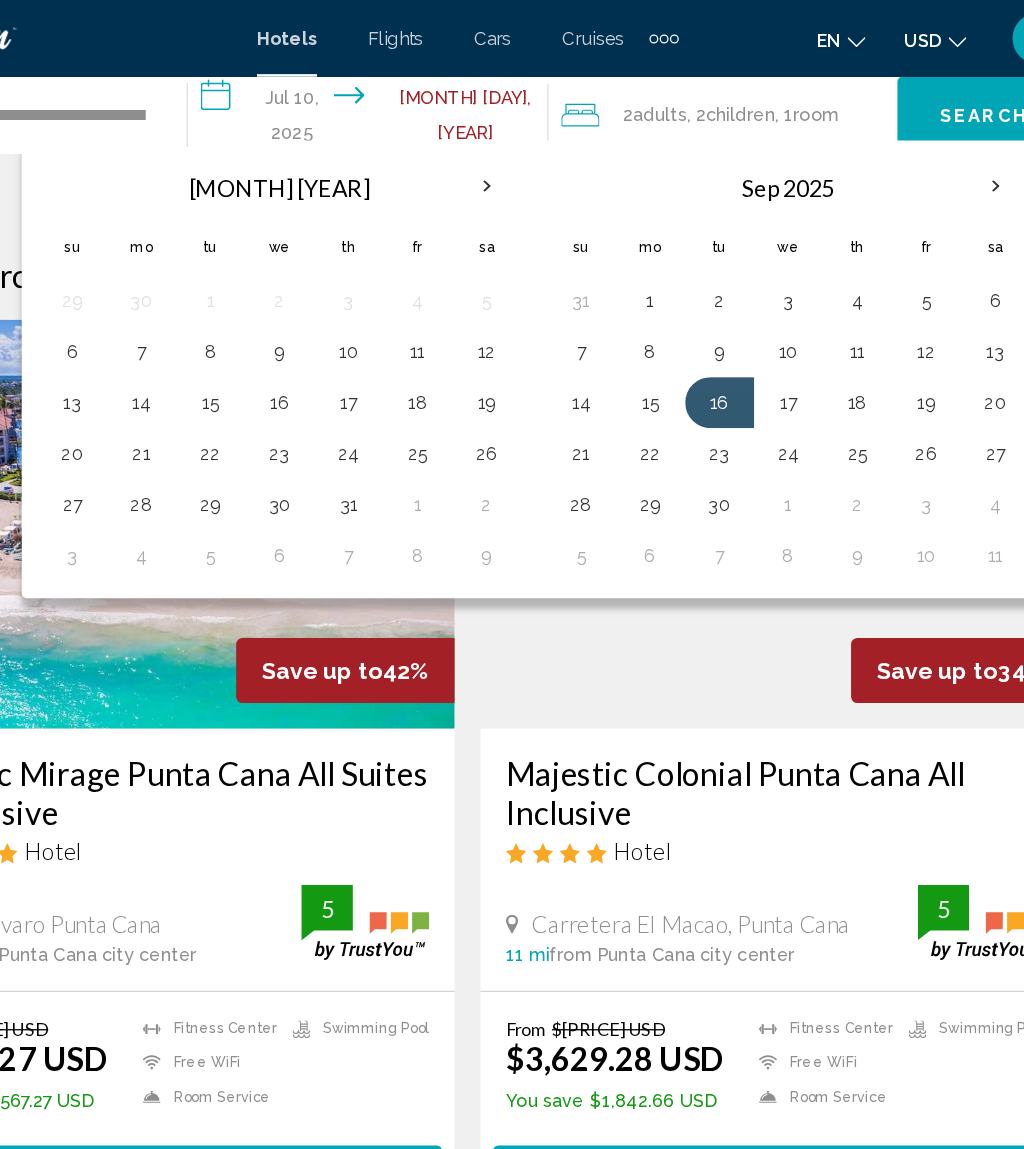 click on "23" at bounding box center (709, 355) 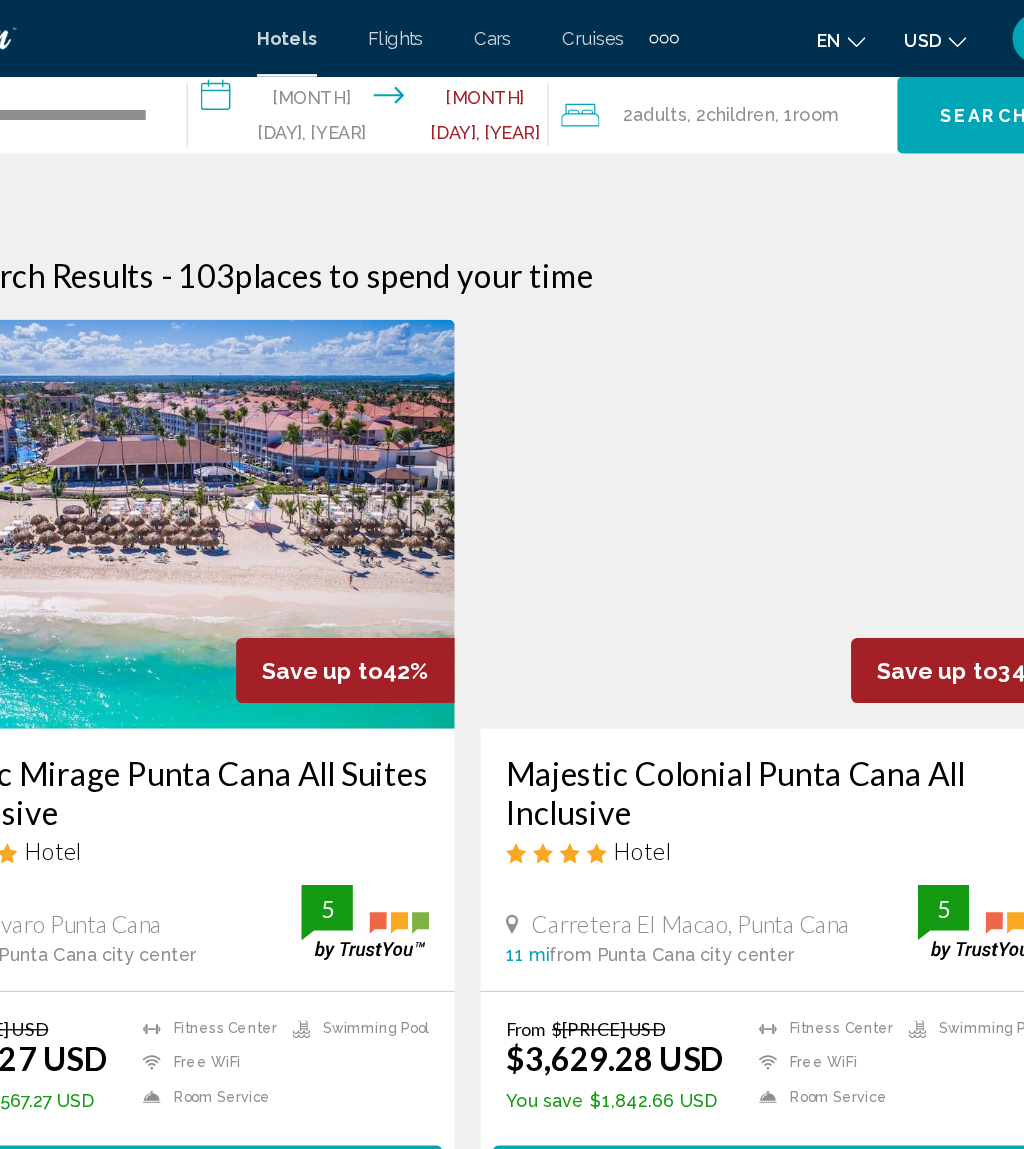 click on "Room" at bounding box center [0, 0] 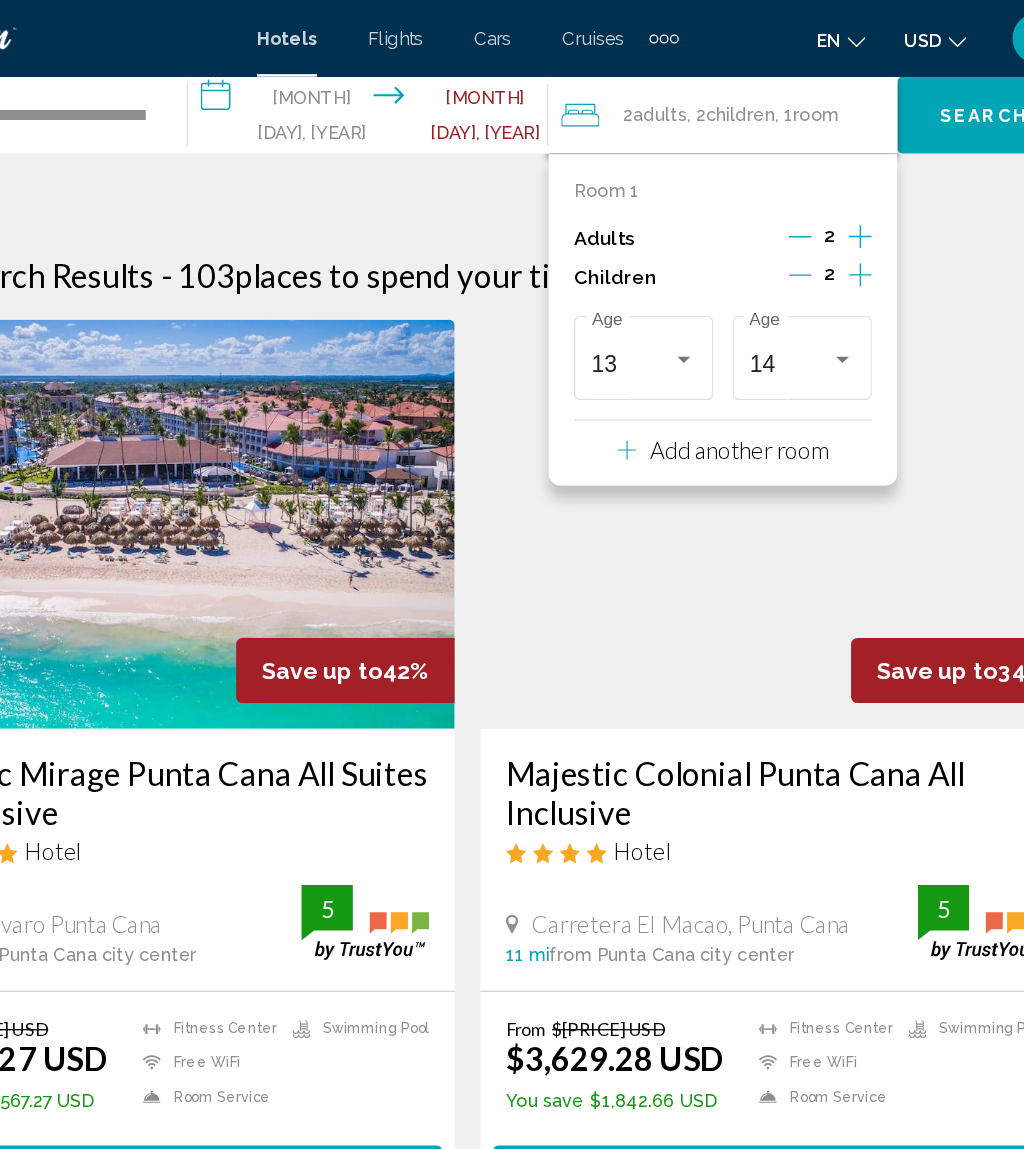 click on "2" at bounding box center (795, 214) 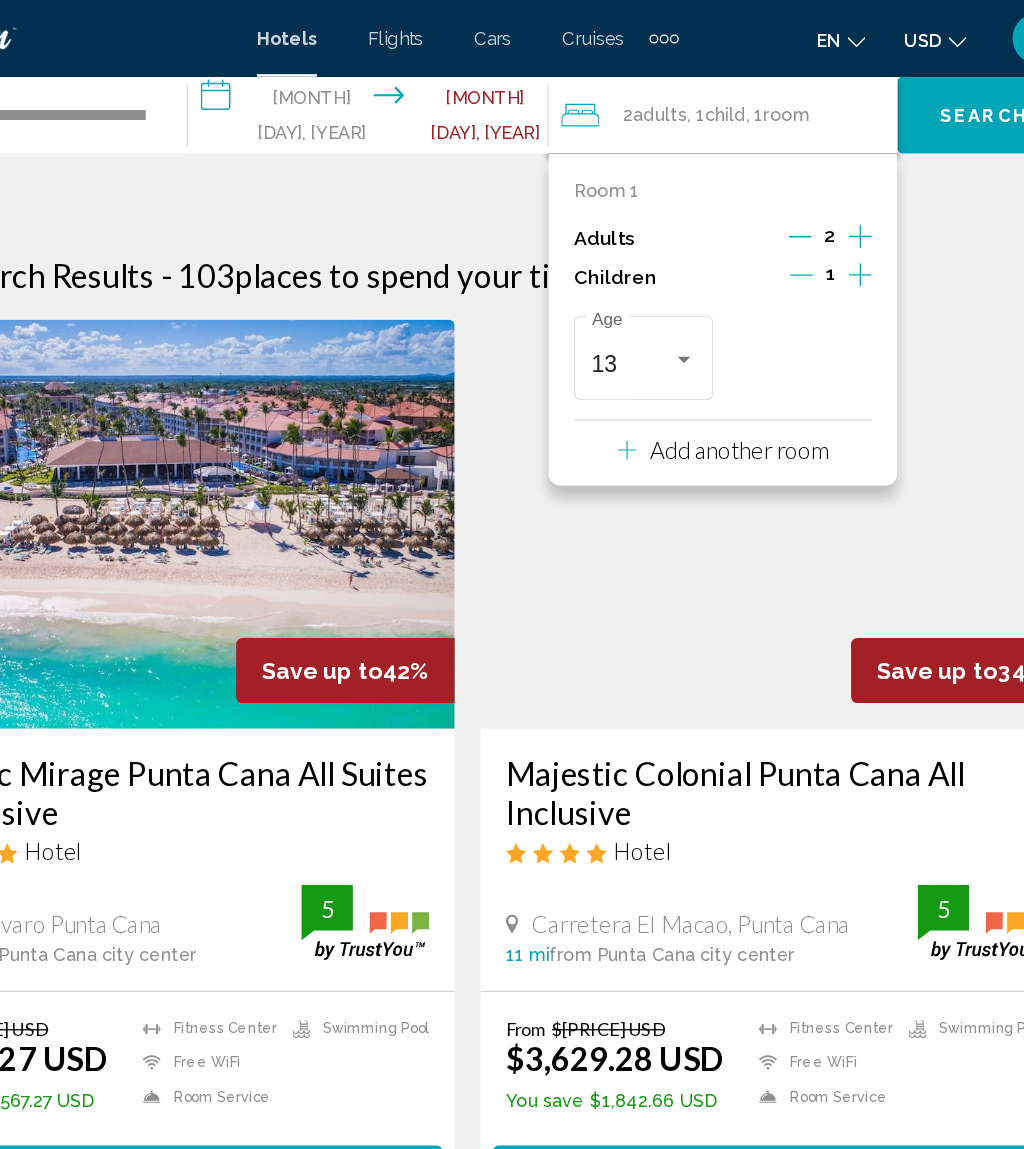 click at bounding box center [773, 215] 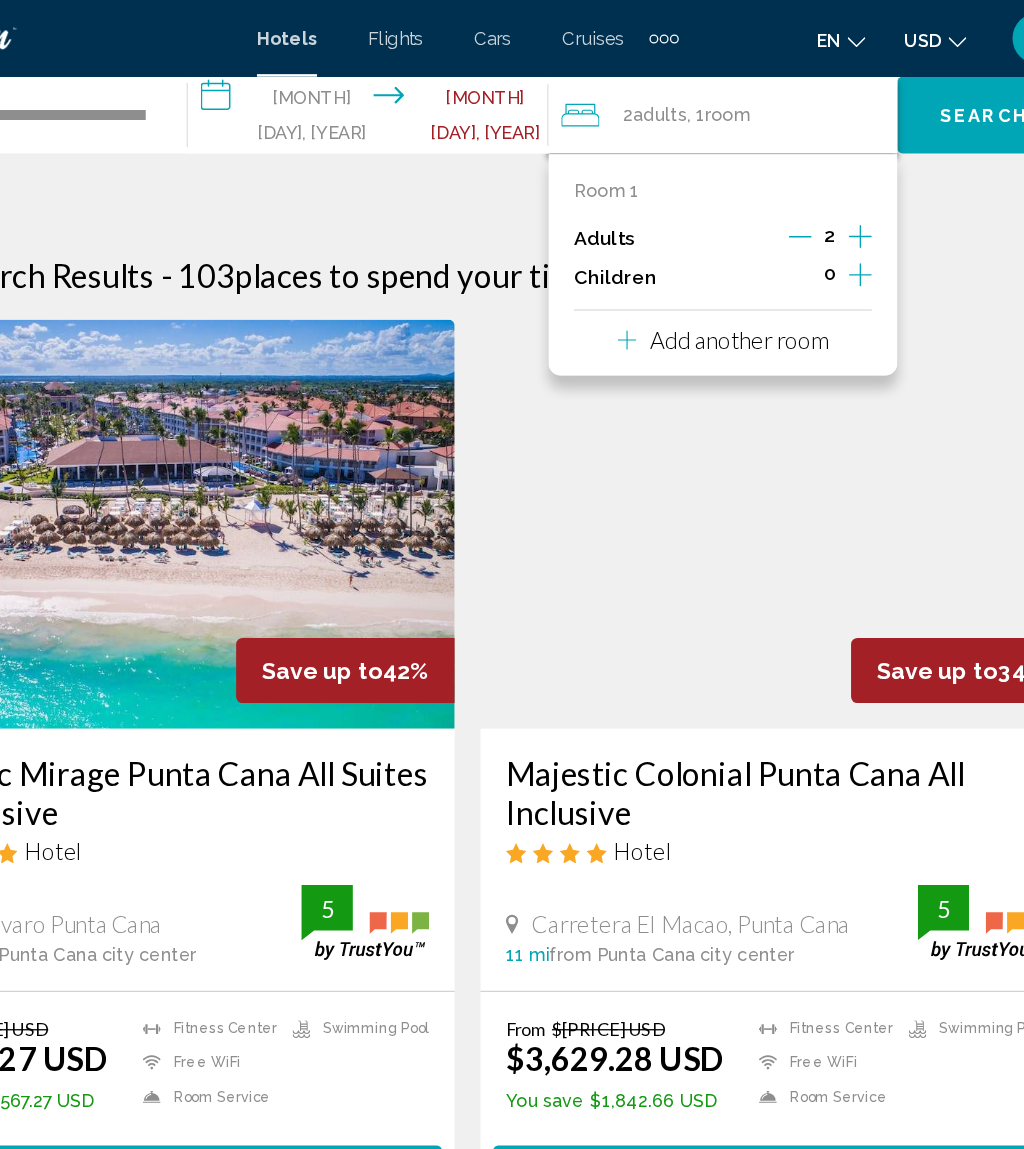 click on "Search" at bounding box center [916, 91] 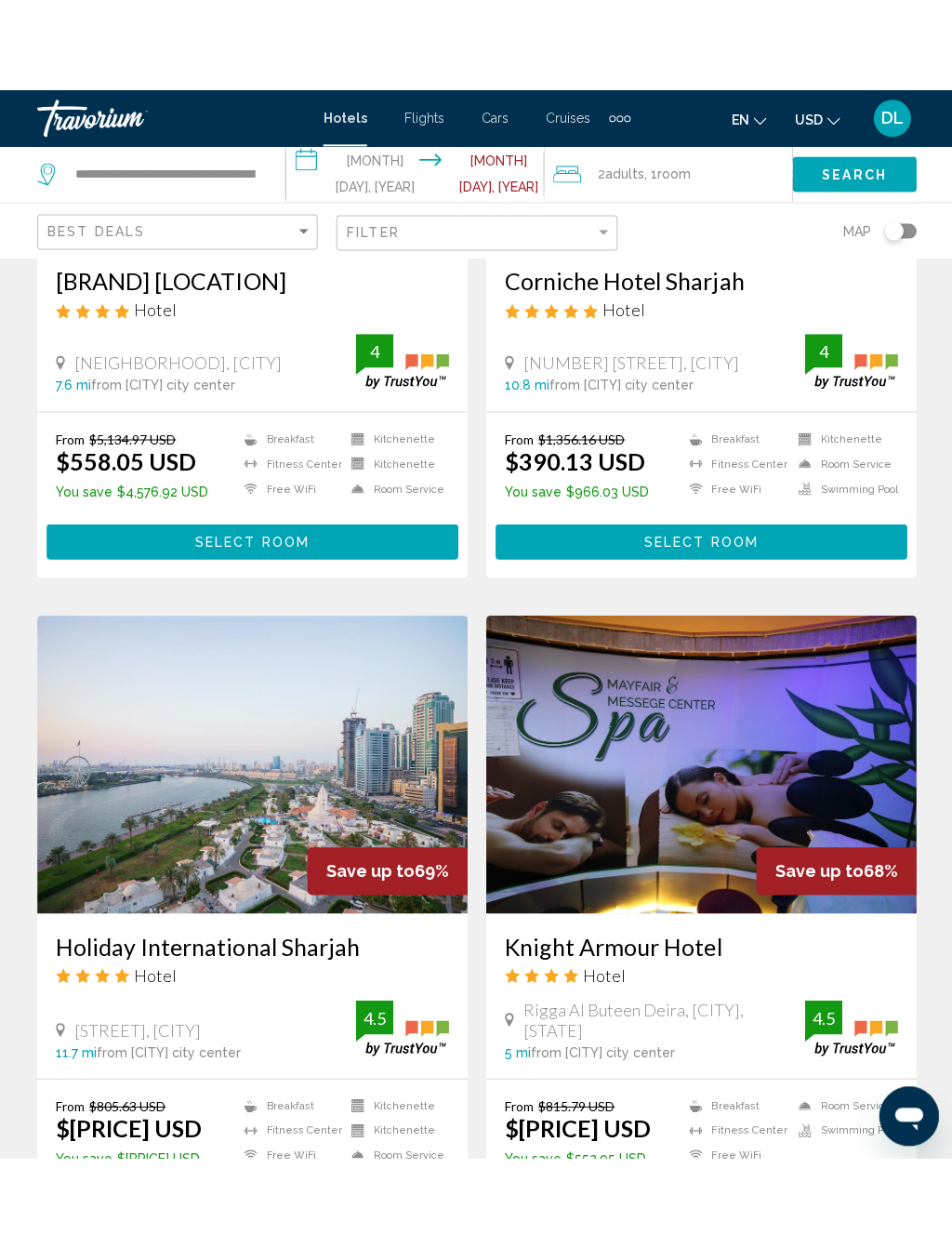 scroll, scrollTop: 0, scrollLeft: 0, axis: both 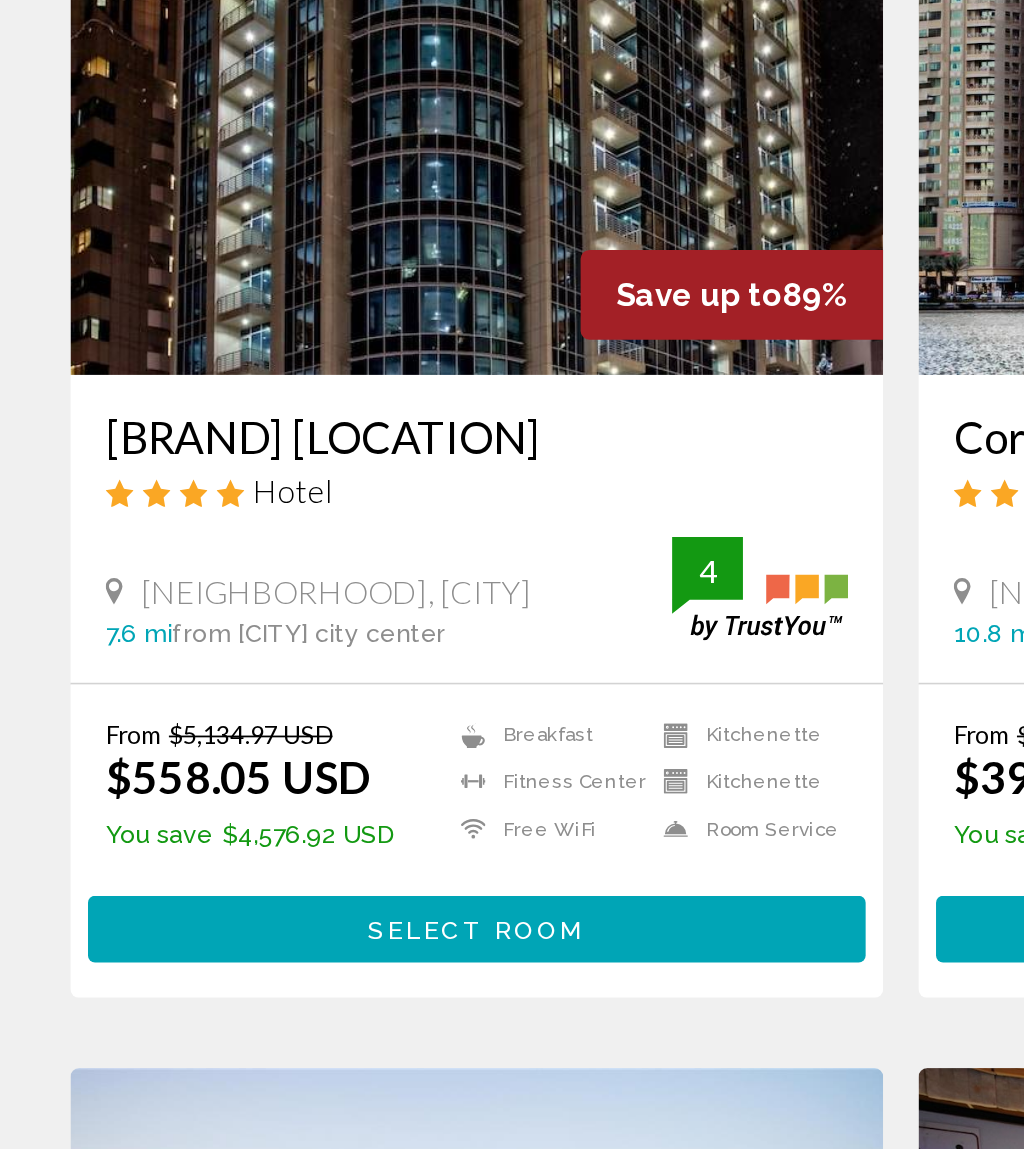 click on "Select Room" at bounding box center (270, 886) 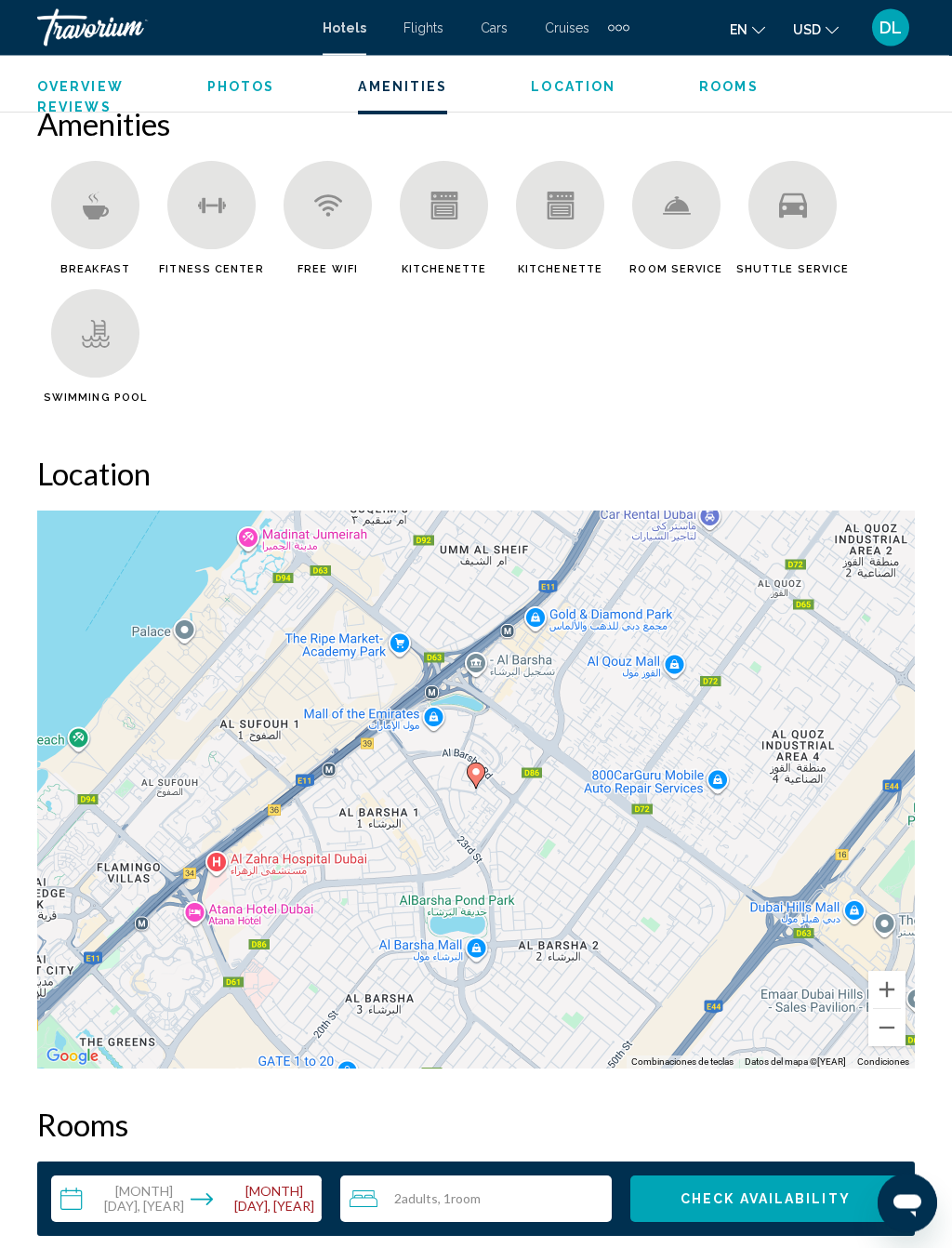 scroll, scrollTop: 2054, scrollLeft: 0, axis: vertical 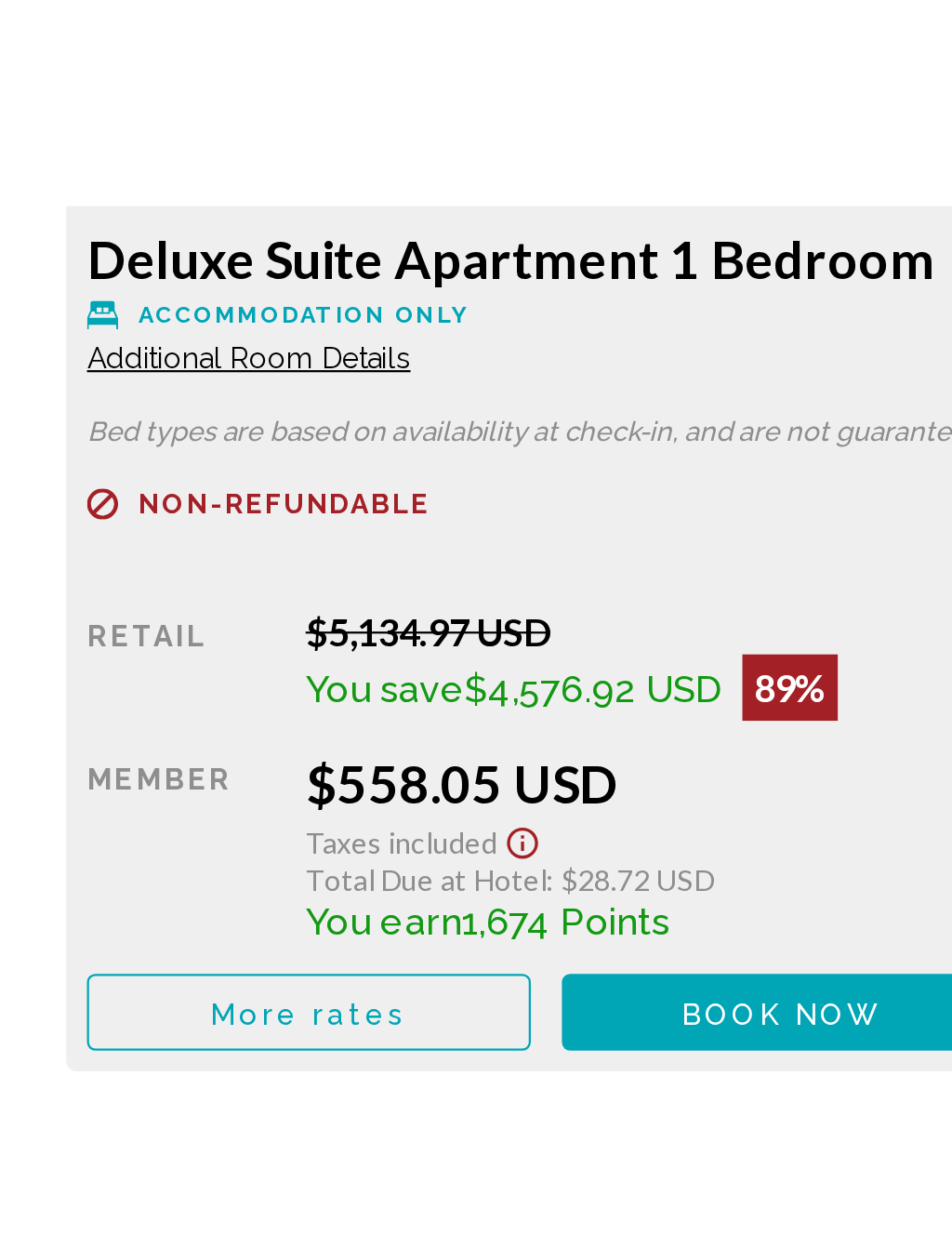 click on "Book now" at bounding box center [358, 664] 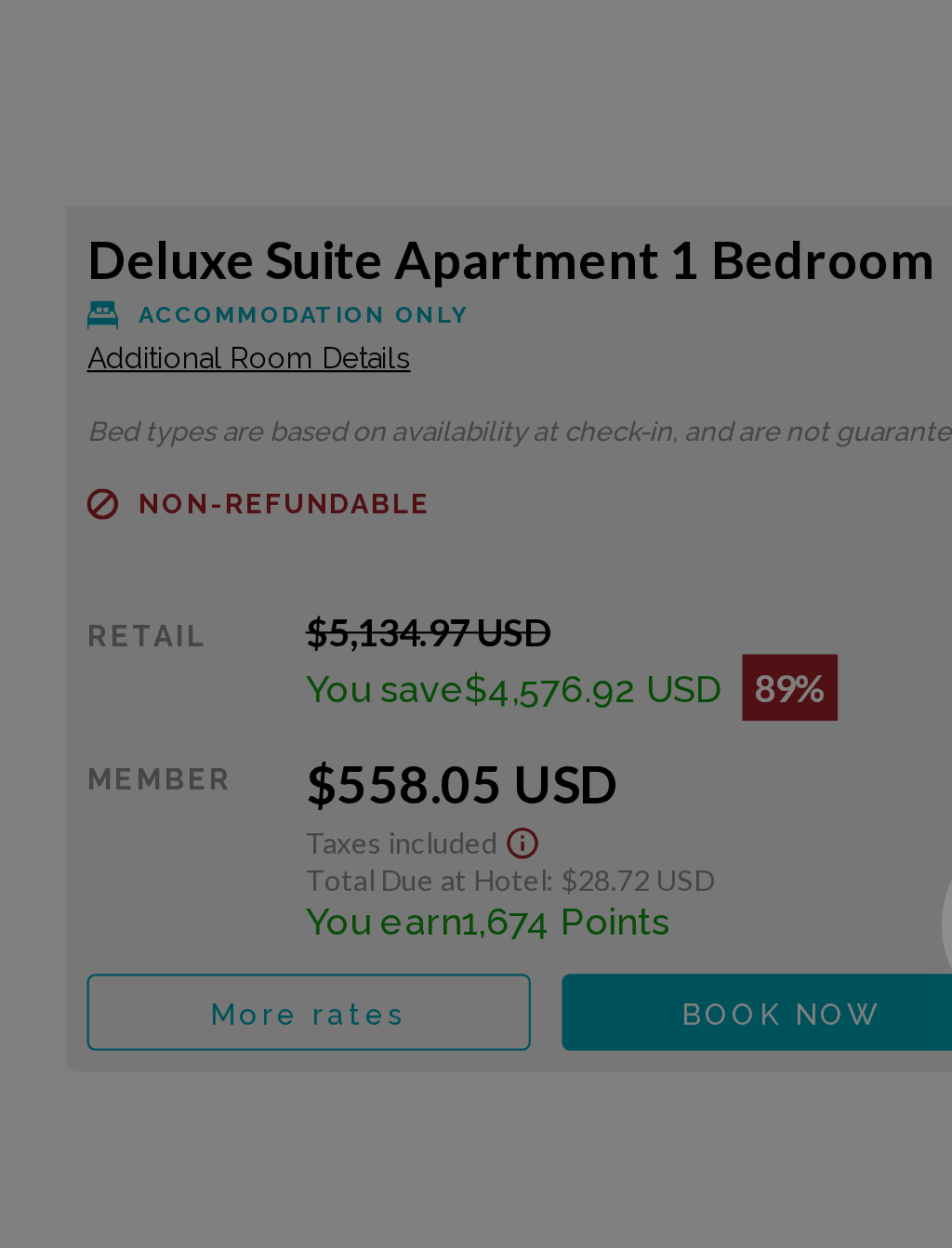 scroll, scrollTop: 0, scrollLeft: 0, axis: both 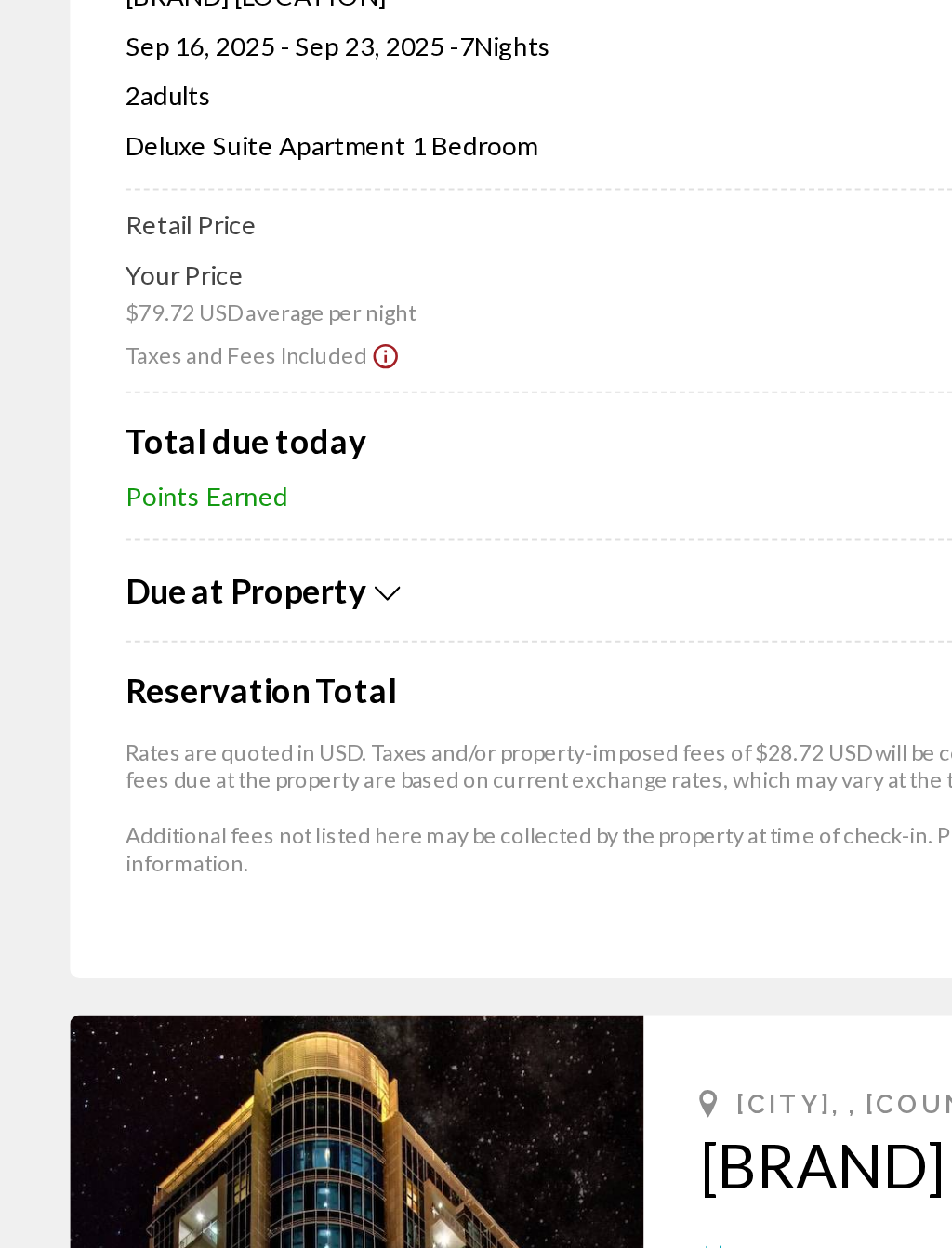 click at bounding box center (197, 532) 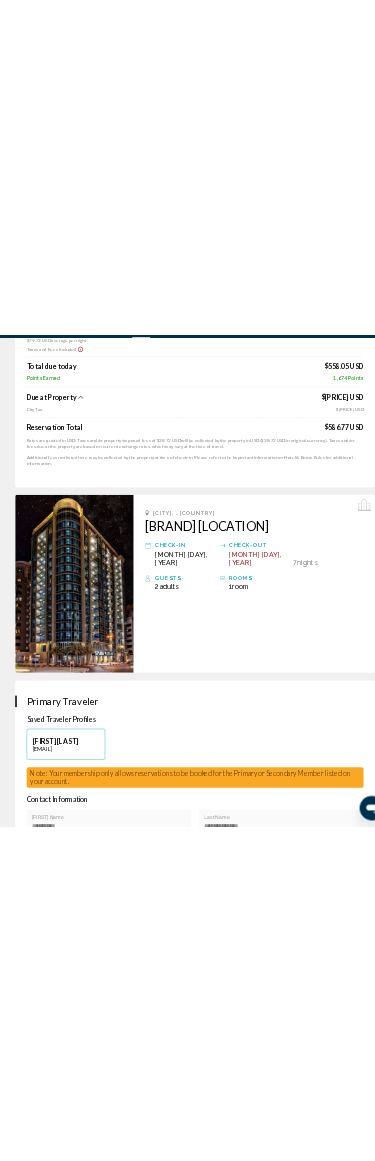 scroll, scrollTop: 452, scrollLeft: 0, axis: vertical 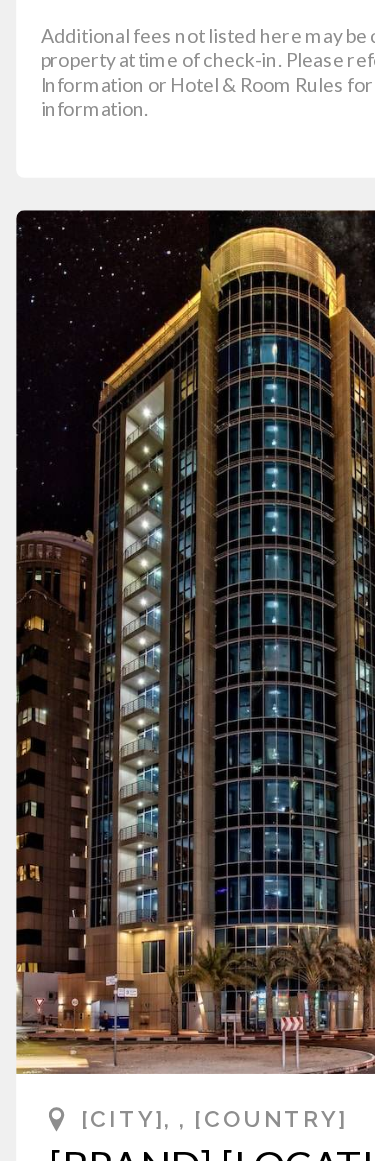 click at bounding box center [187, 639] 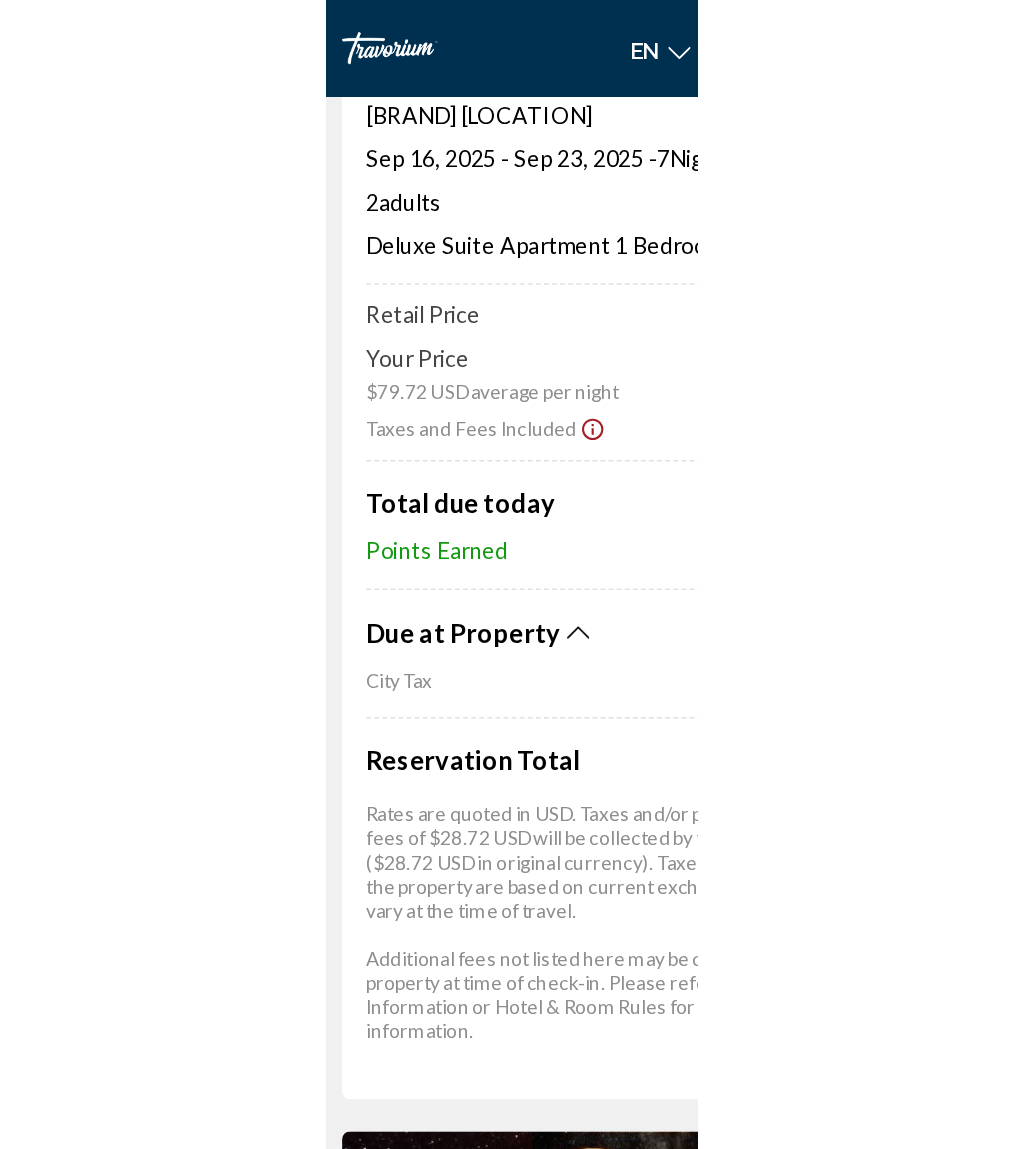scroll, scrollTop: 0, scrollLeft: 0, axis: both 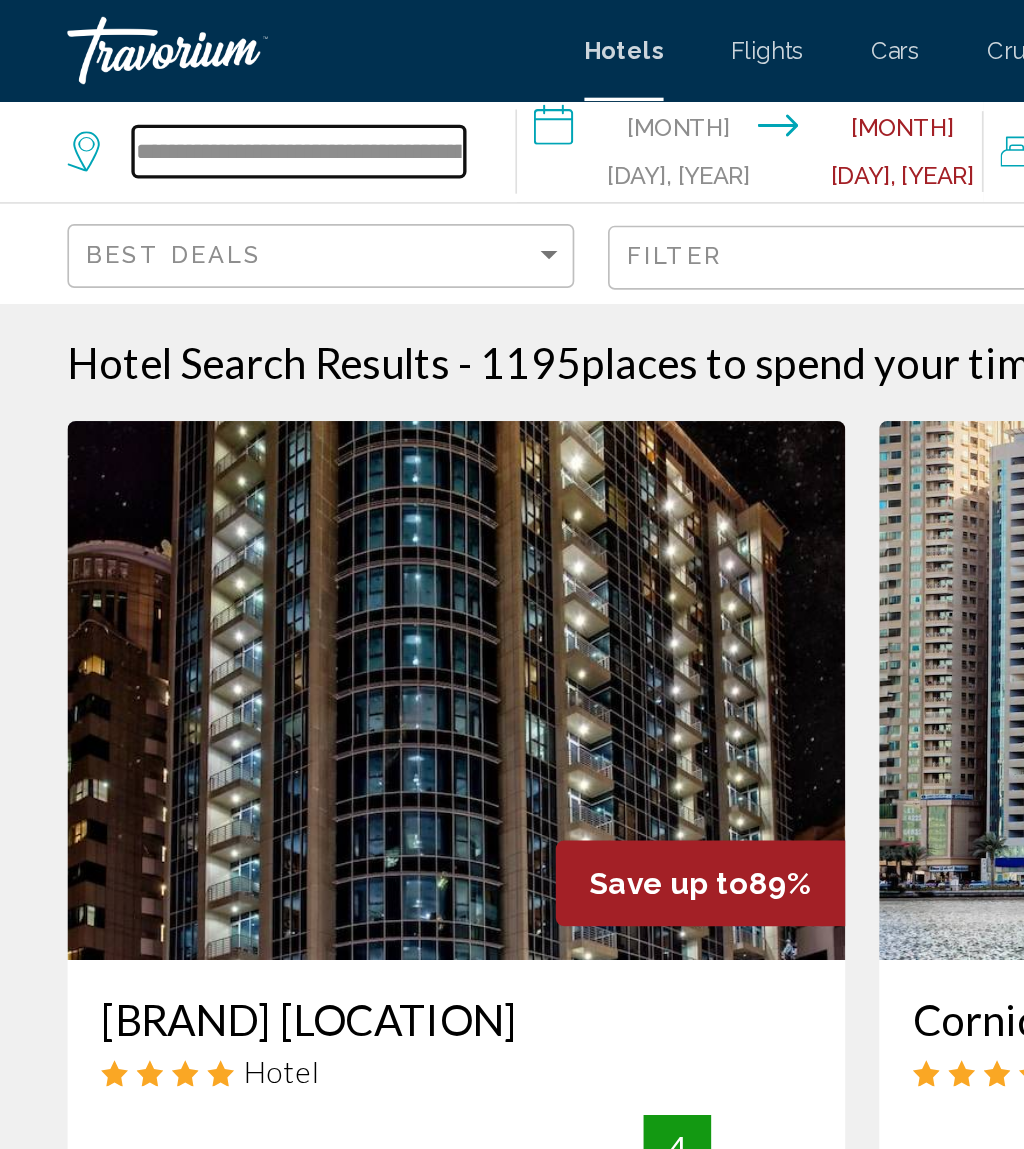 click on "**********" at bounding box center [177, 90] 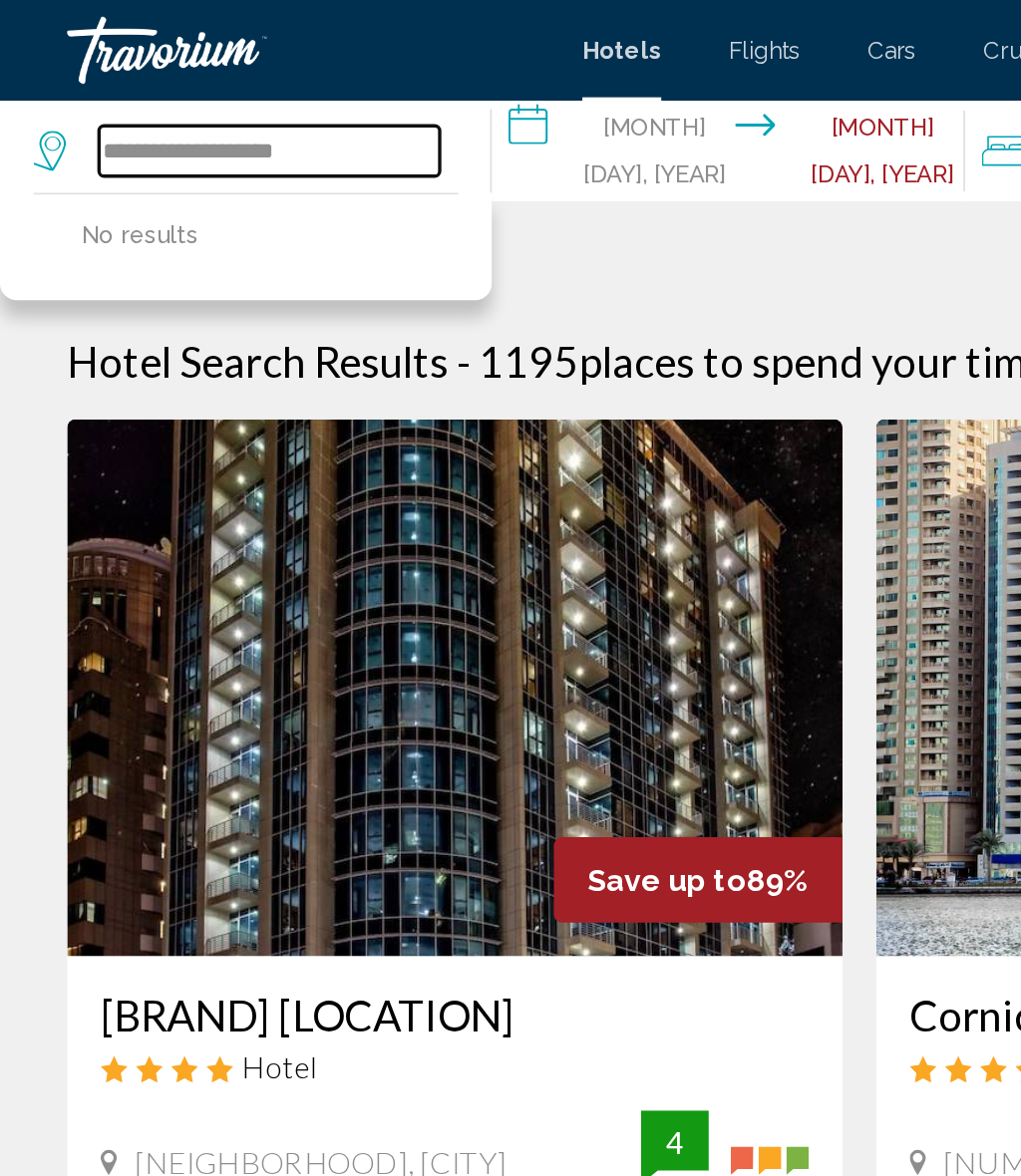 click on "**********" at bounding box center (160, 90) 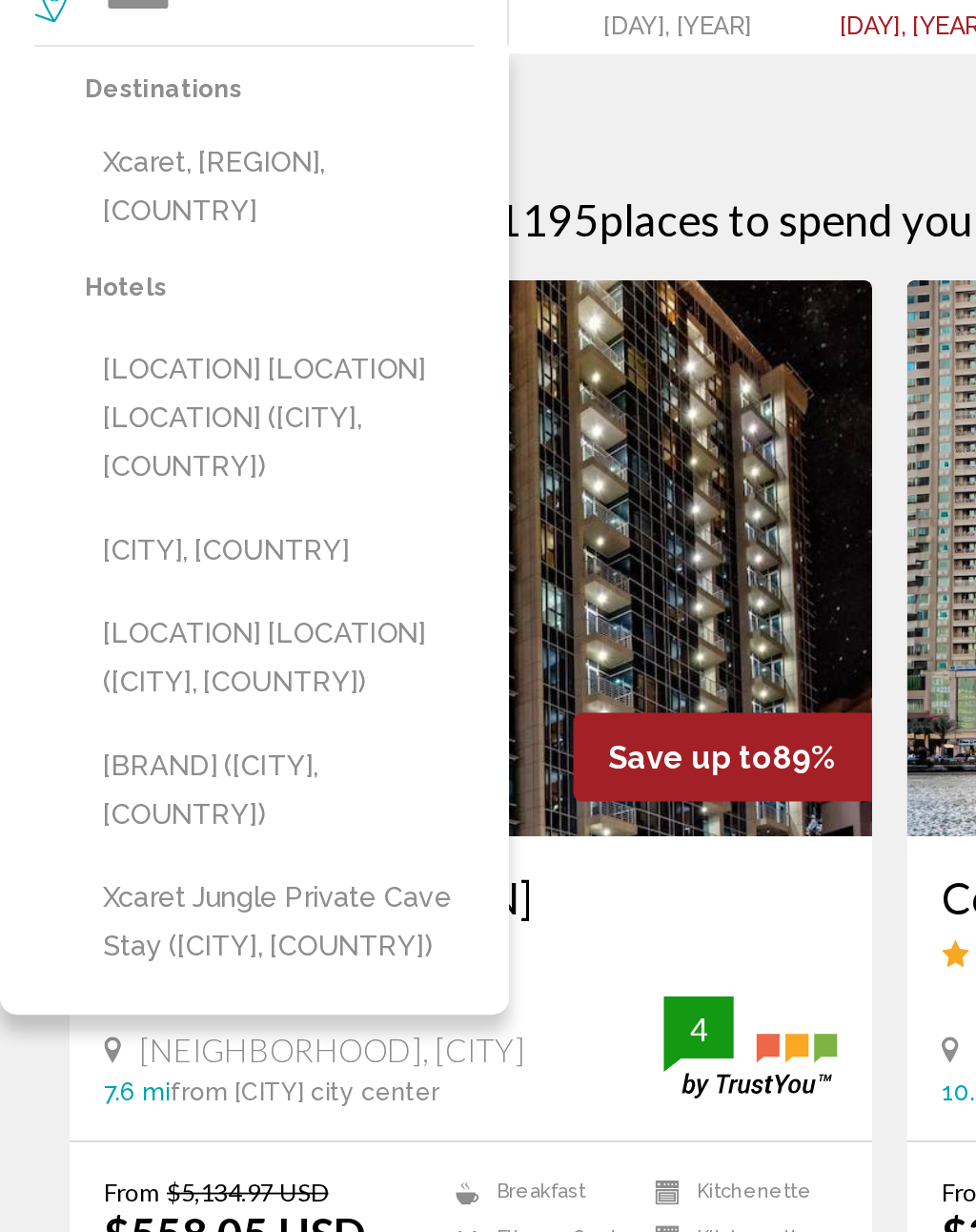 click on "[CITY], [COUNTRY]" at bounding box center [153, 387] 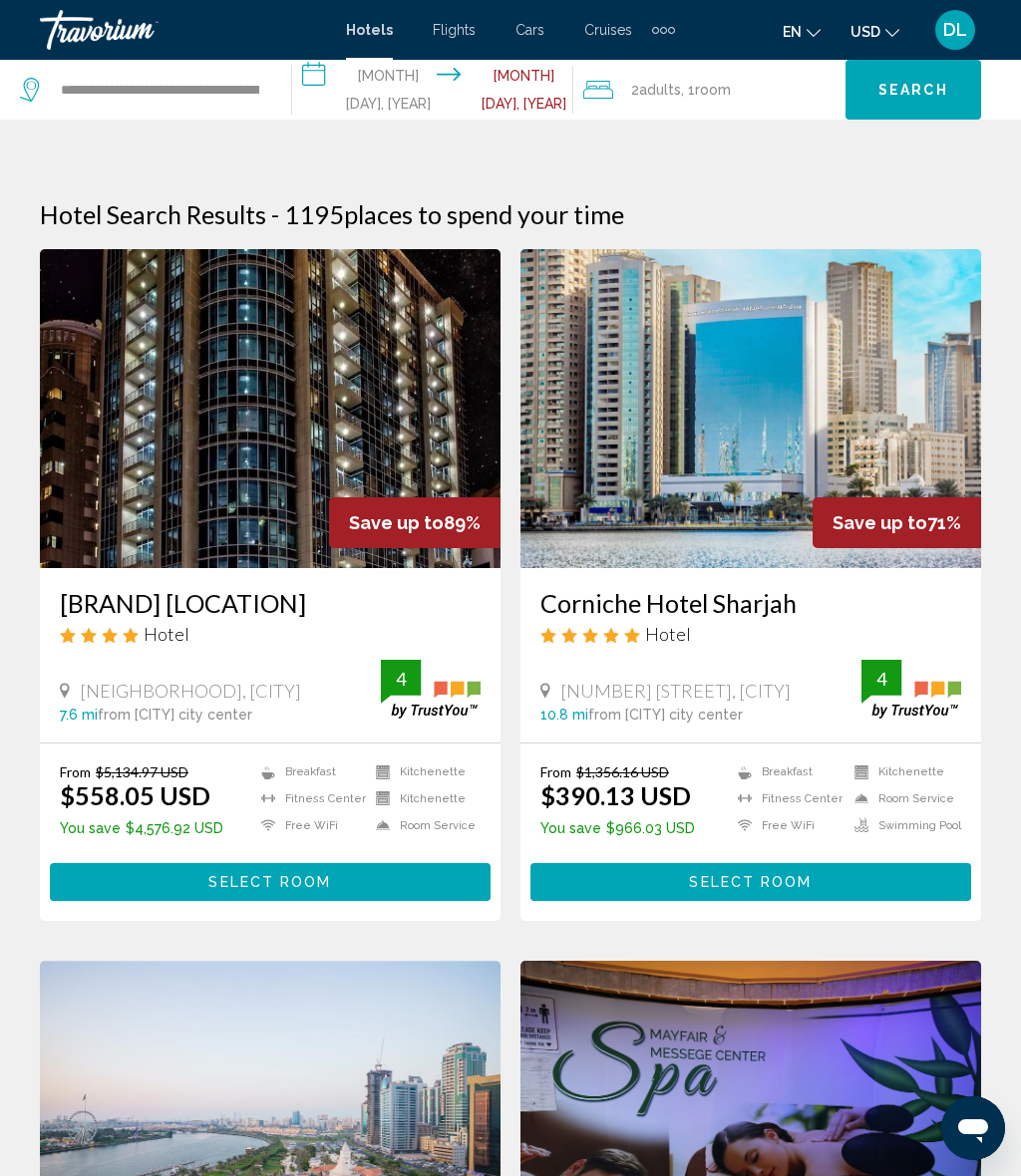 click on "**********" at bounding box center (437, 93) 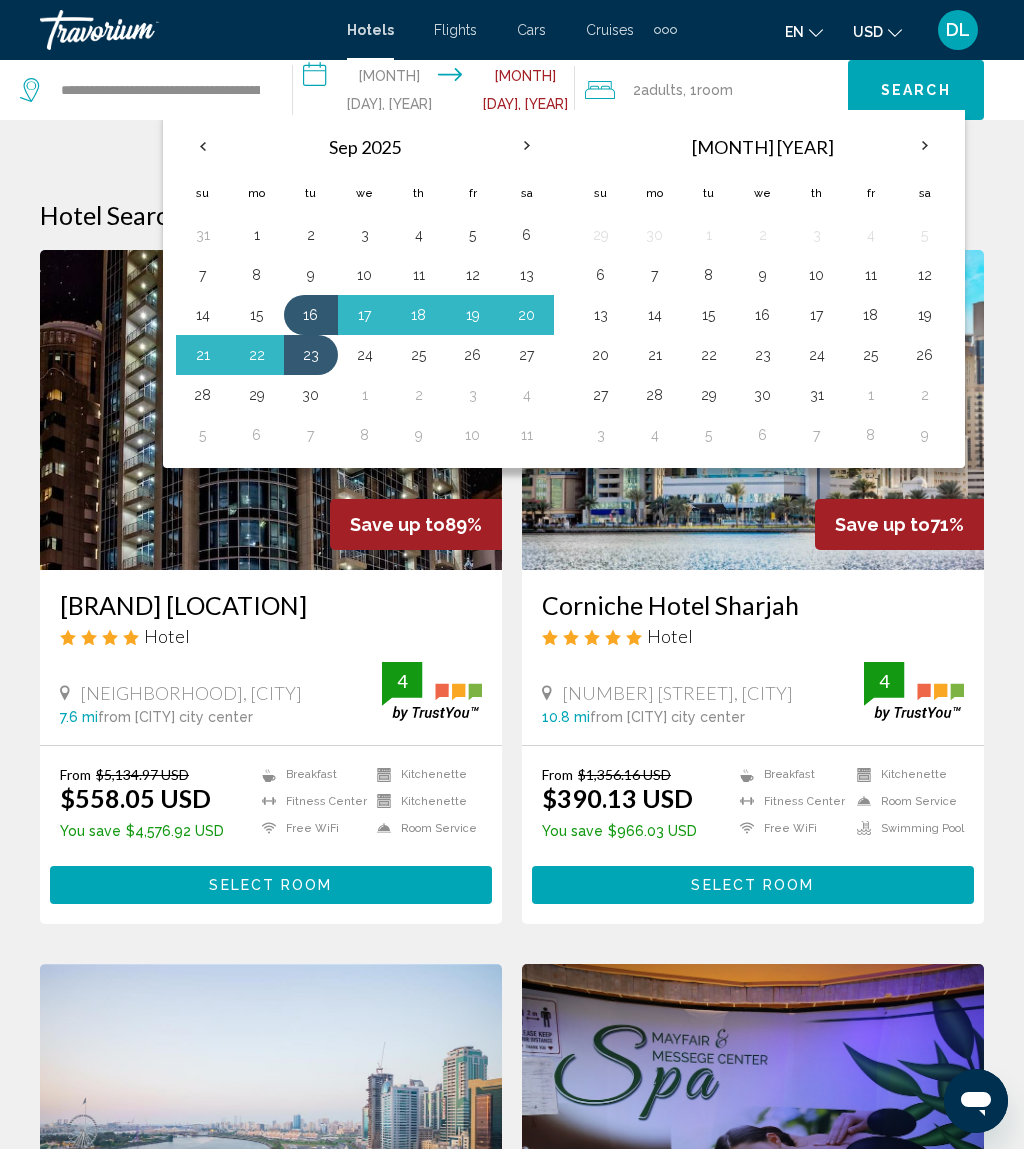 click at bounding box center [203, 146] 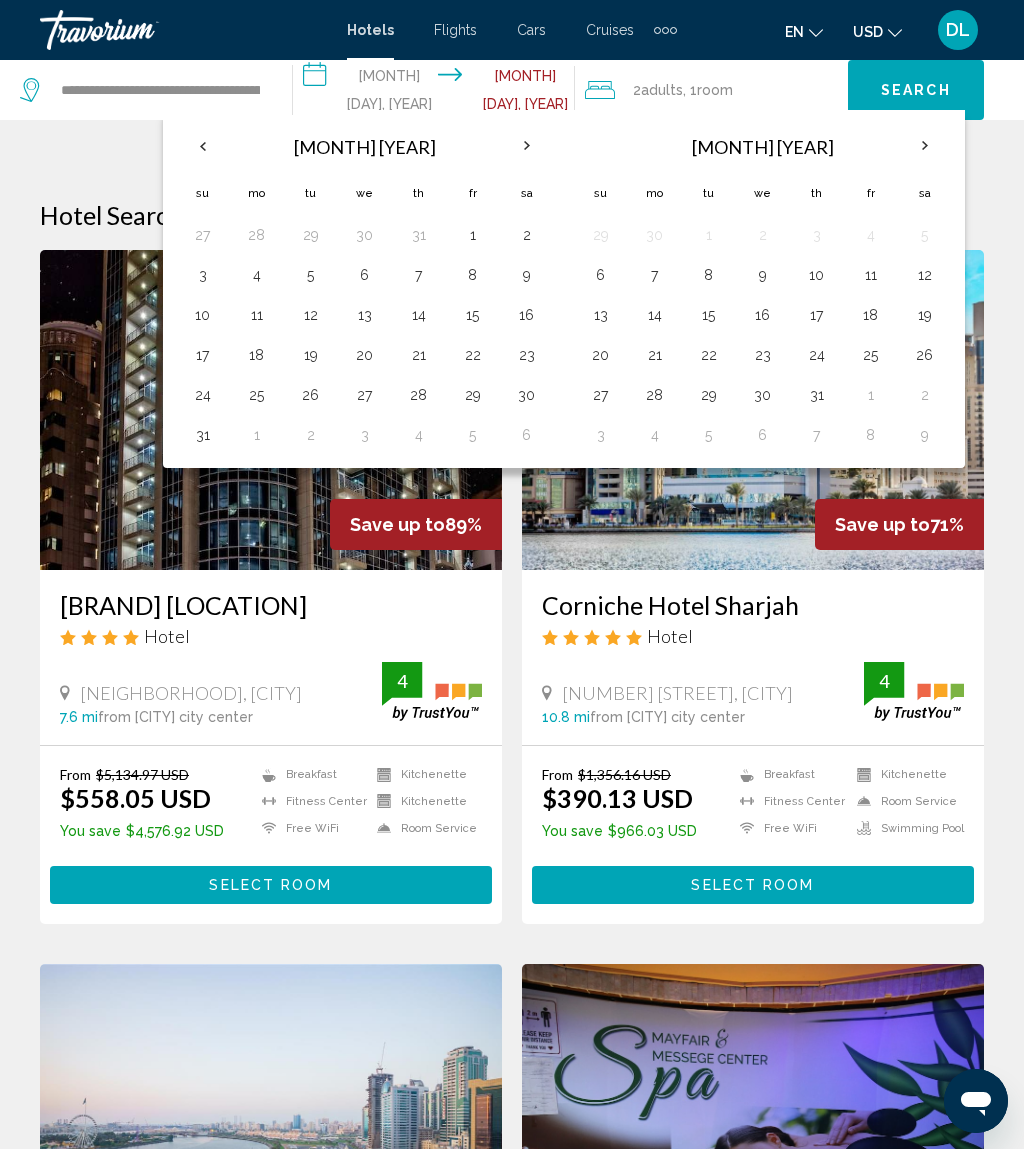 click on "21" at bounding box center [419, 355] 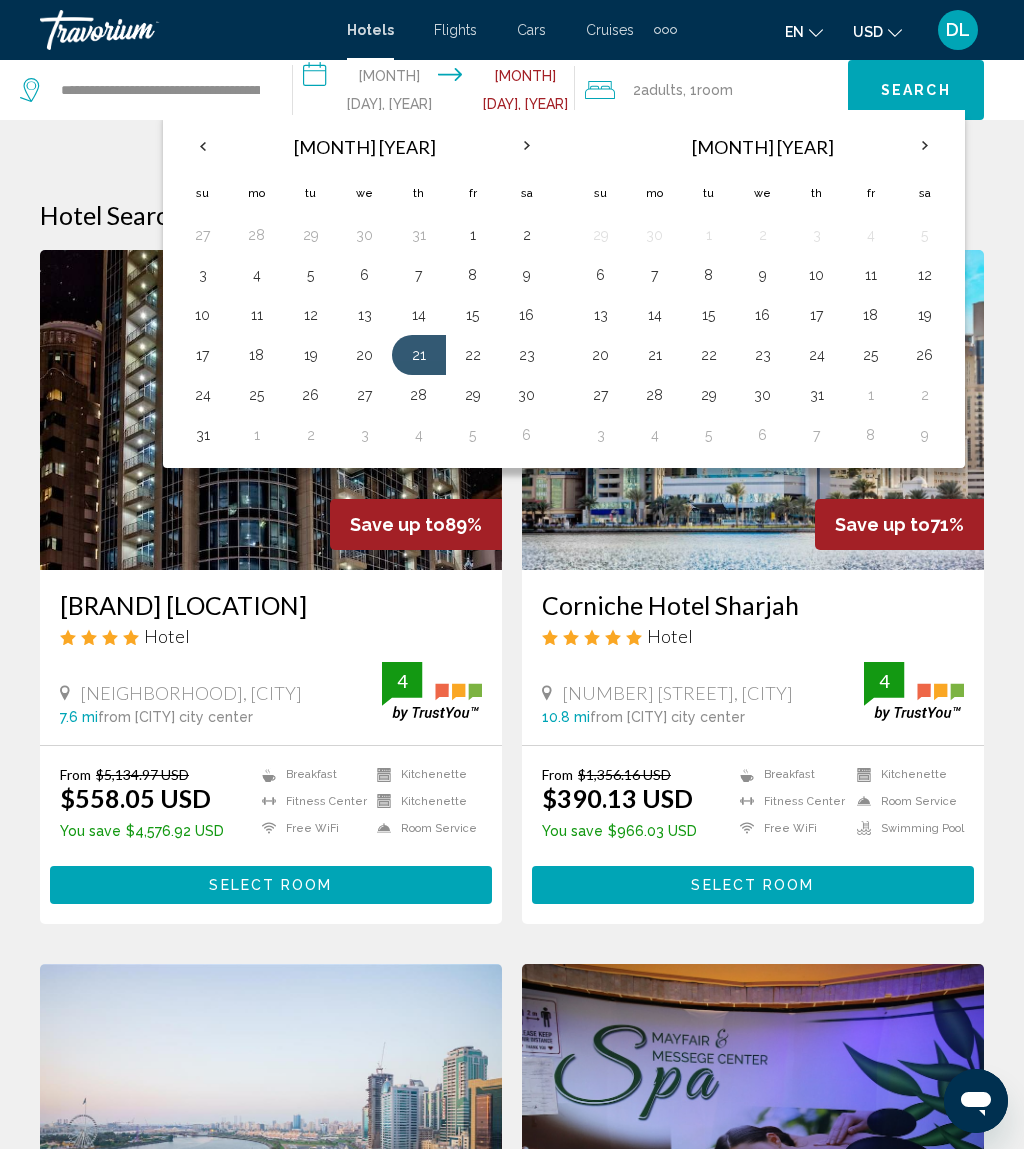 click on "27" at bounding box center [203, 235] 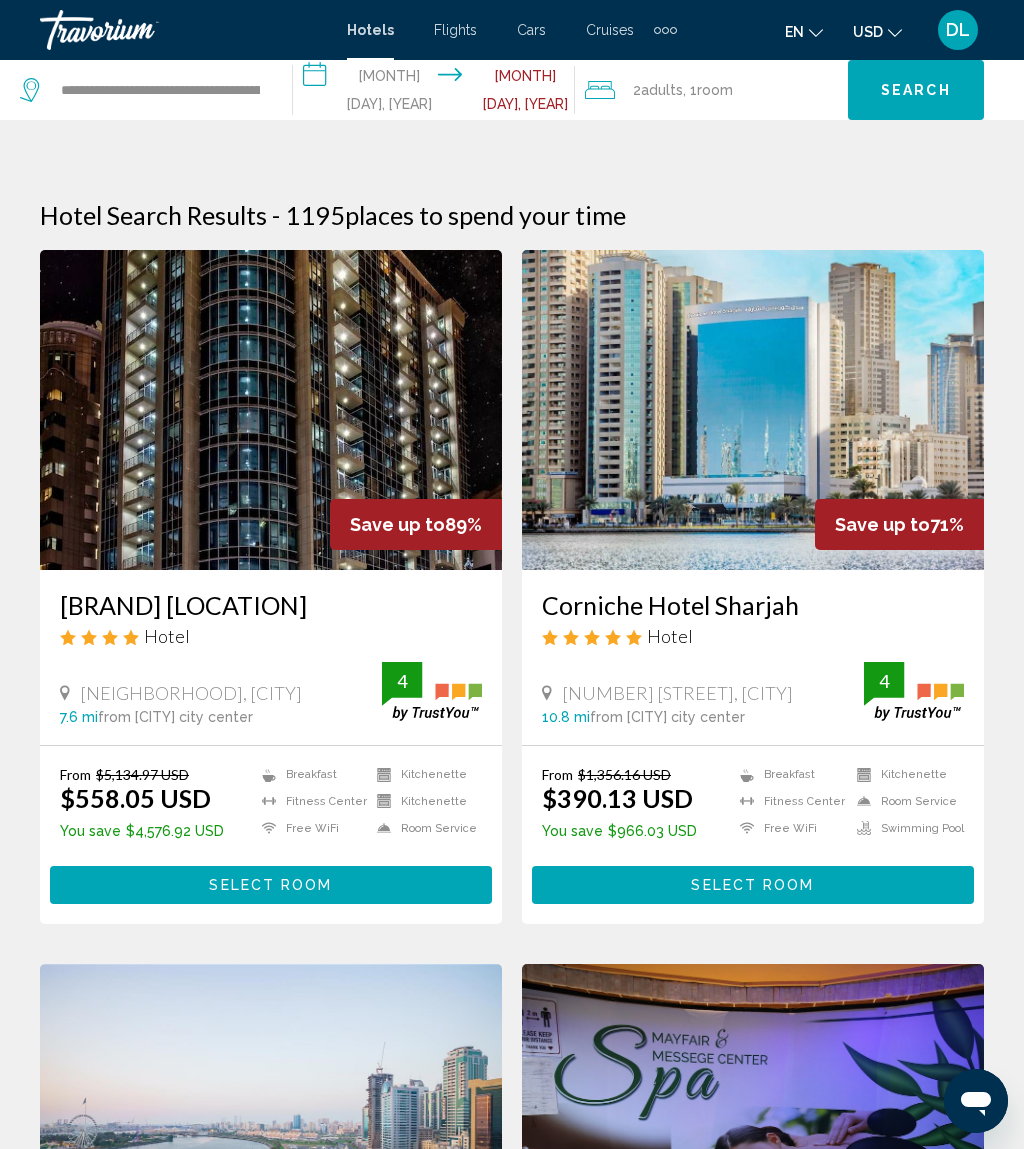 click on "Search" at bounding box center (916, 90) 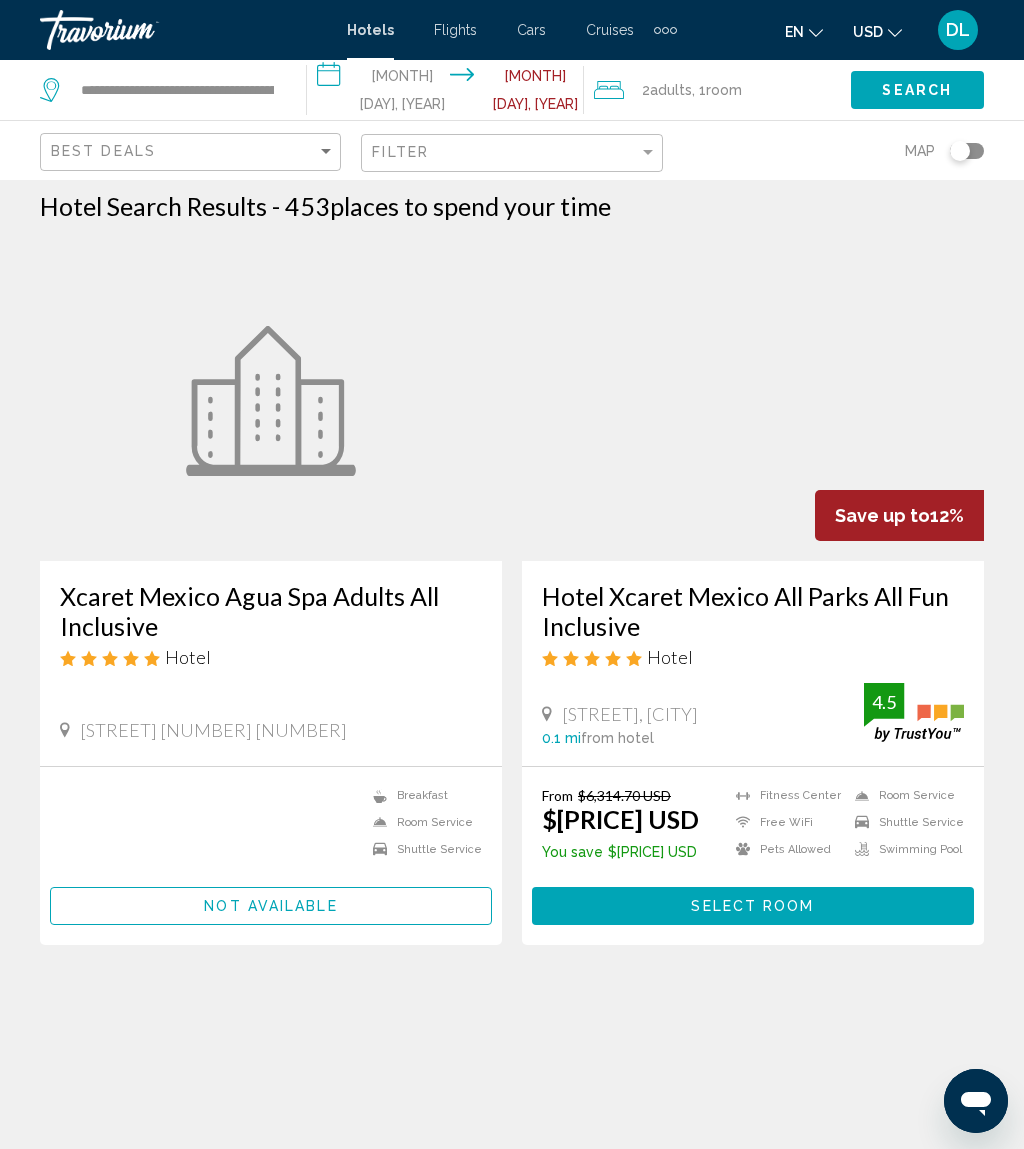 scroll, scrollTop: 0, scrollLeft: 0, axis: both 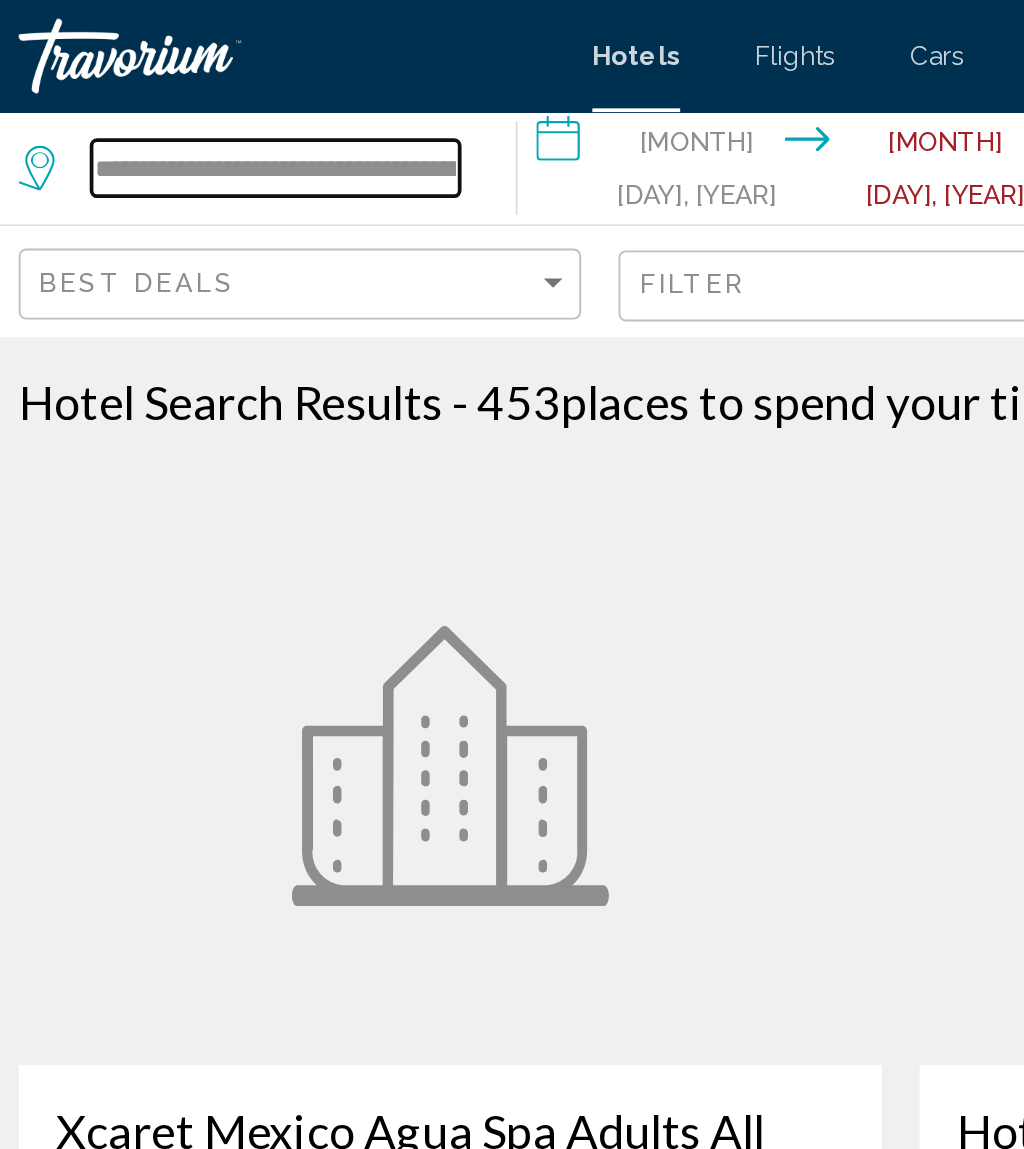 click on "**********" at bounding box center [177, 90] 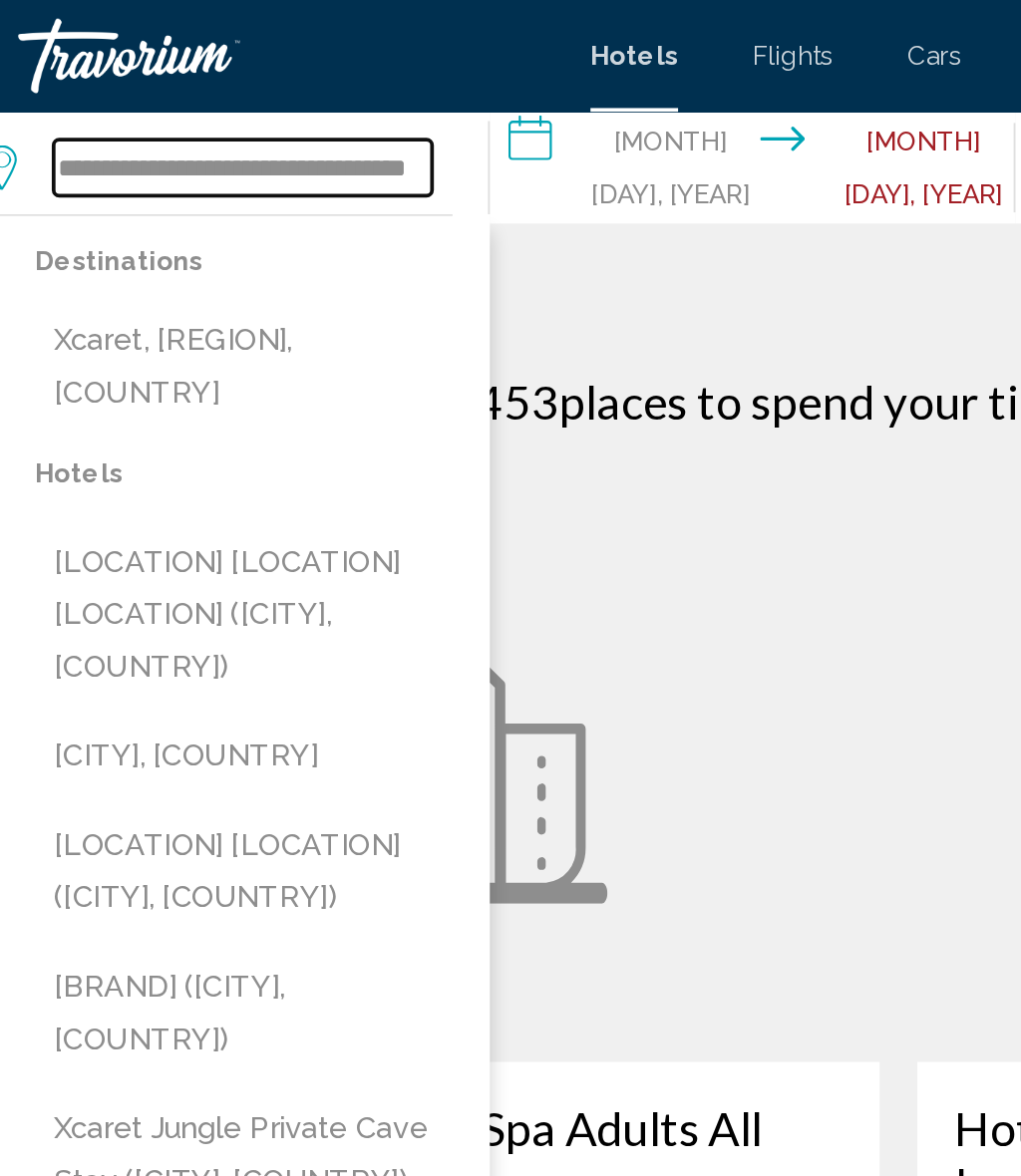 click on "**********" at bounding box center [160, 90] 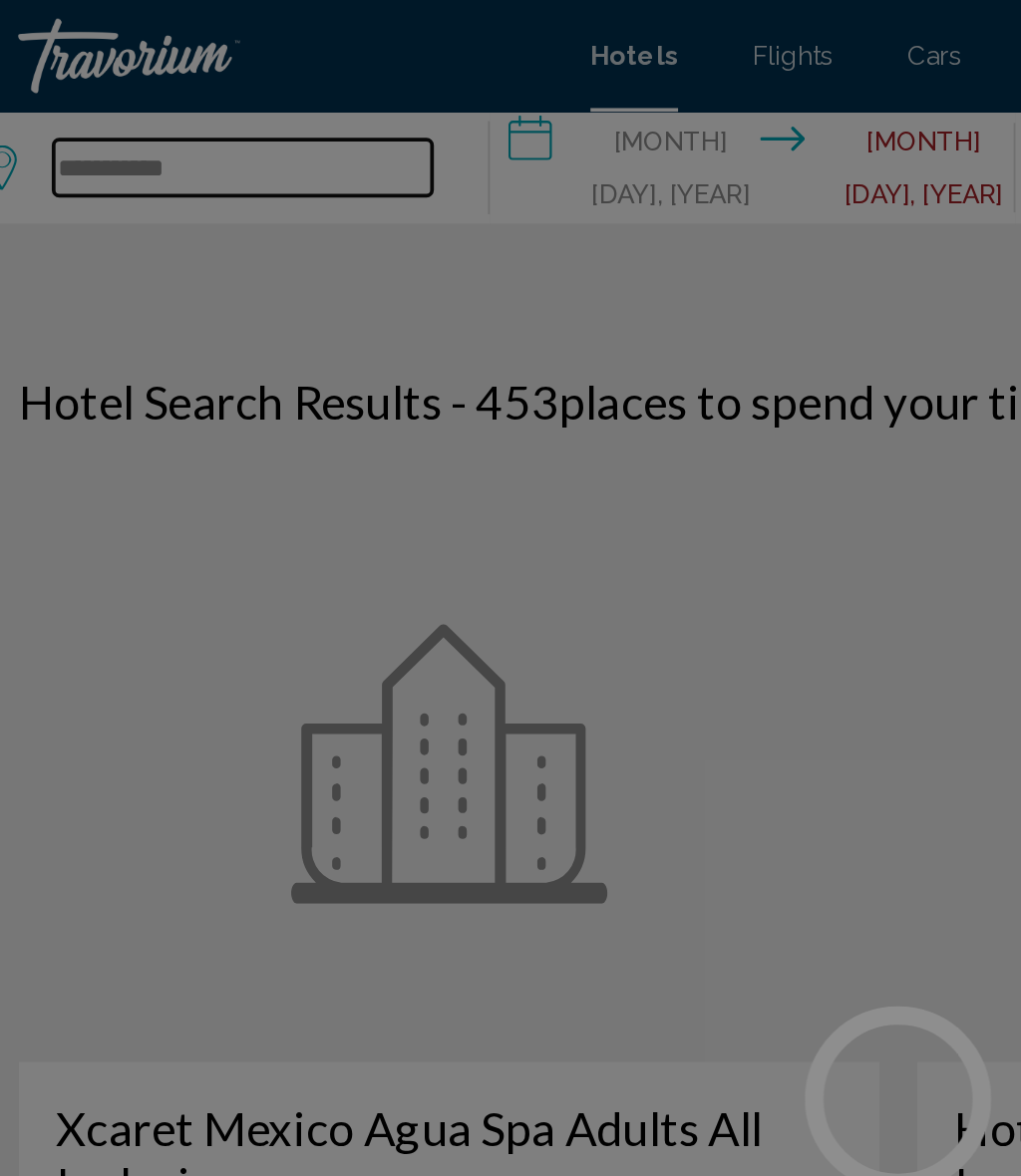 click on "**********" at bounding box center [160, 90] 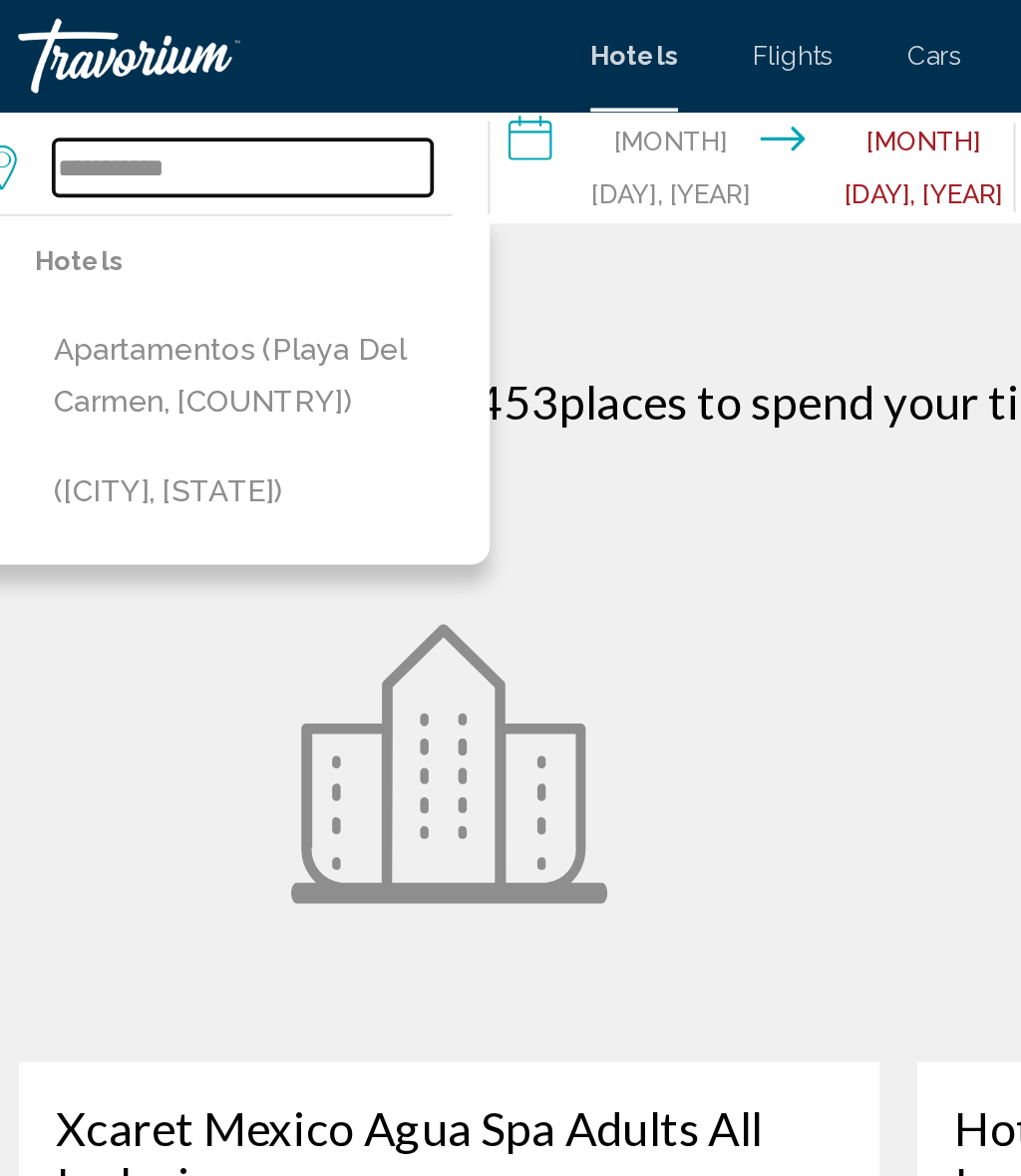 click on "**********" at bounding box center [160, 90] 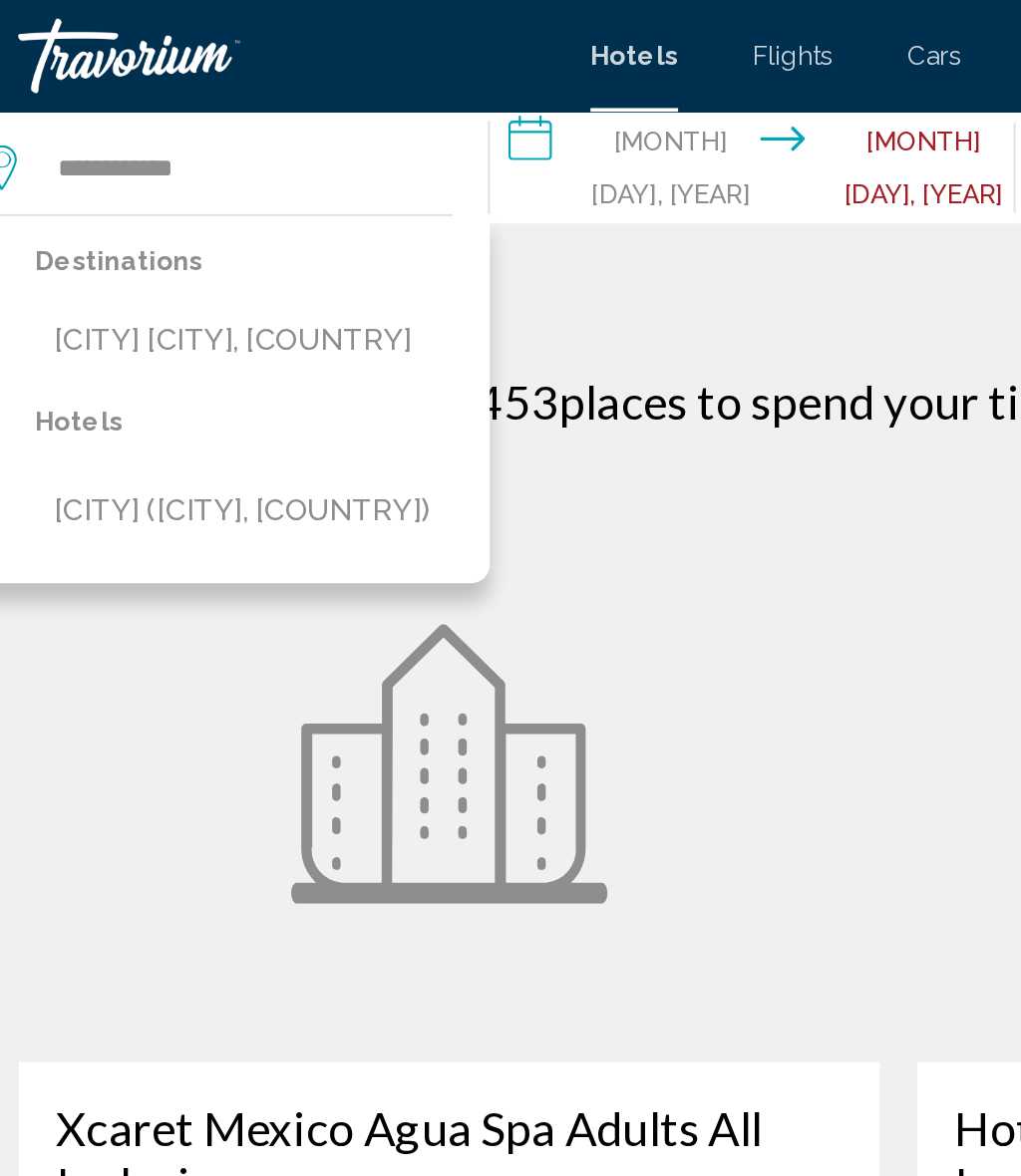 click on "[CITY] [CITY], [COUNTRY]" at bounding box center [160, 182] 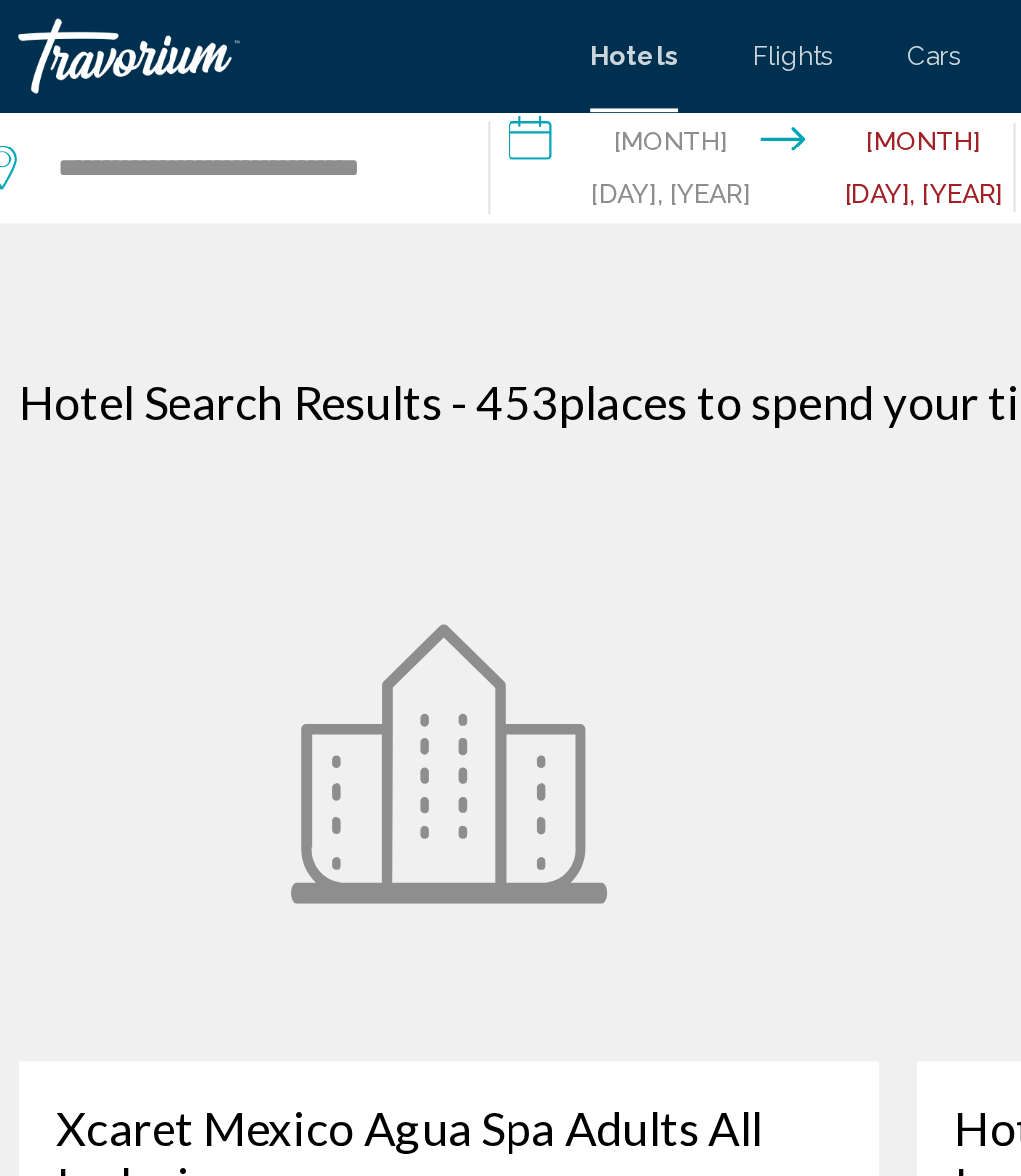 click on "**********" at bounding box center [437, 93] 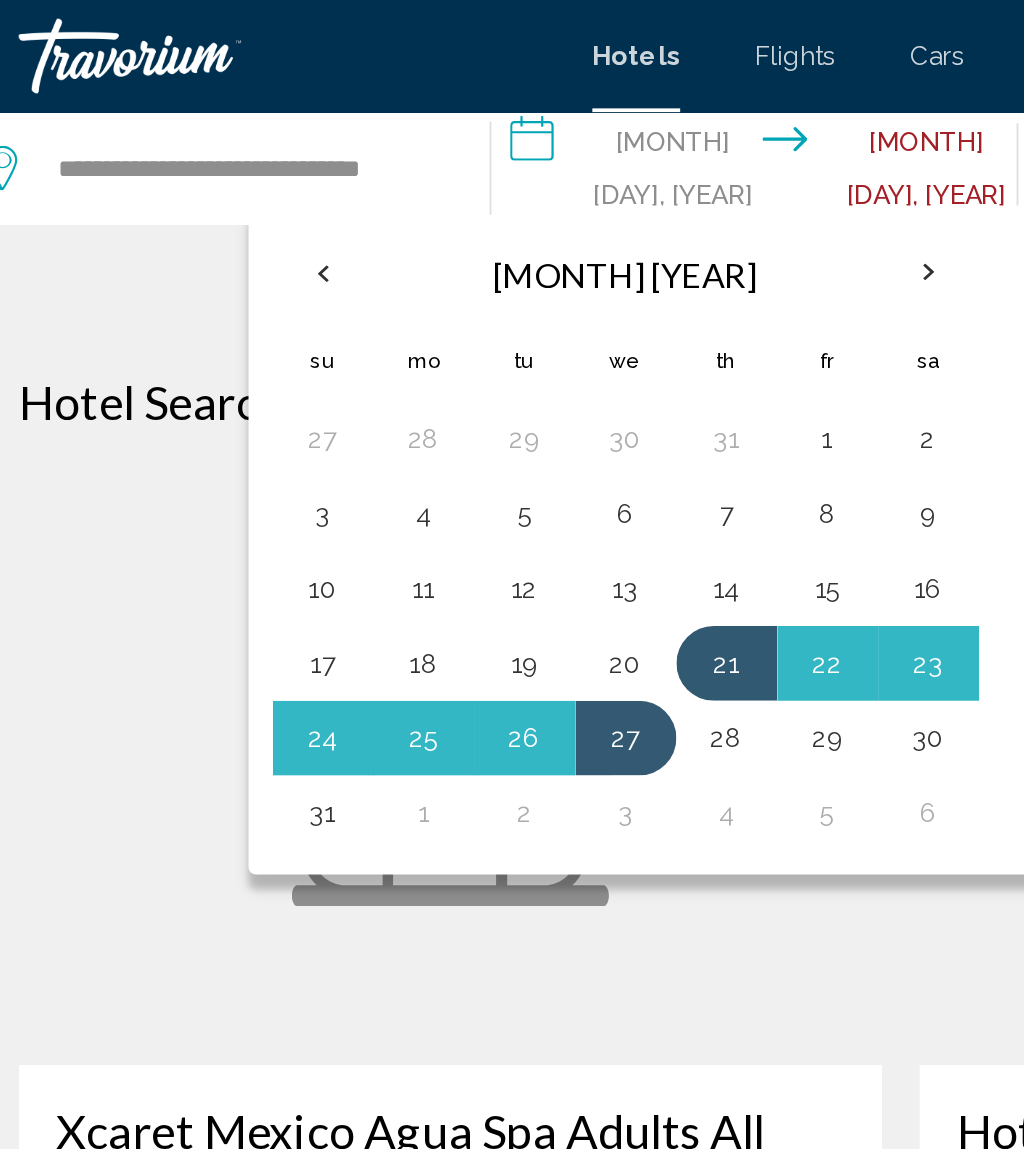 click at bounding box center (203, 146) 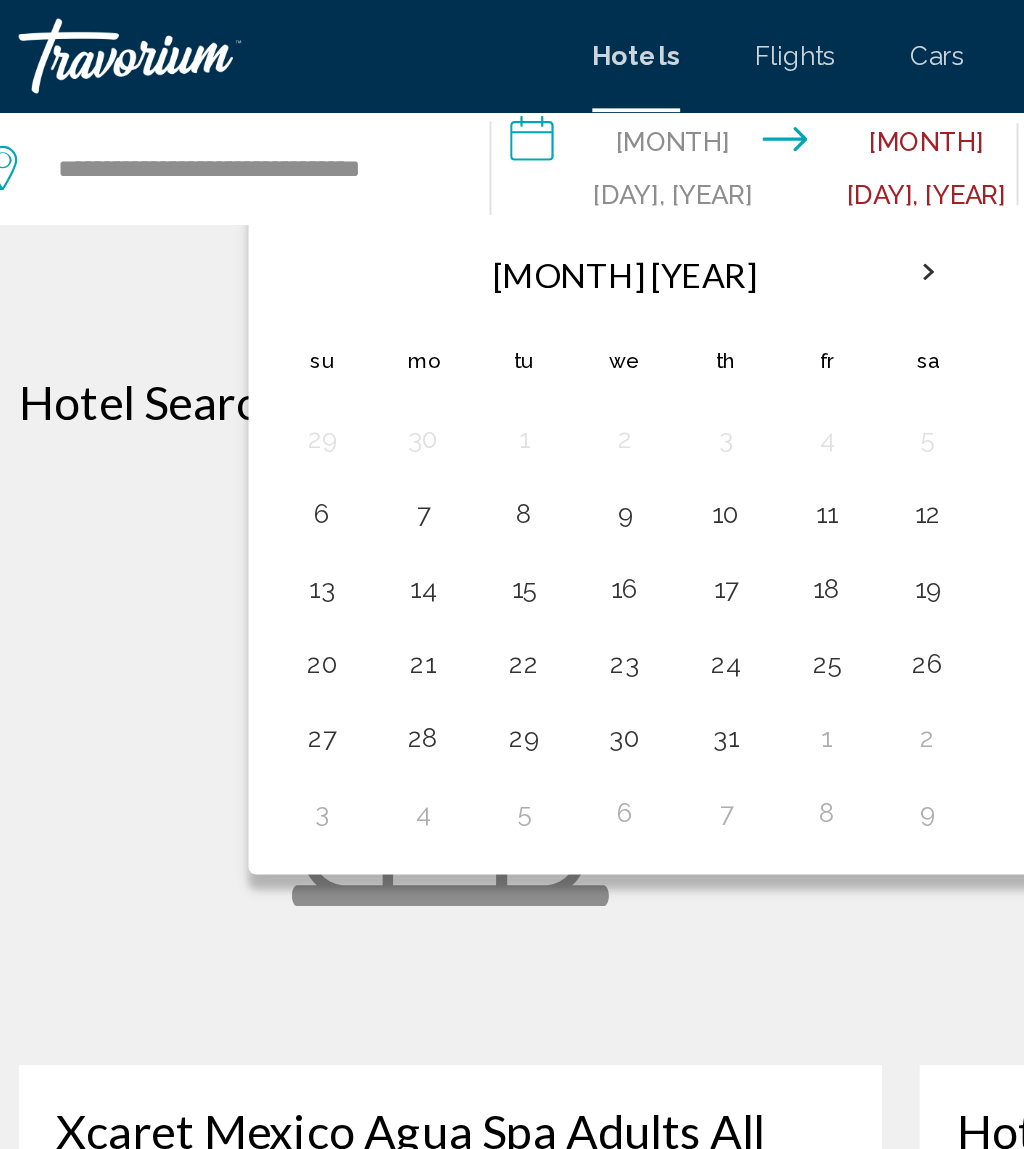 click on "19" at bounding box center (527, 315) 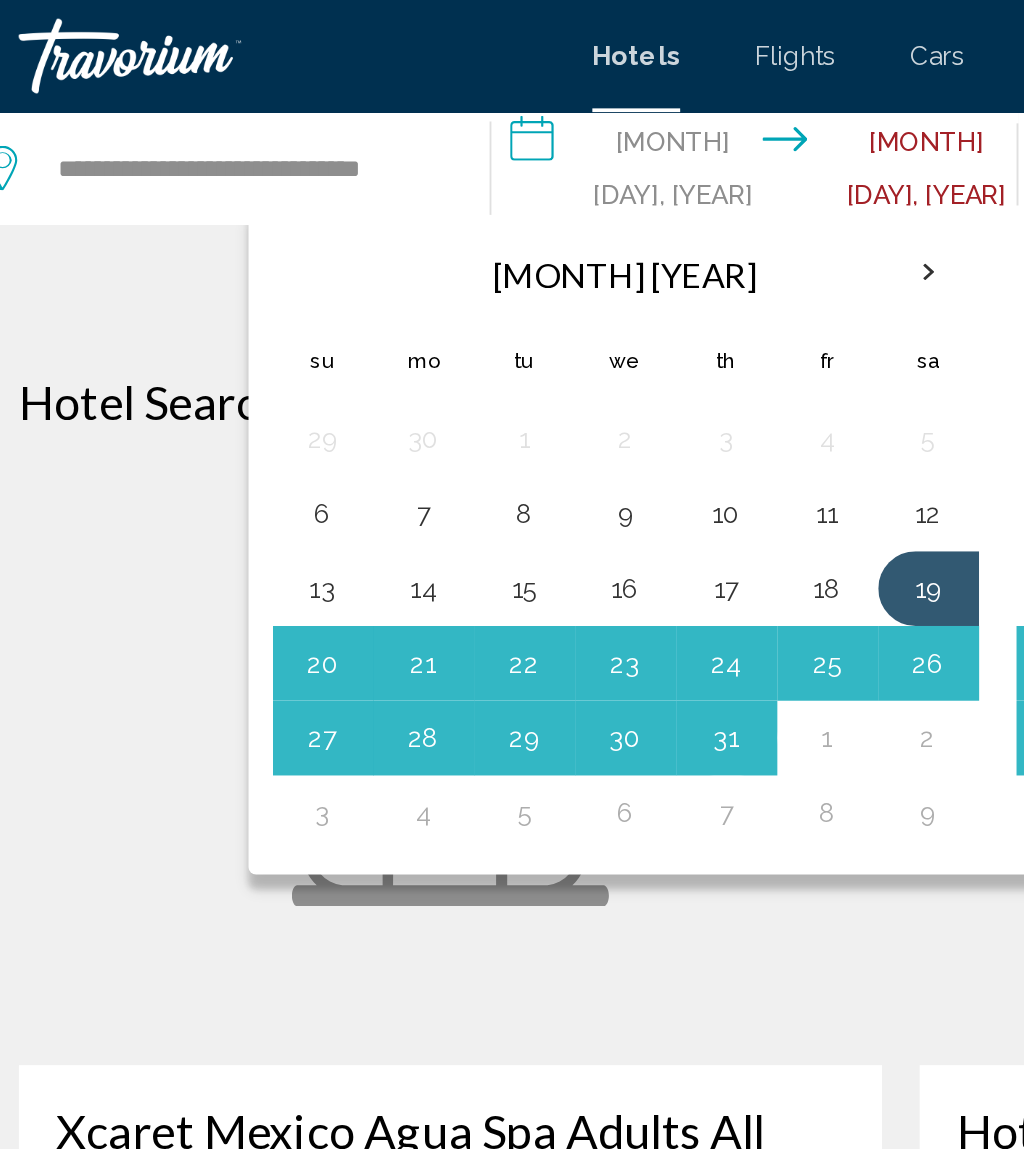 click on "25" at bounding box center (473, 355) 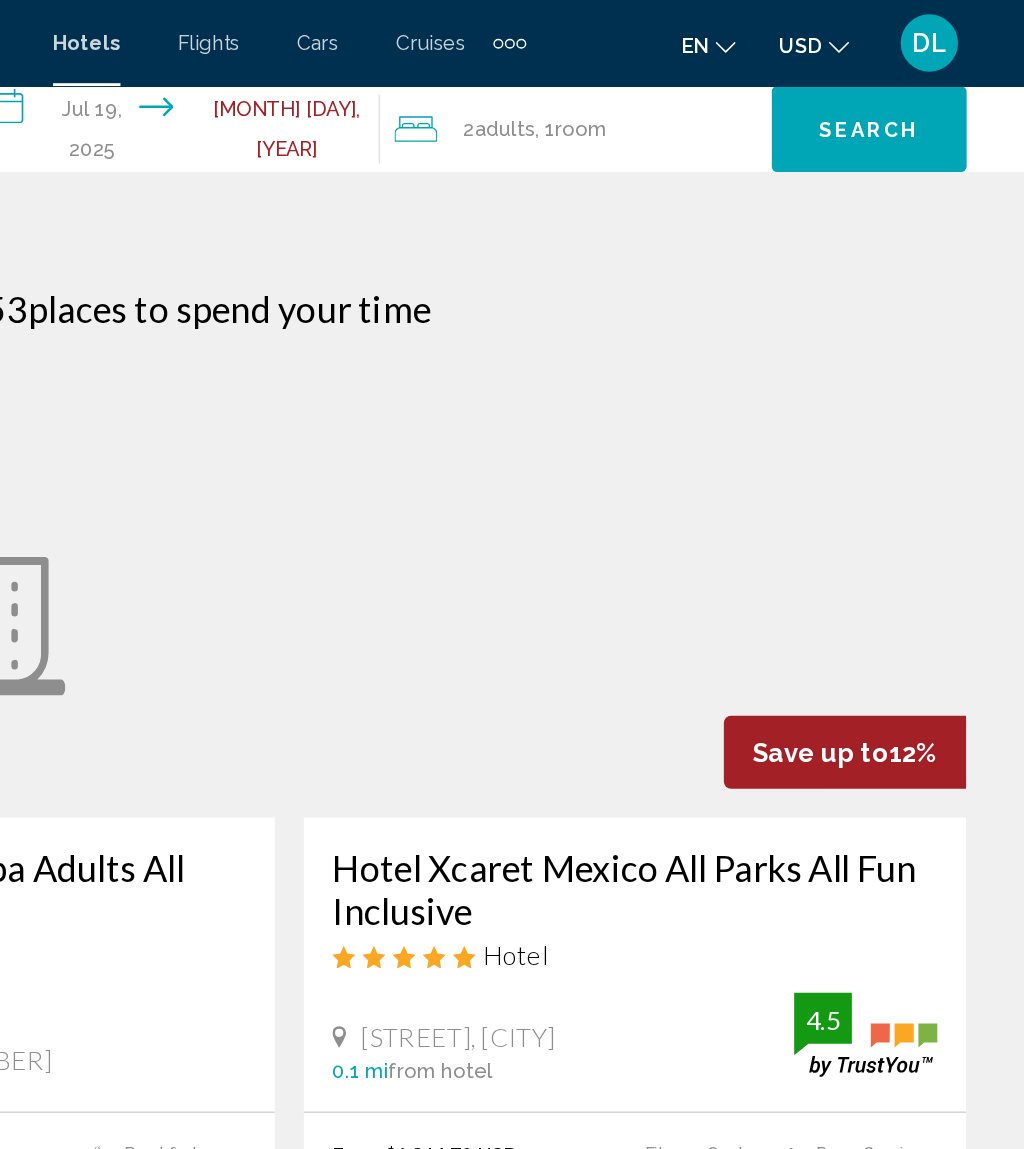 click on "Search" at bounding box center (916, 91) 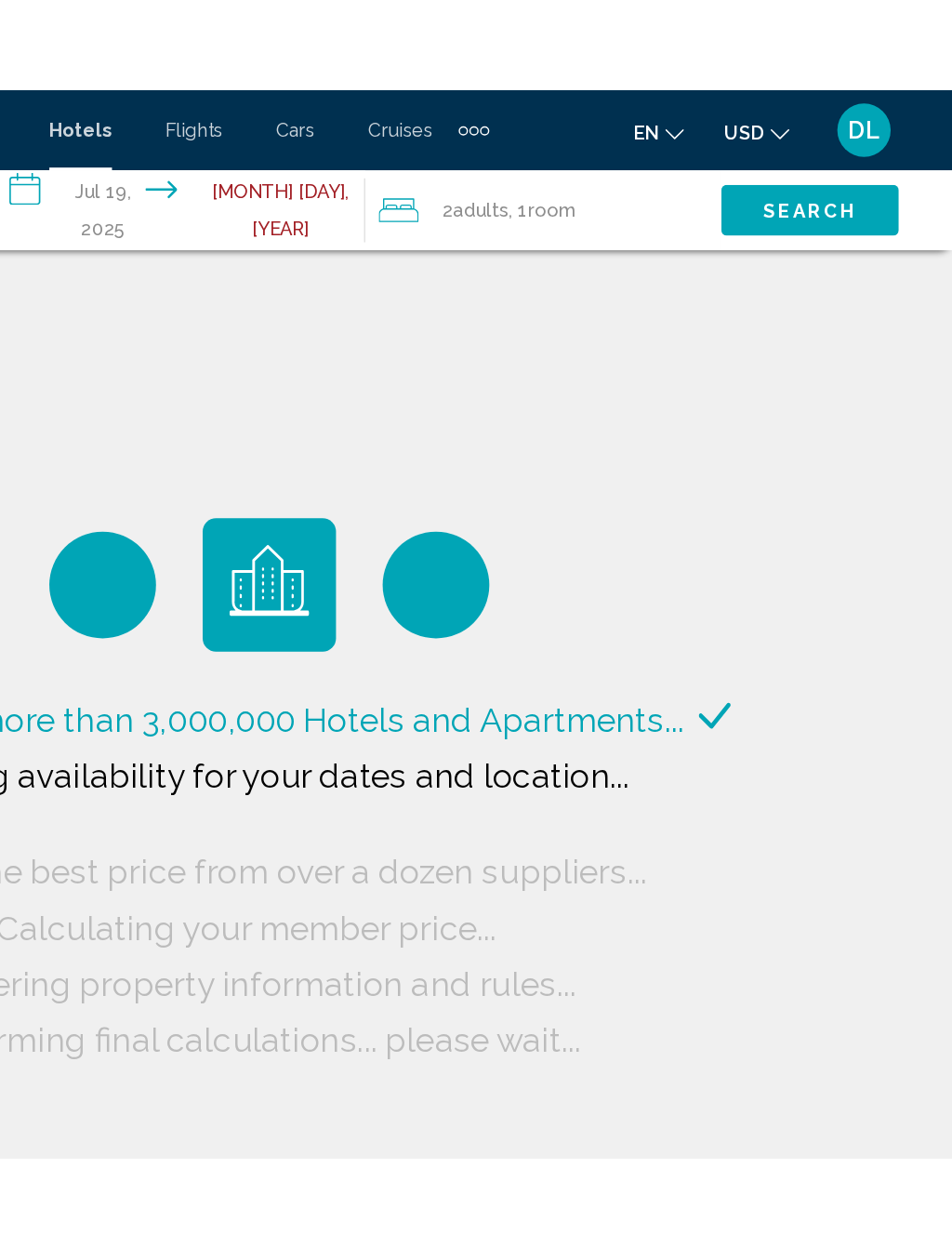 scroll, scrollTop: 0, scrollLeft: 0, axis: both 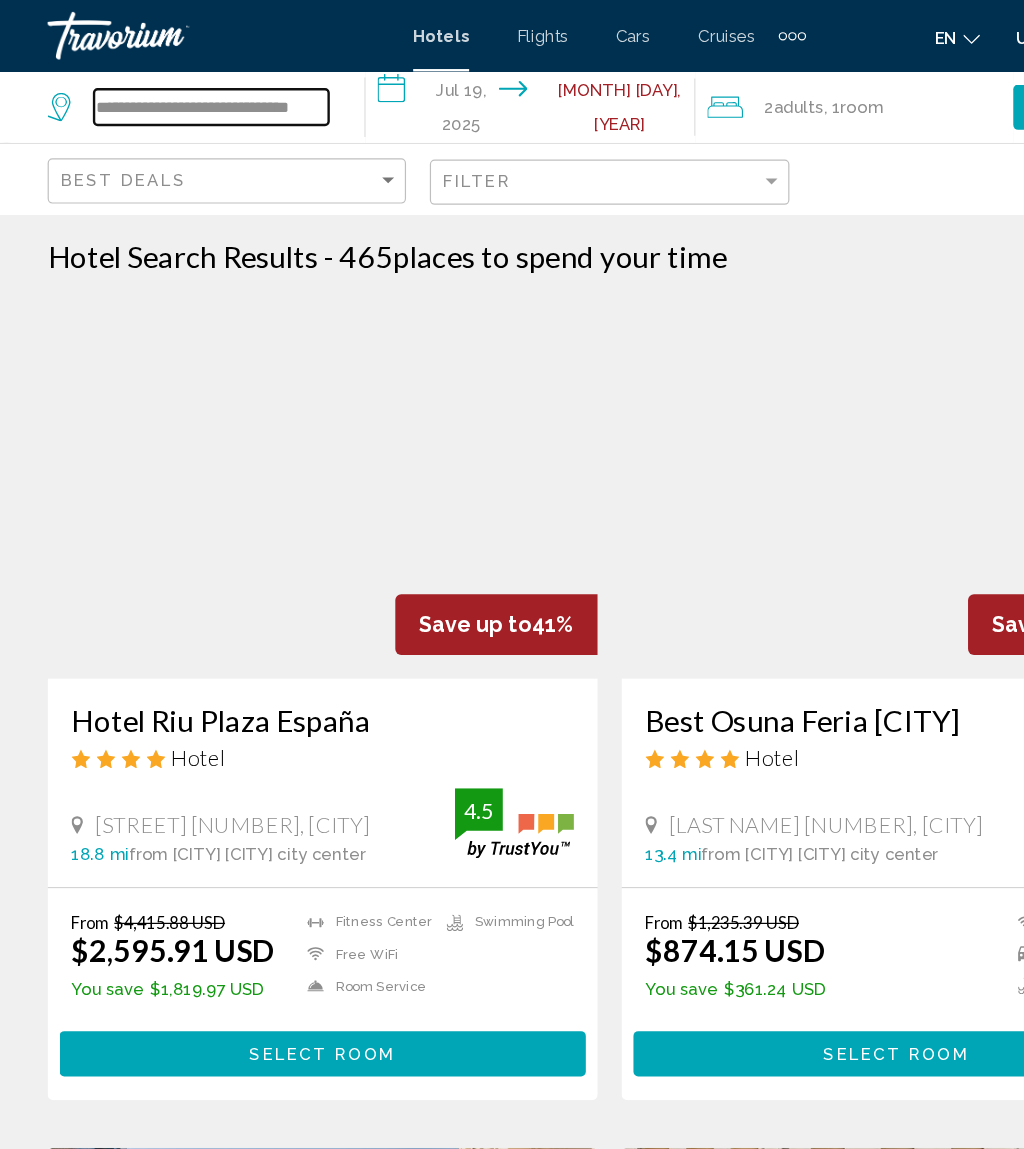 click on "**********" at bounding box center (177, 90) 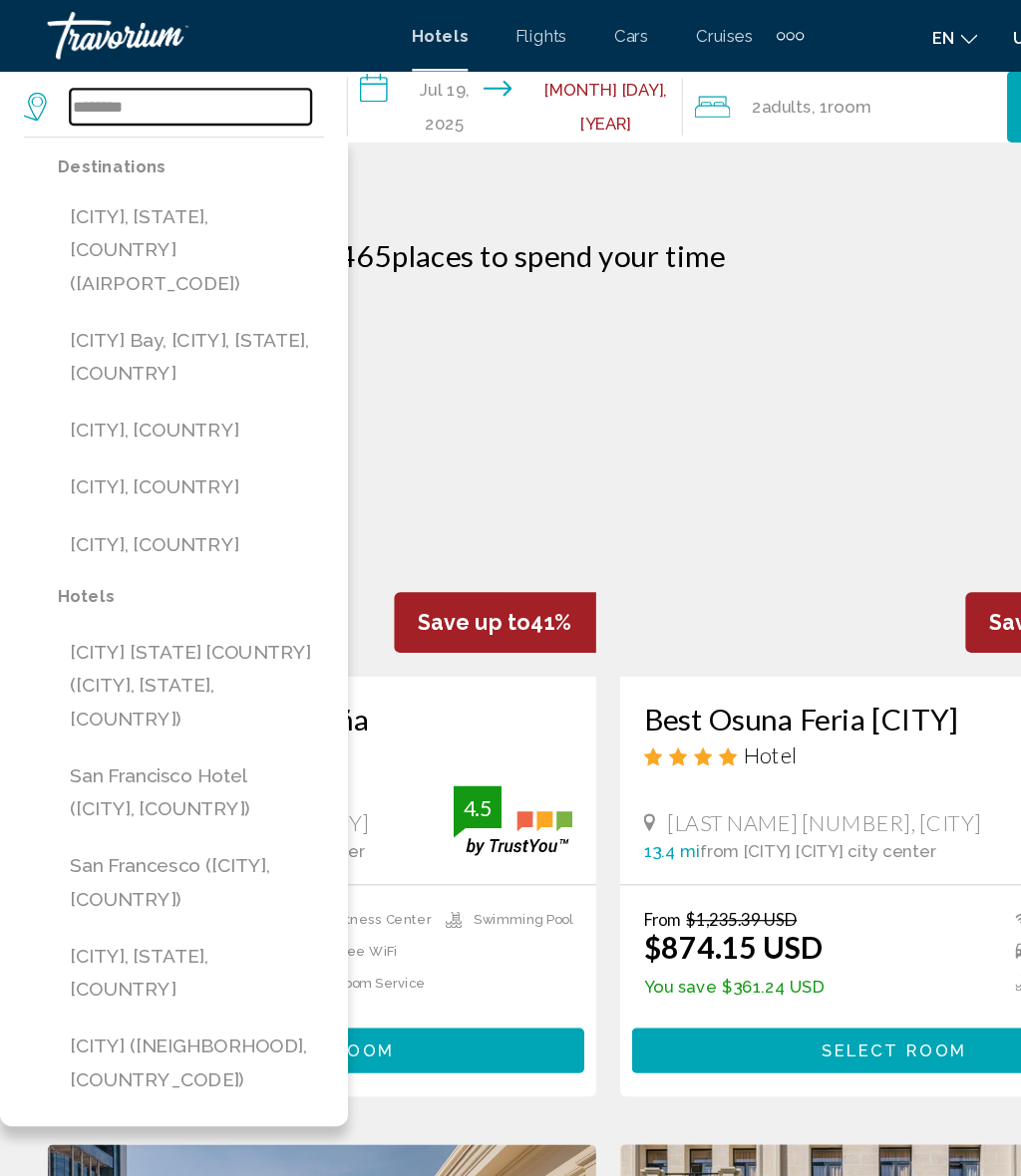type on "********" 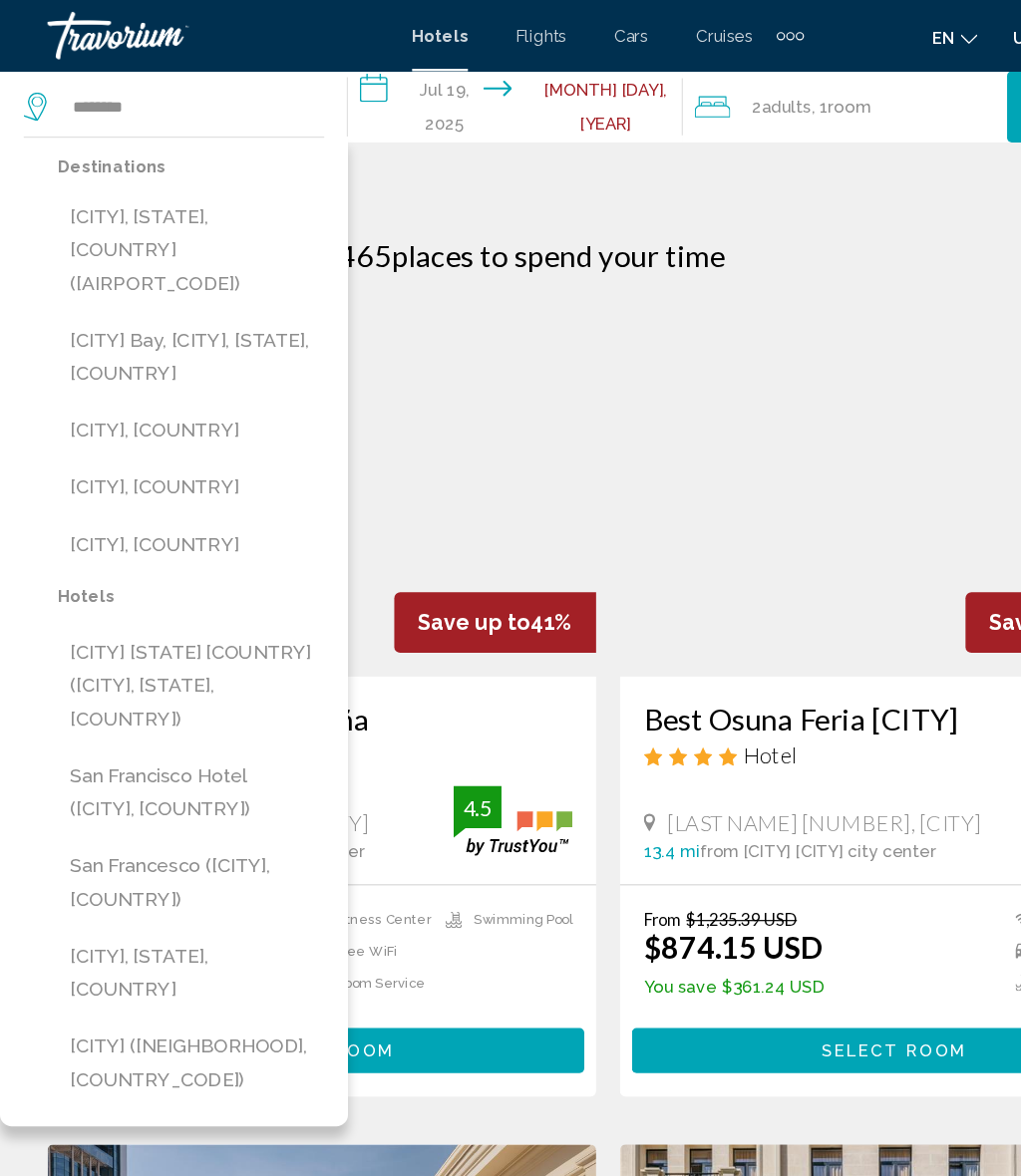 click on "[CITY], [STATE], [COUNTRY] ([AIRPORT_CODE])" at bounding box center [161, 210] 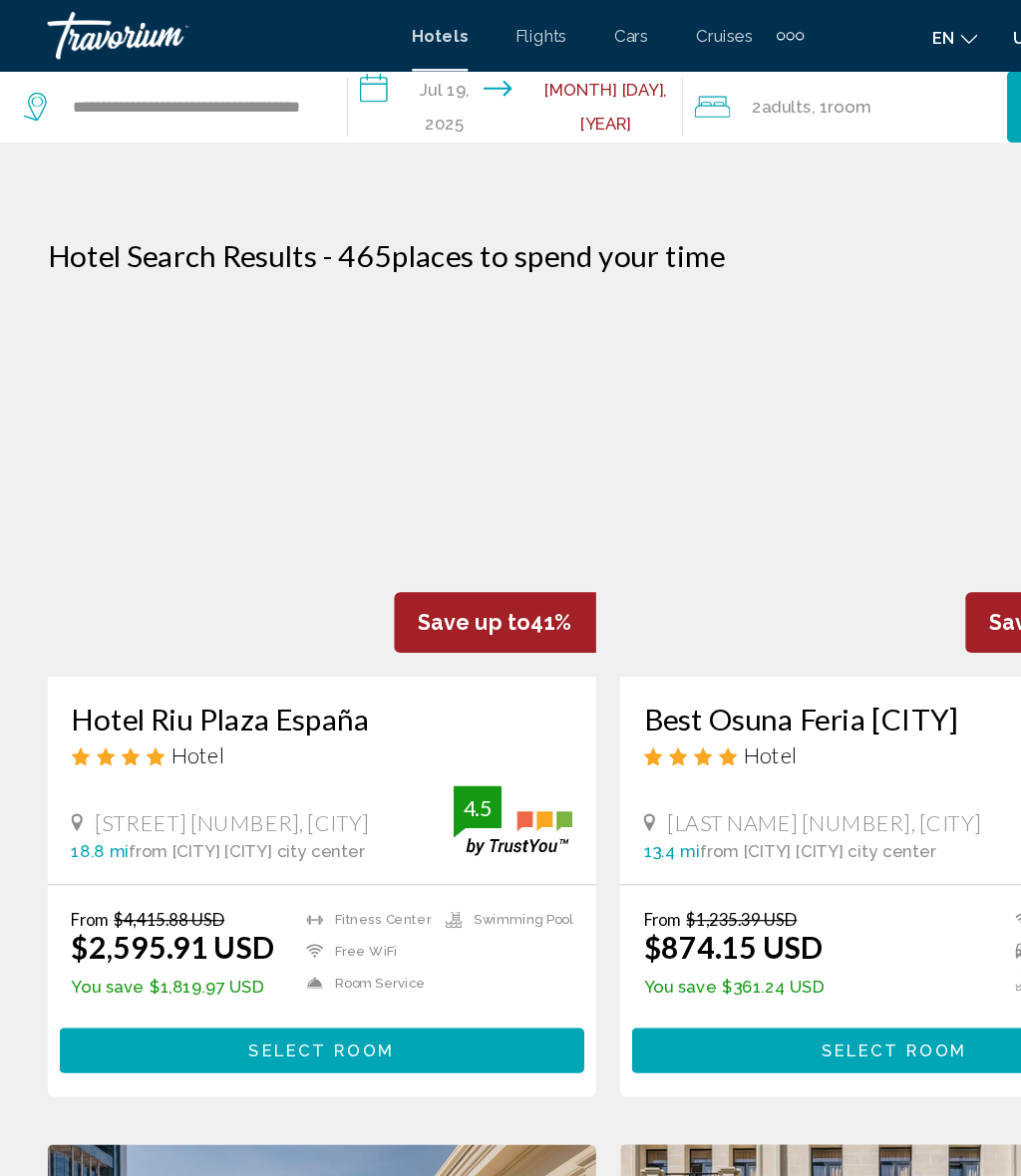 click on "**********" at bounding box center [437, 93] 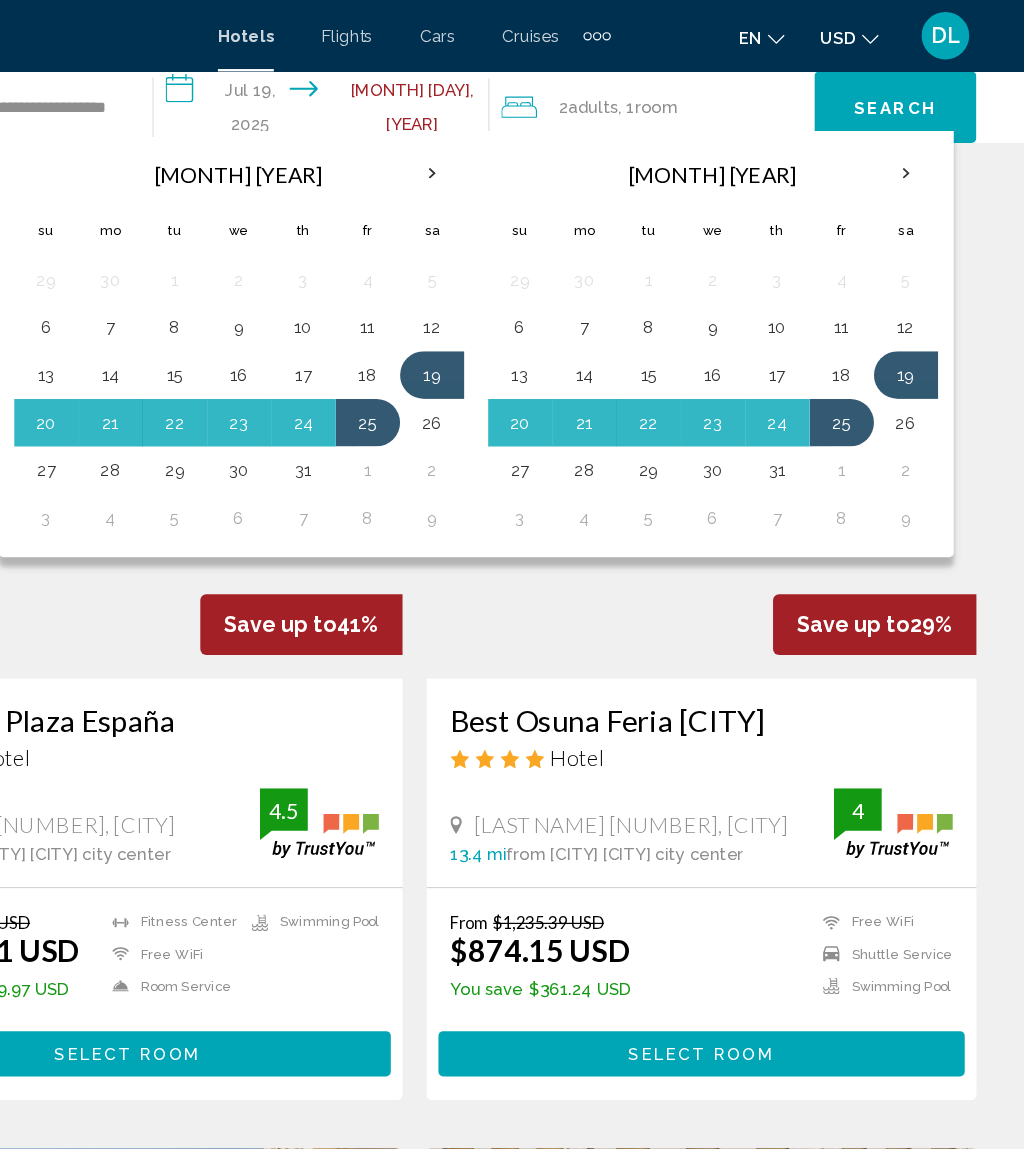 click at bounding box center [925, 146] 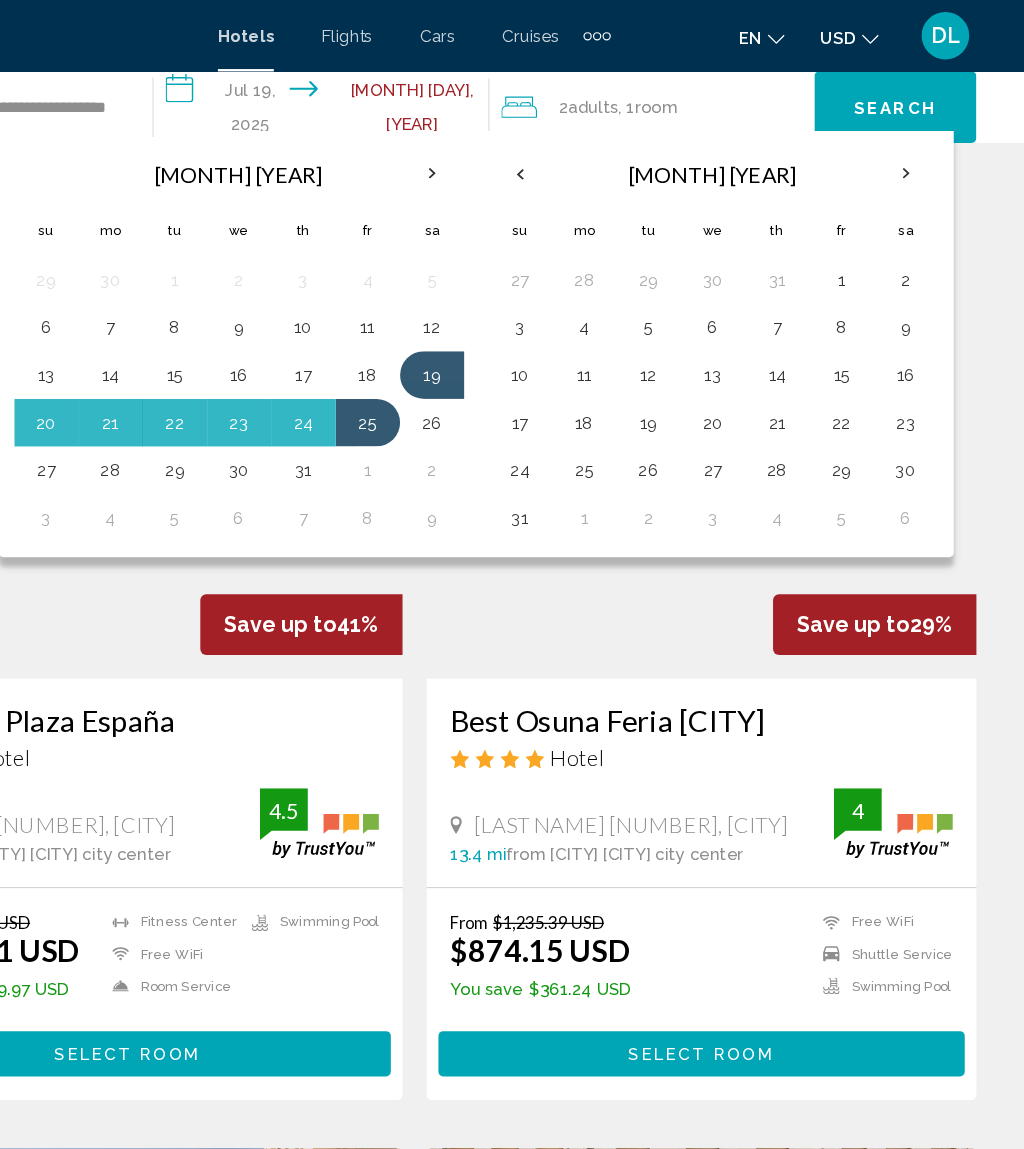 click at bounding box center (925, 146) 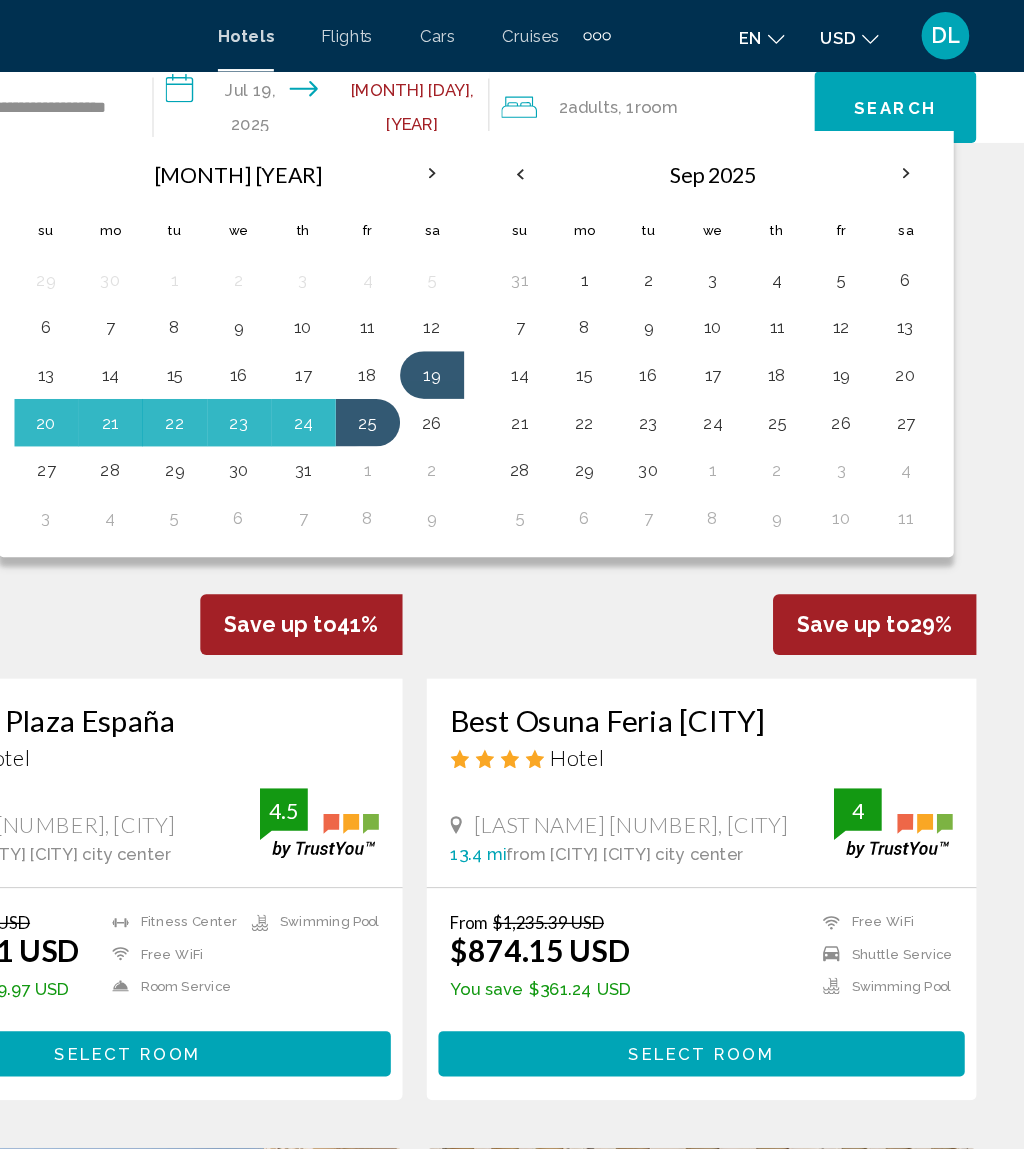 click at bounding box center (925, 146) 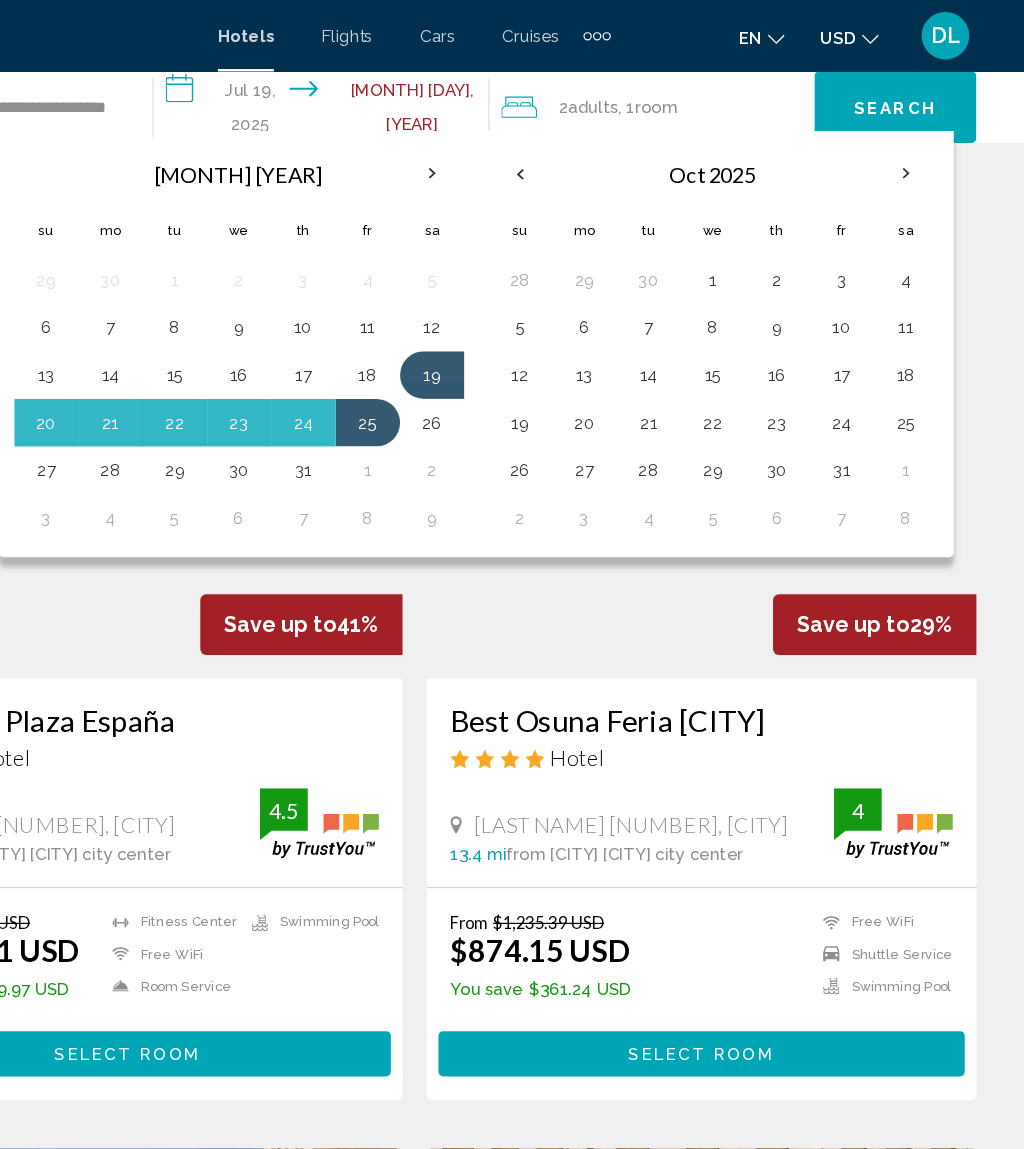 click at bounding box center (925, 146) 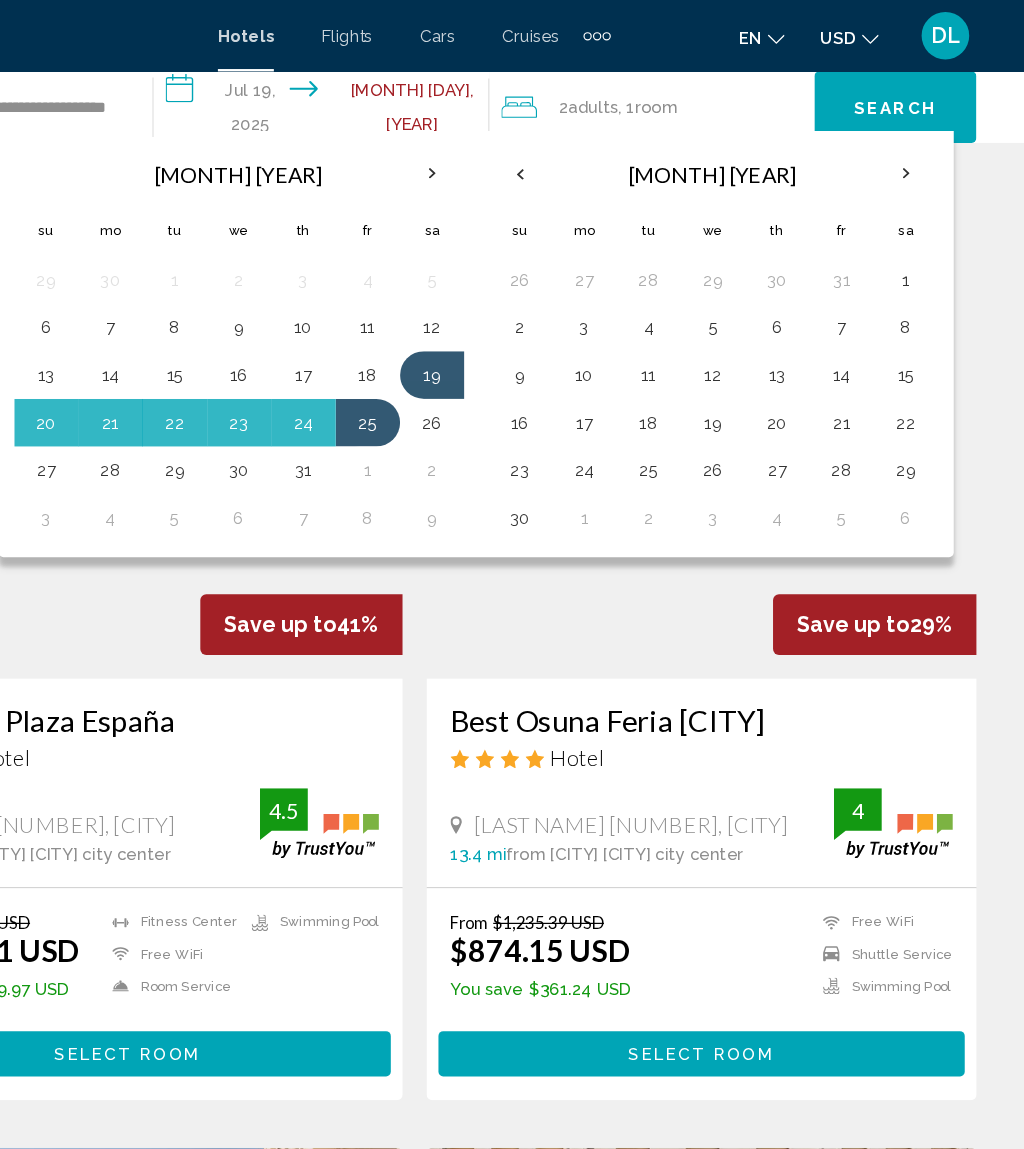 click at bounding box center [925, 146] 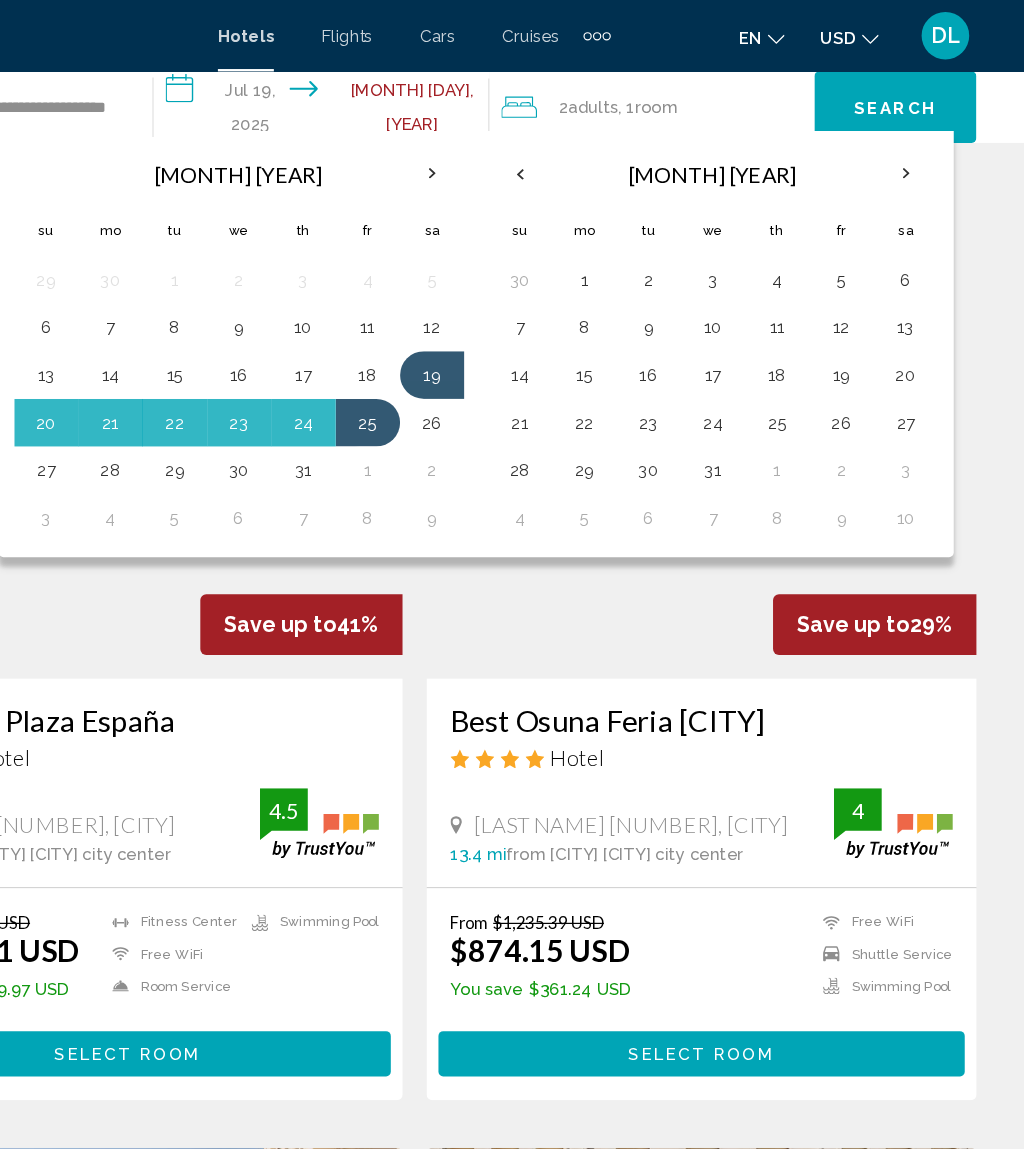 click on "4" at bounding box center (817, 235) 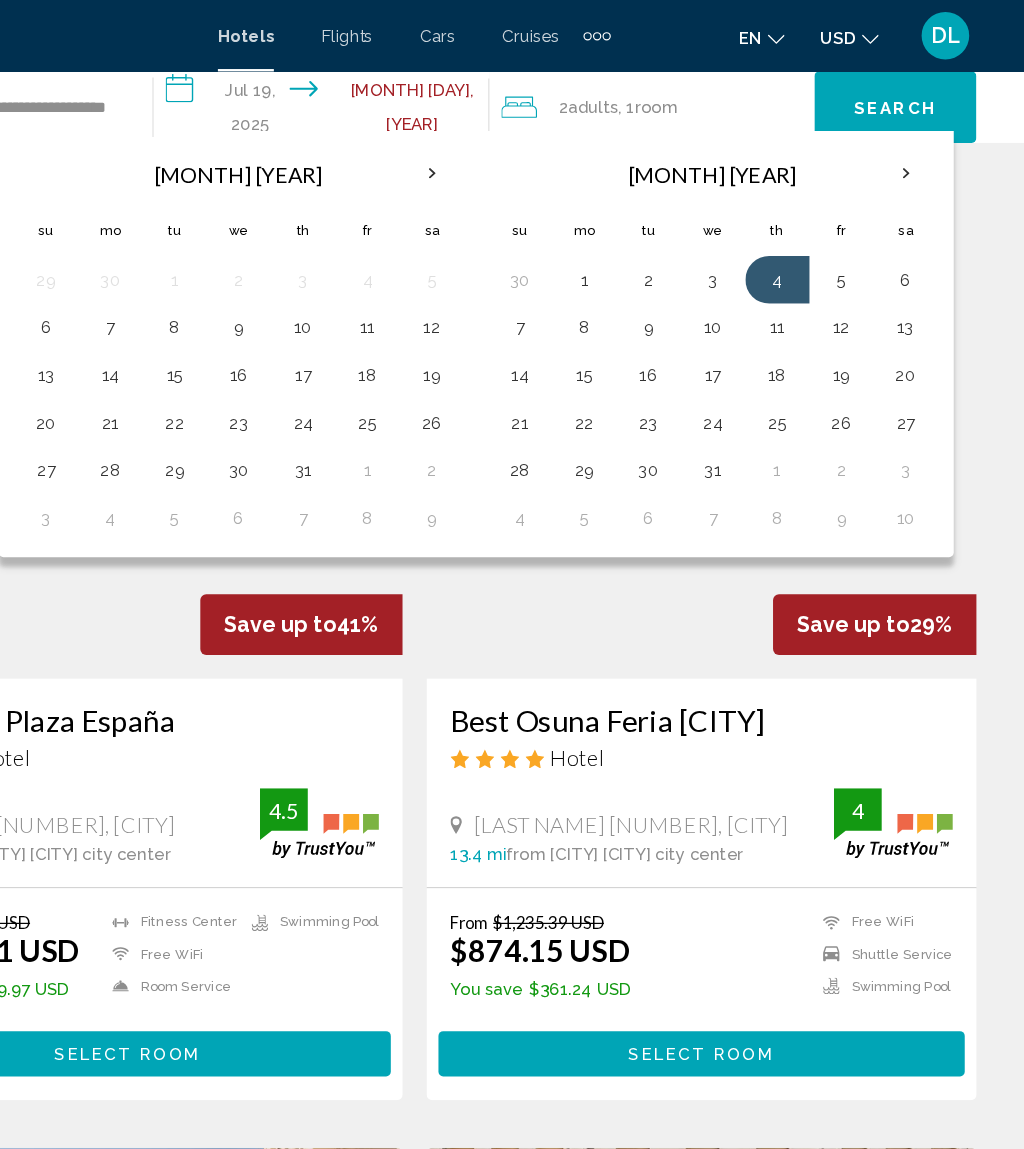 click on "9" at bounding box center (709, 275) 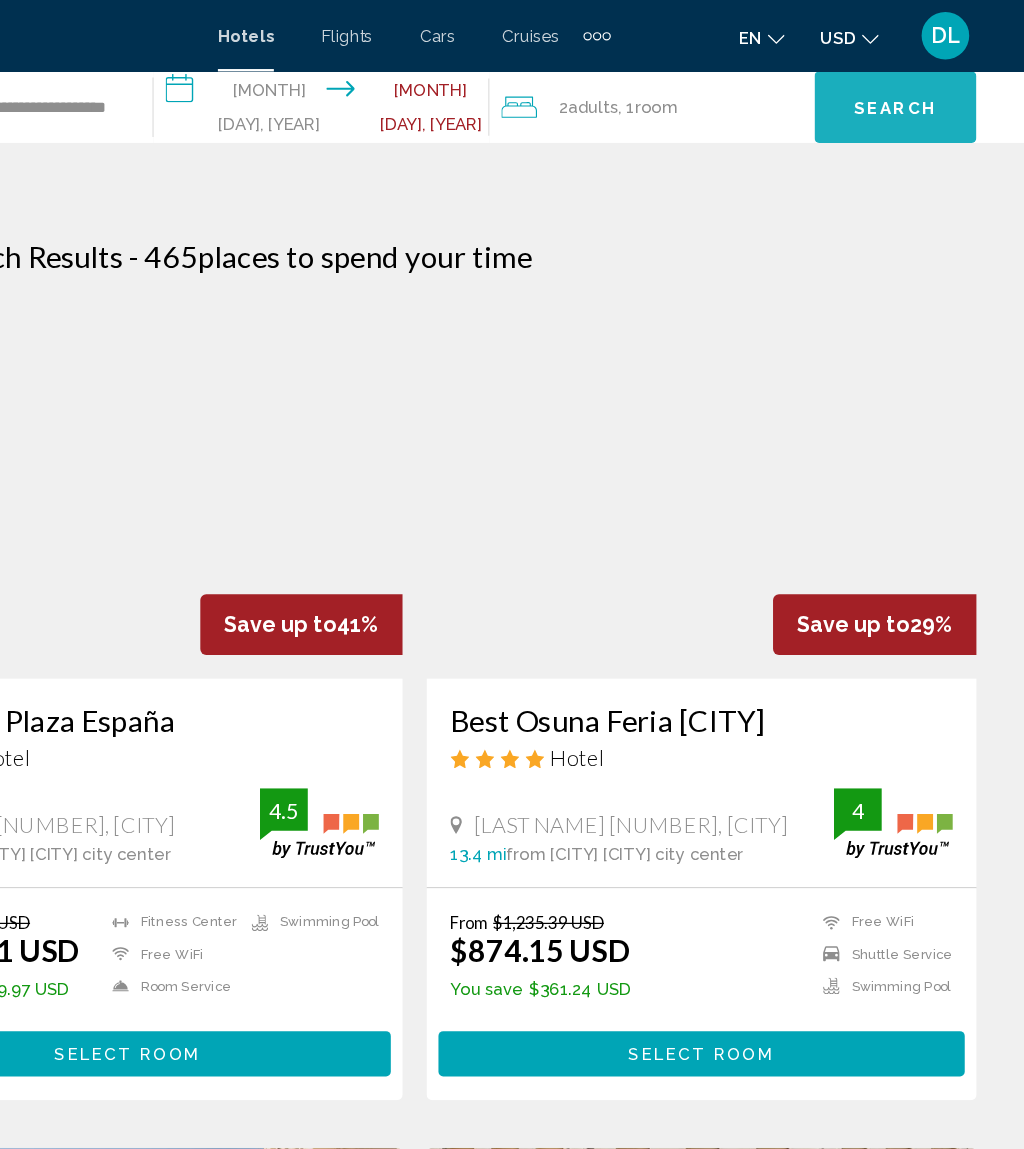 click on "Search" at bounding box center (916, 90) 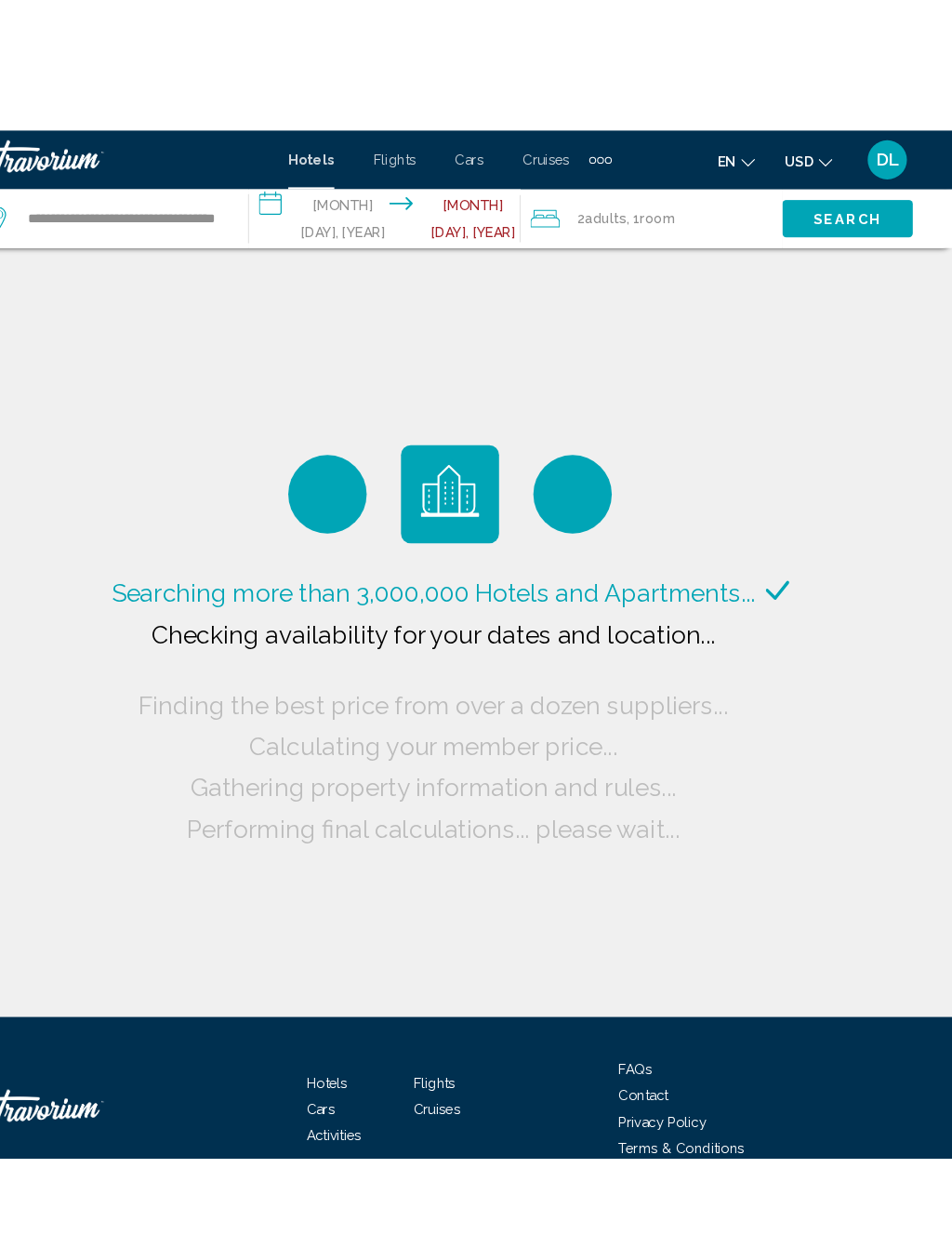 scroll, scrollTop: 0, scrollLeft: 0, axis: both 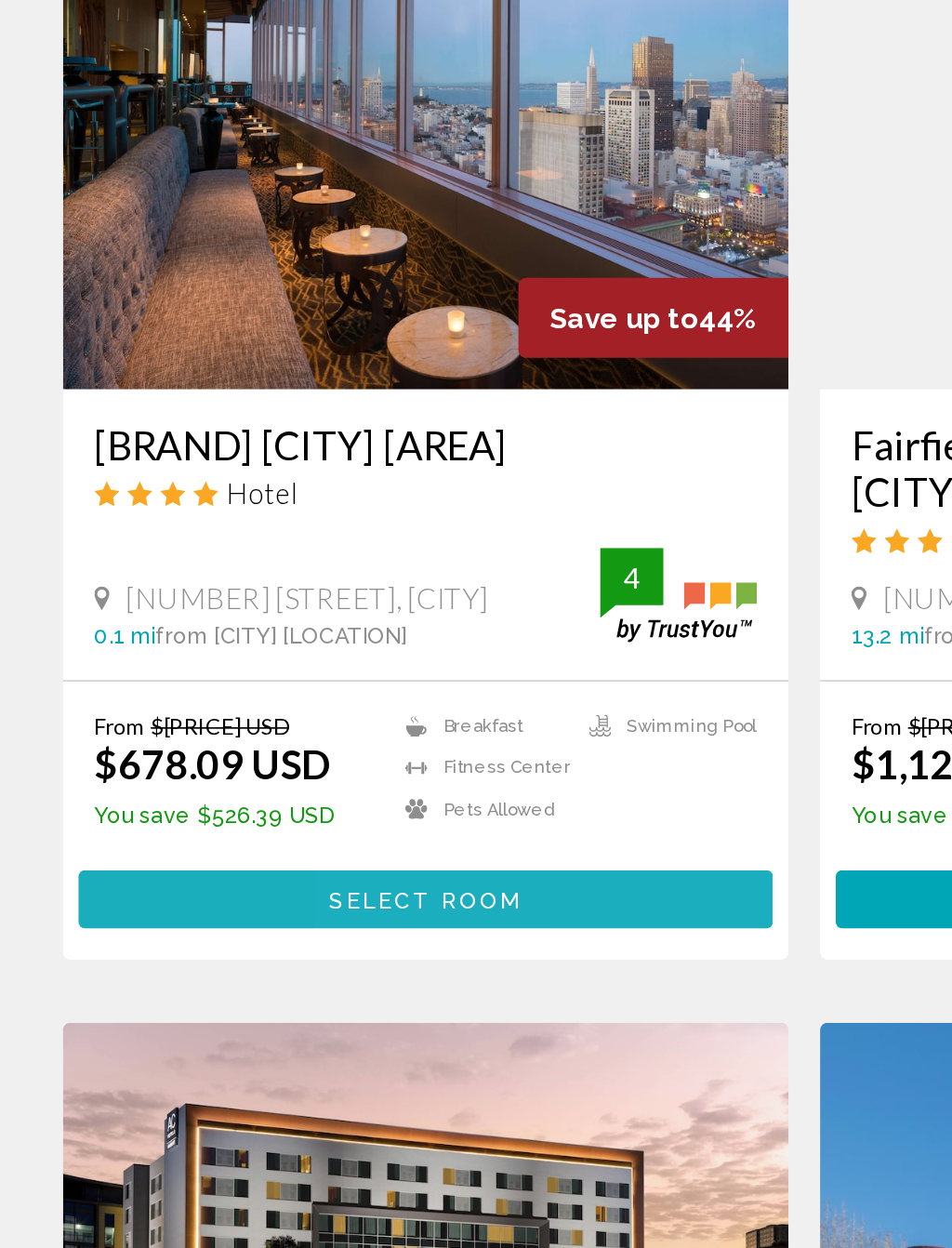click on "Select Room" at bounding box center (252, 824) 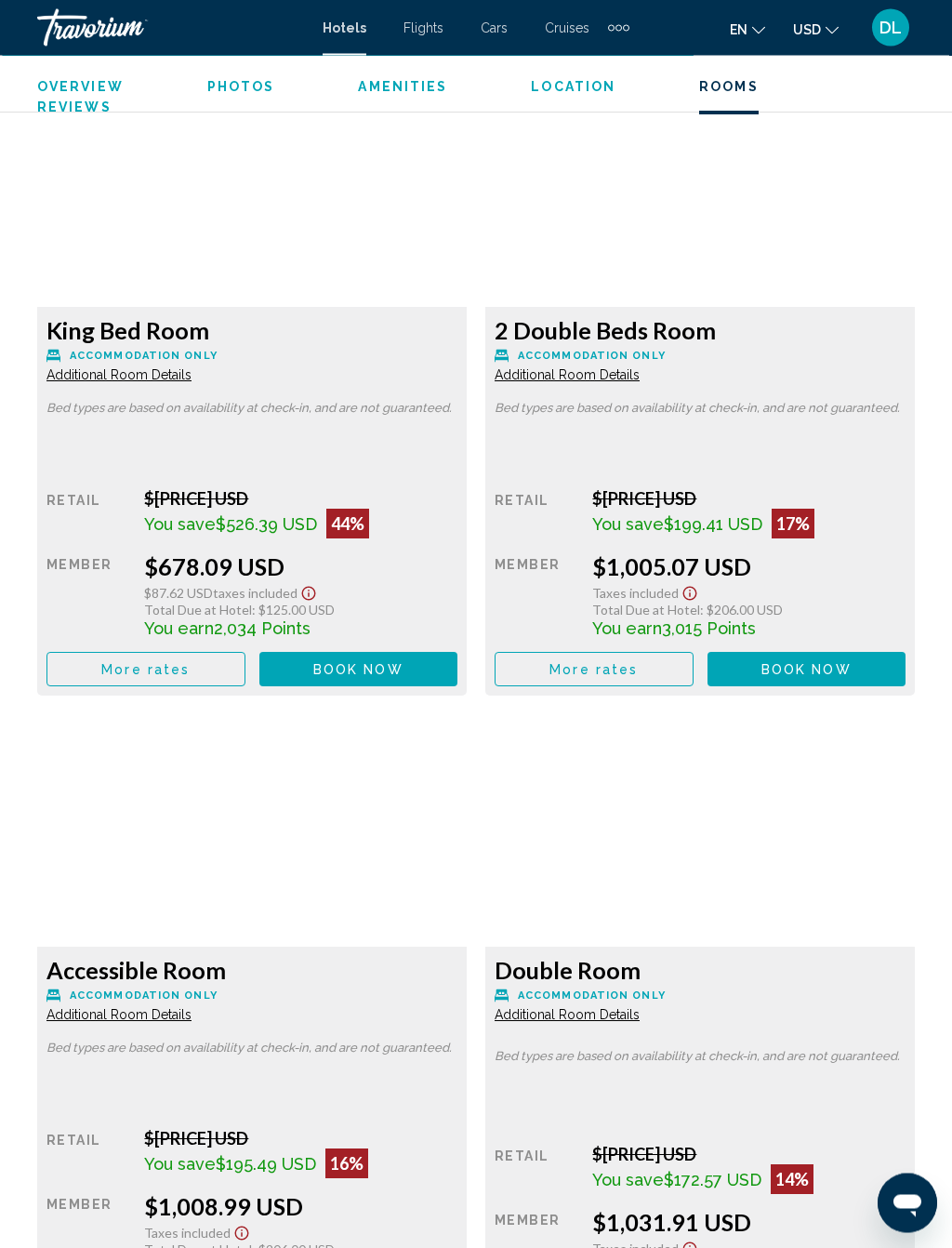scroll, scrollTop: 3152, scrollLeft: 0, axis: vertical 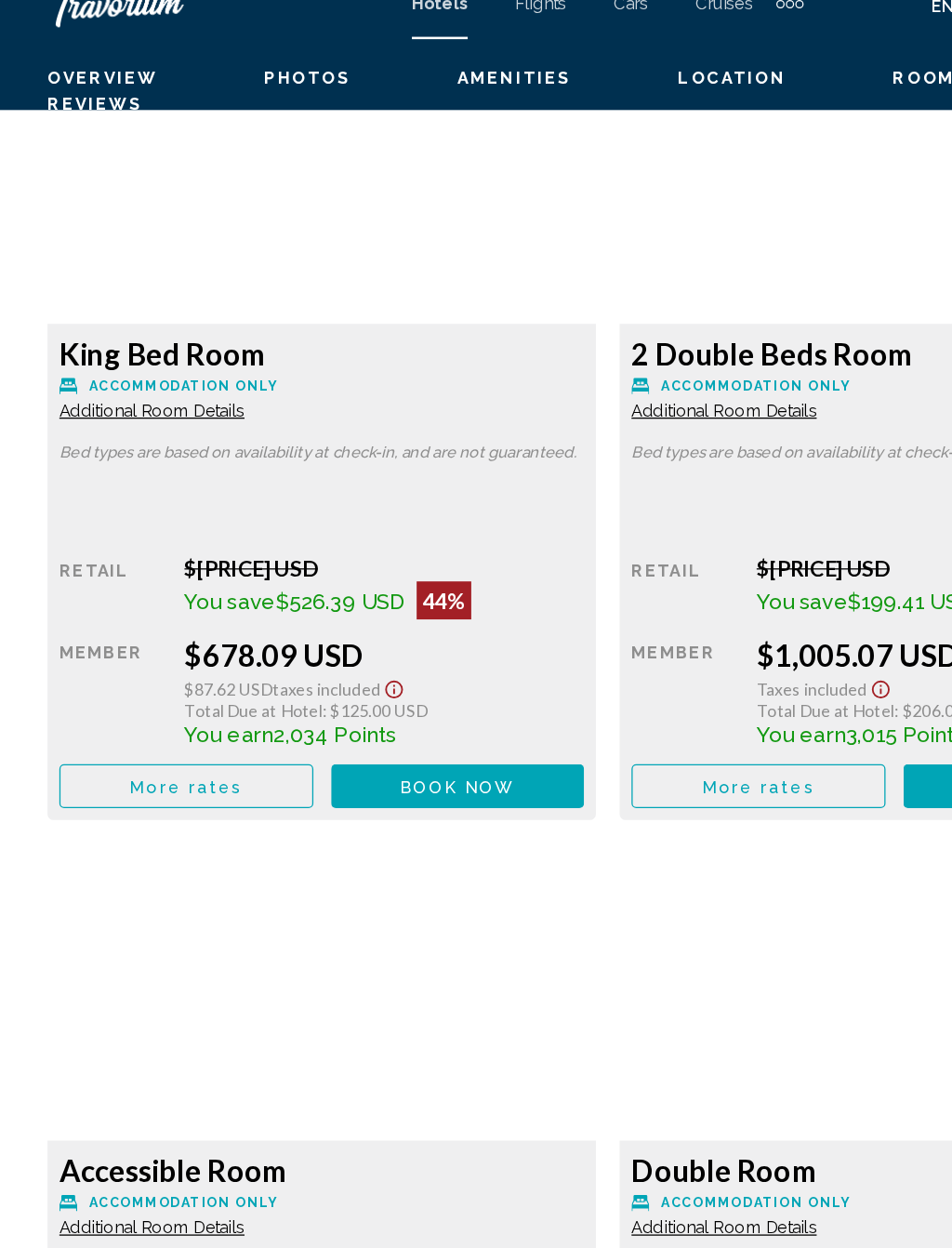 click on "Book now" at bounding box center [358, 642] 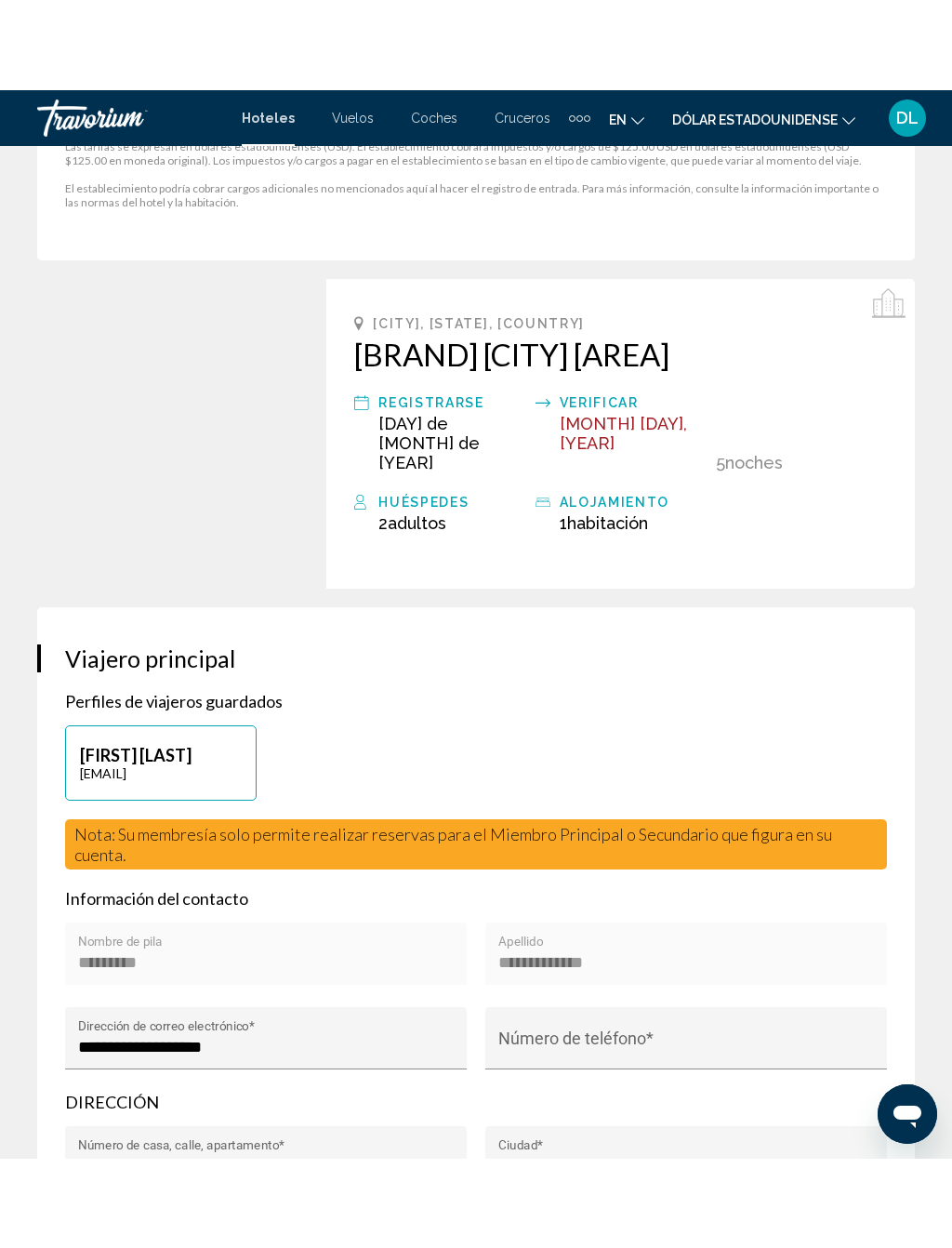 scroll, scrollTop: 0, scrollLeft: 0, axis: both 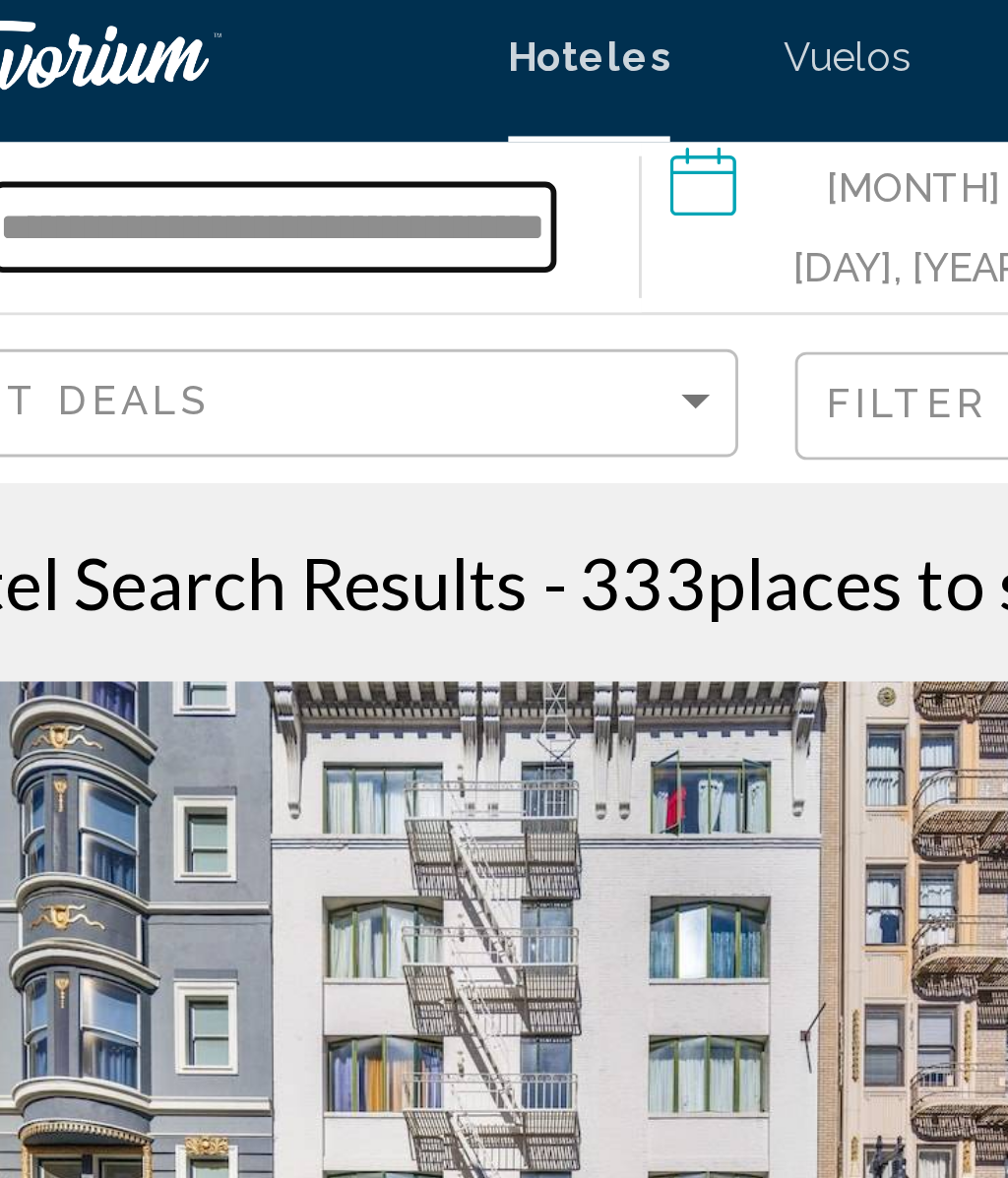 click on "**********" at bounding box center (174, 89) 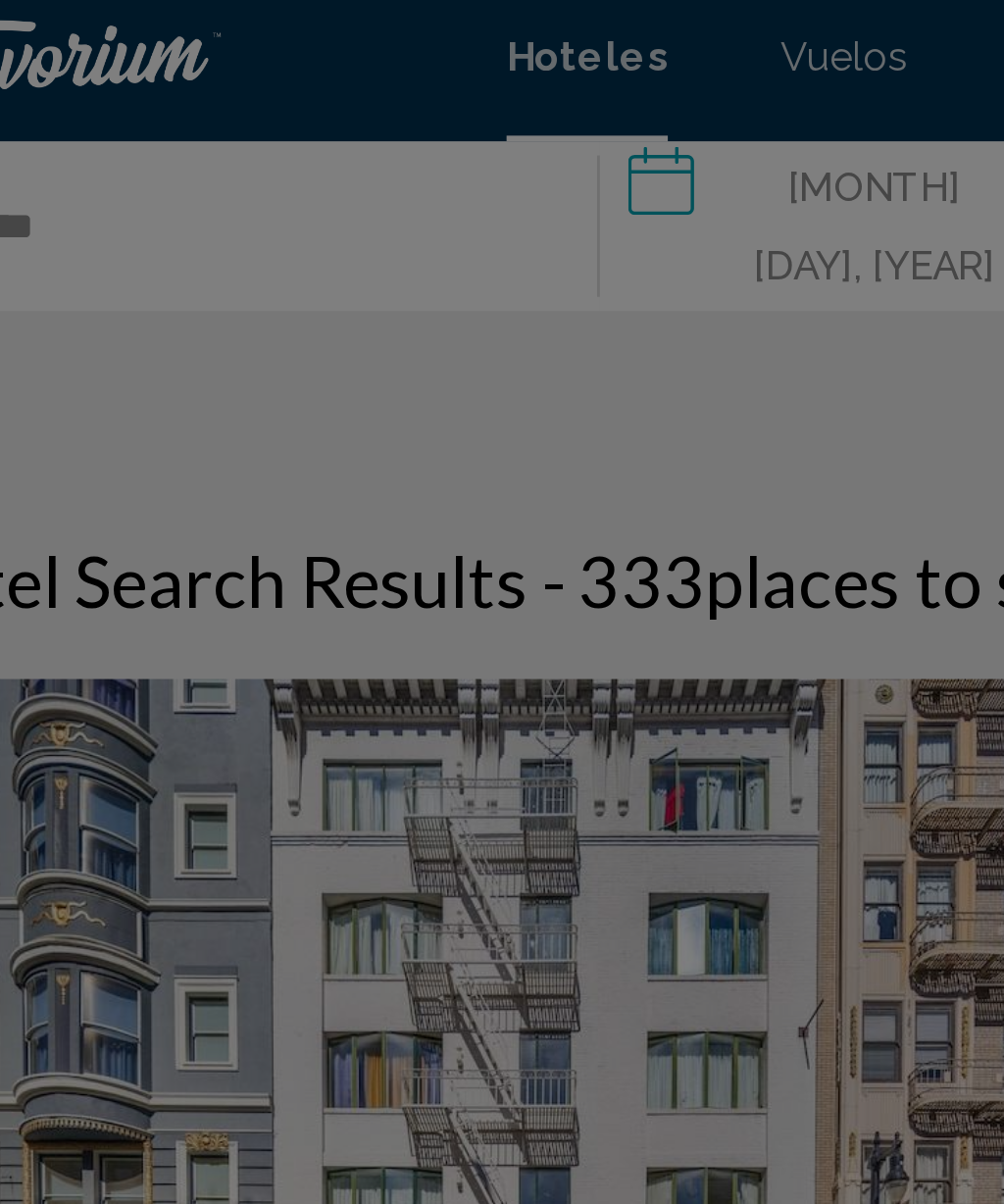 click at bounding box center [502, 602] 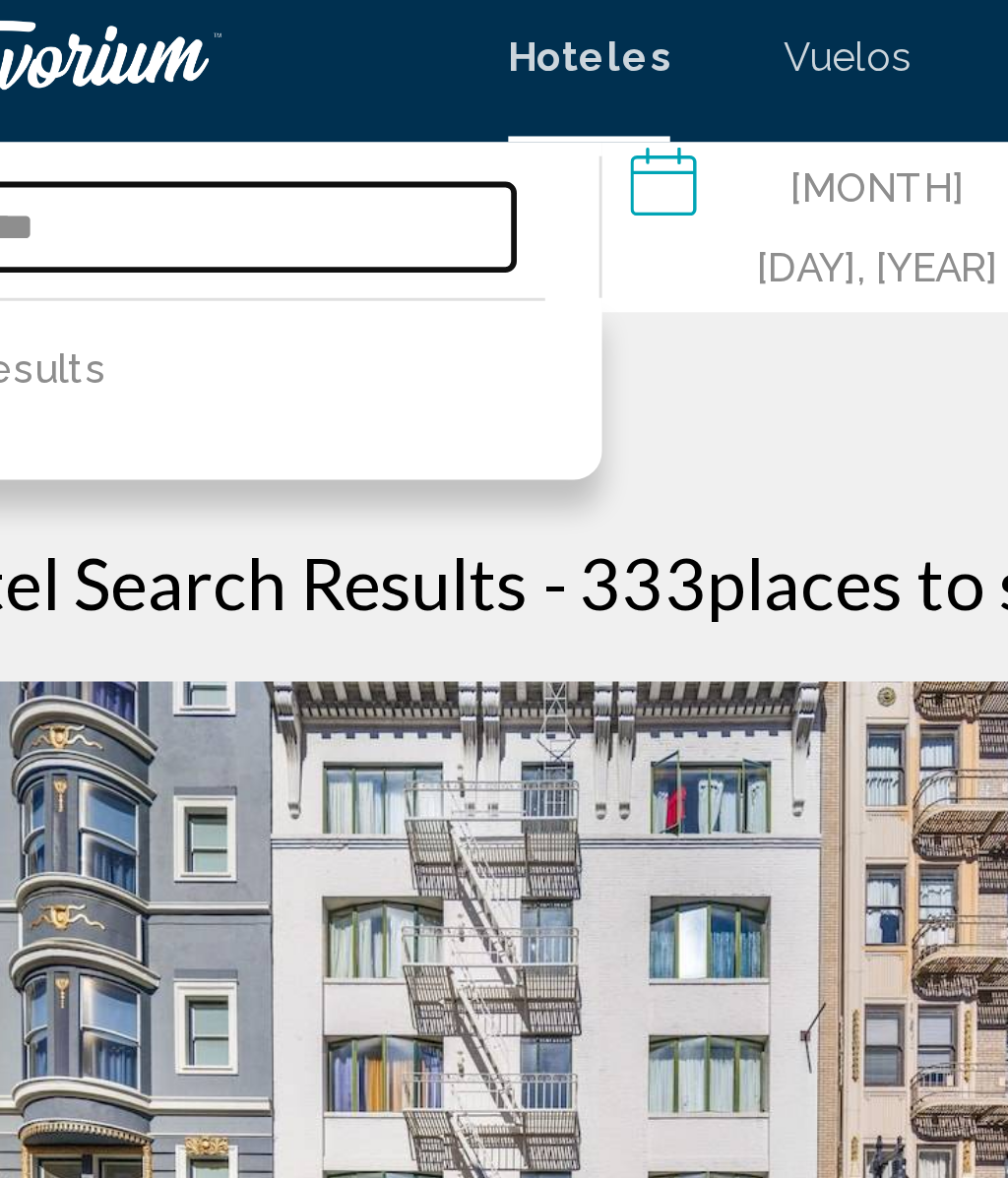 click on "*****" at bounding box center [158, 89] 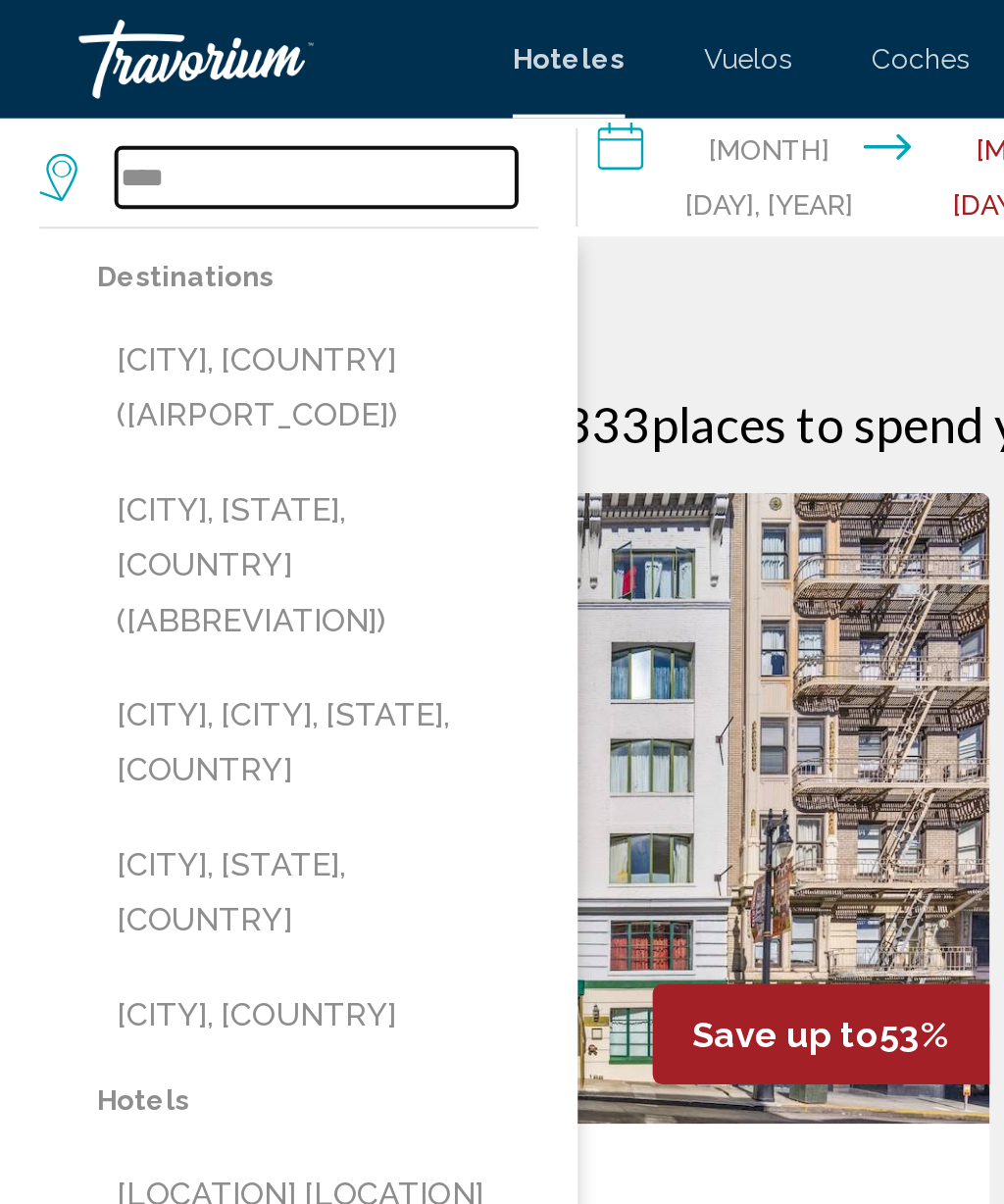 type on "****" 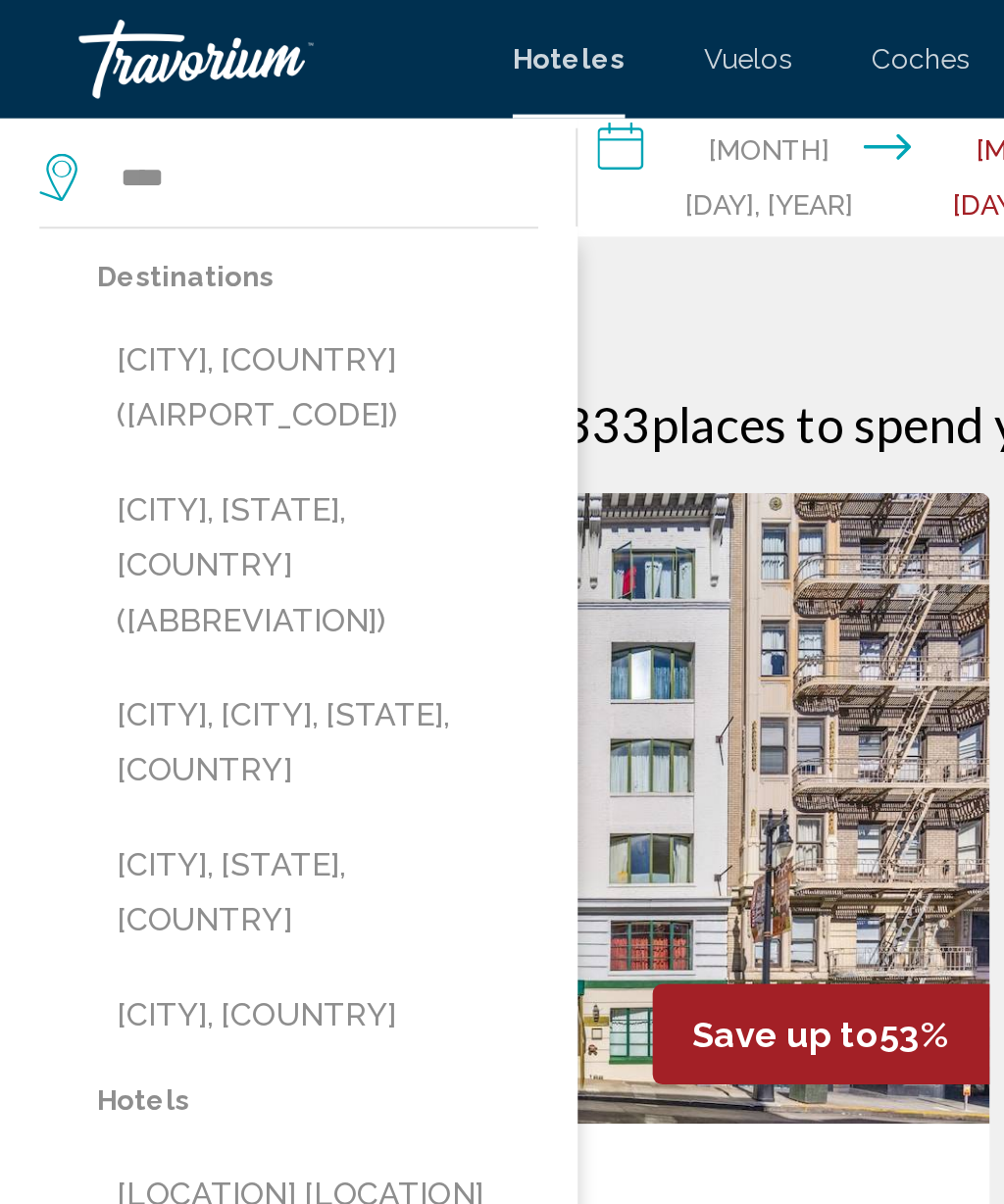 click on "[CITY], [COUNTRY] ([AIRPORT_CODE])" at bounding box center [158, 193] 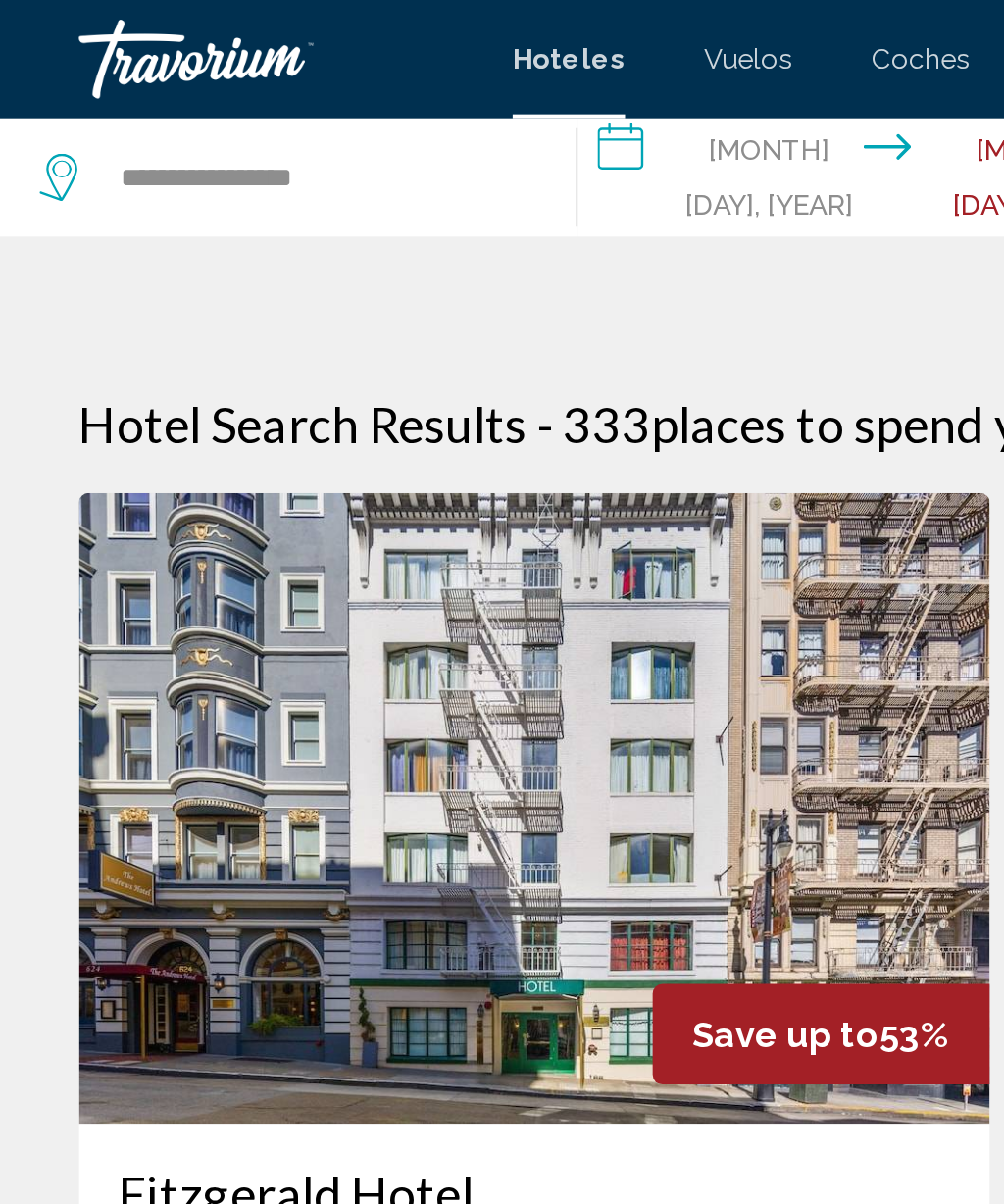 click on "**********" at bounding box center (429, 91) 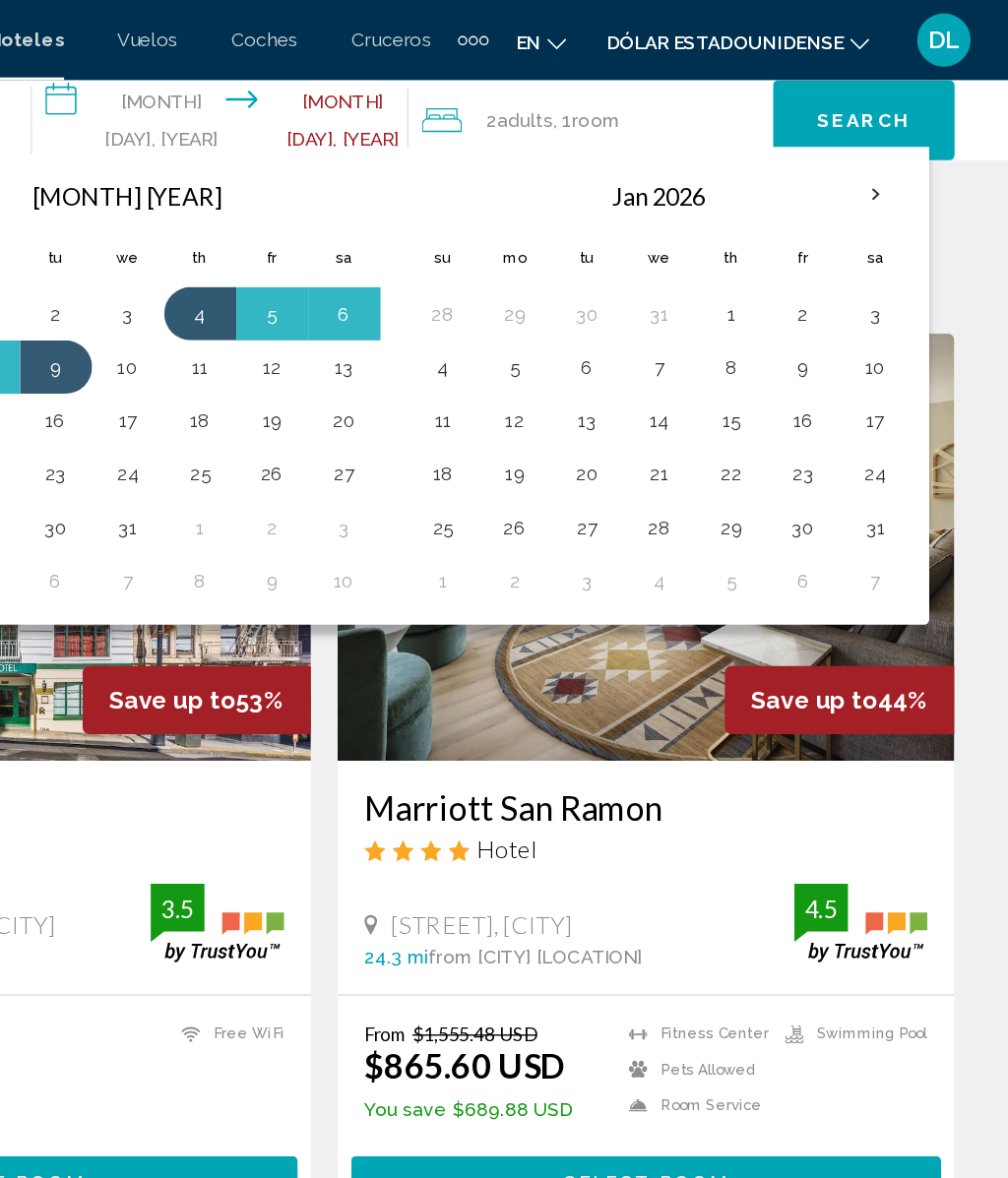 click on "Search" at bounding box center [902, 89] 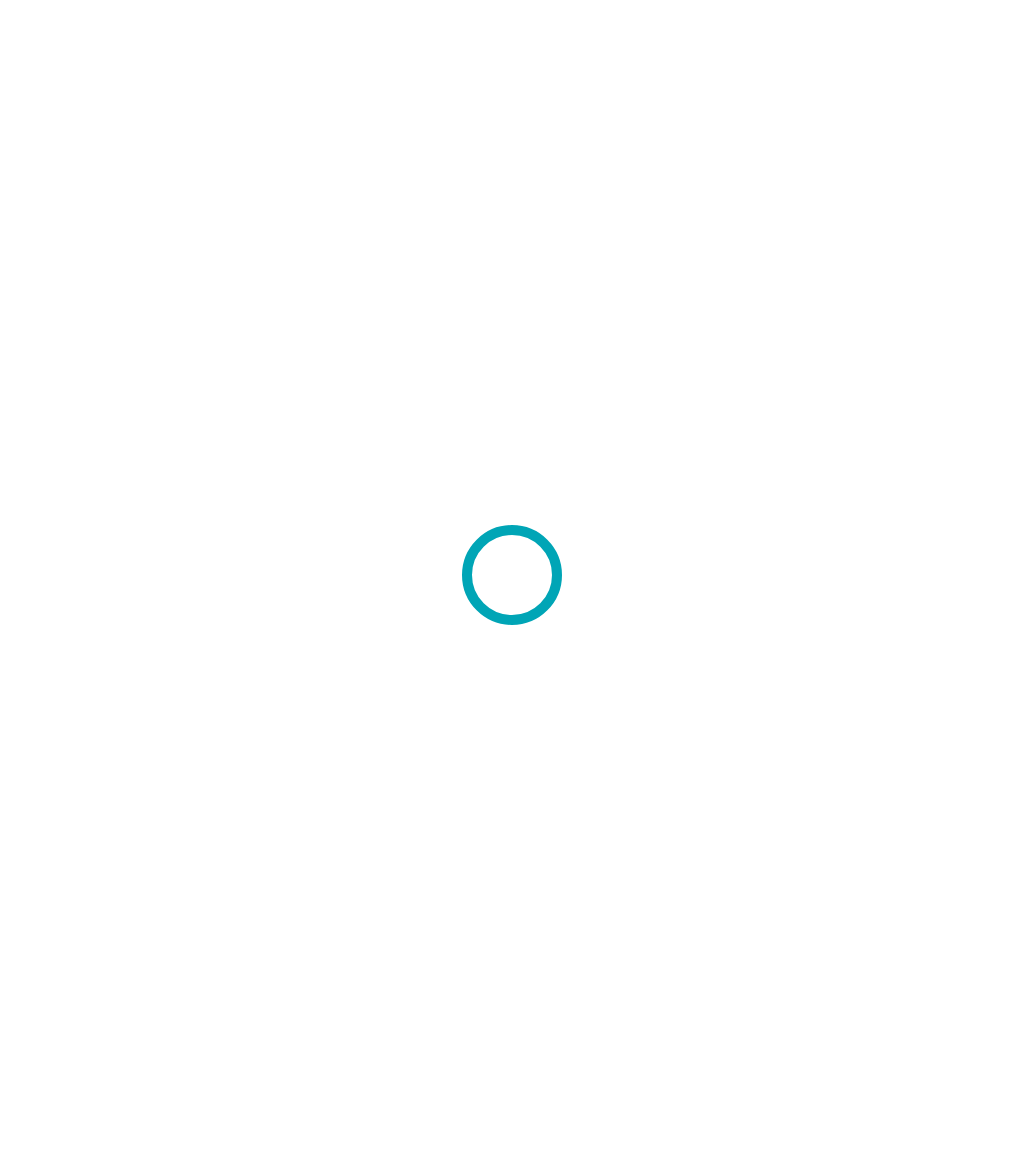 scroll, scrollTop: 0, scrollLeft: 0, axis: both 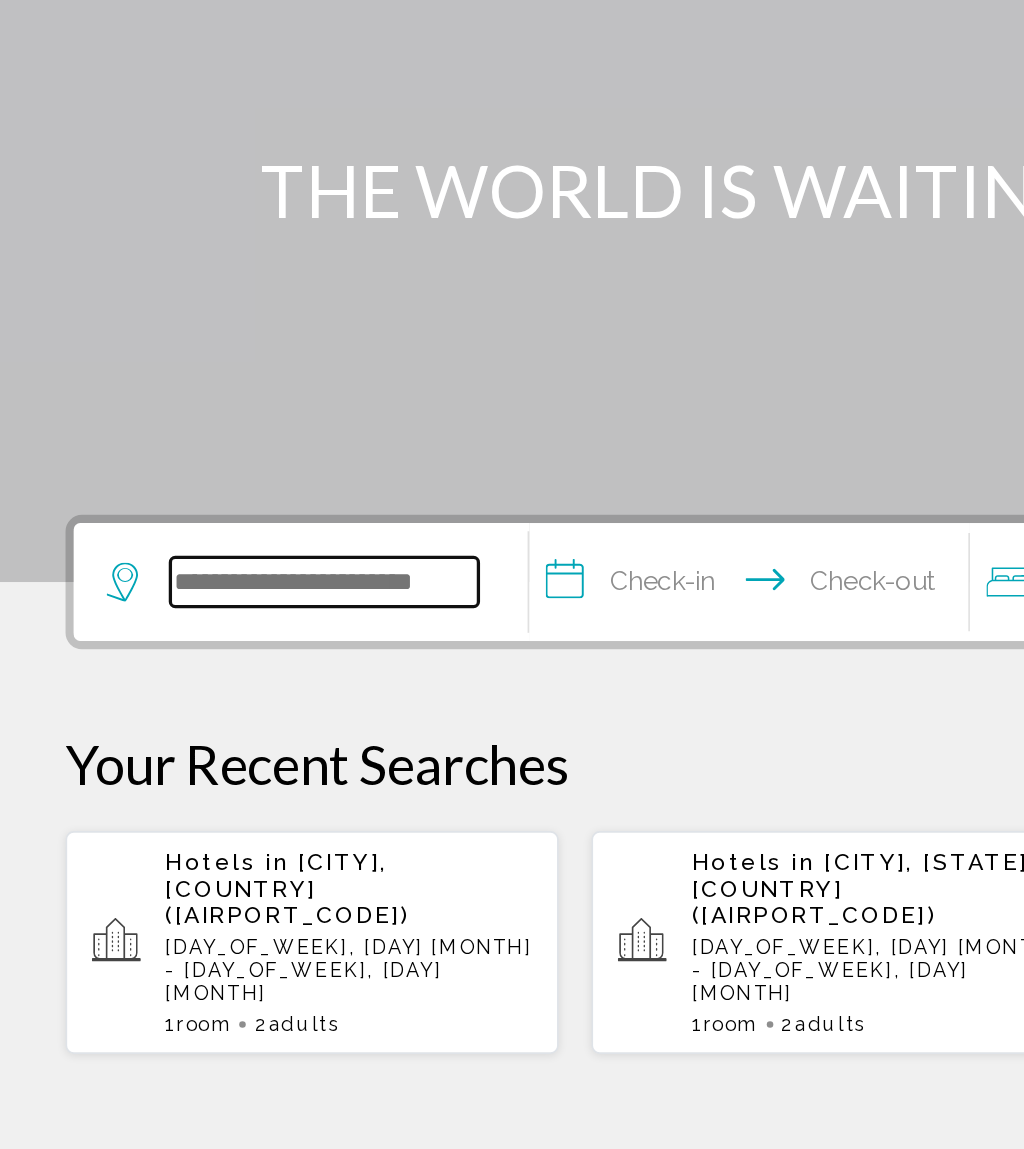 click at bounding box center [198, 600] 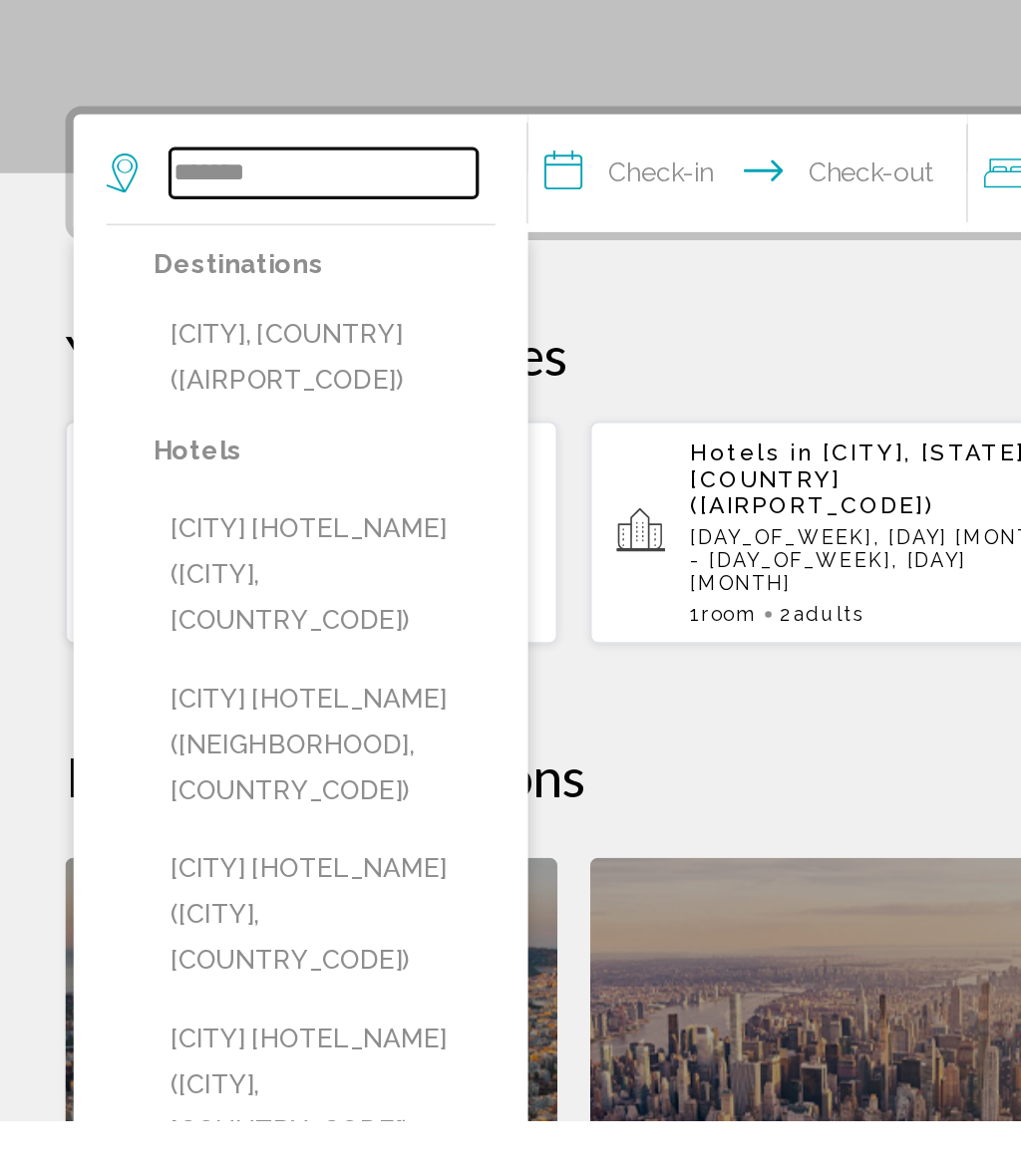 type on "*******" 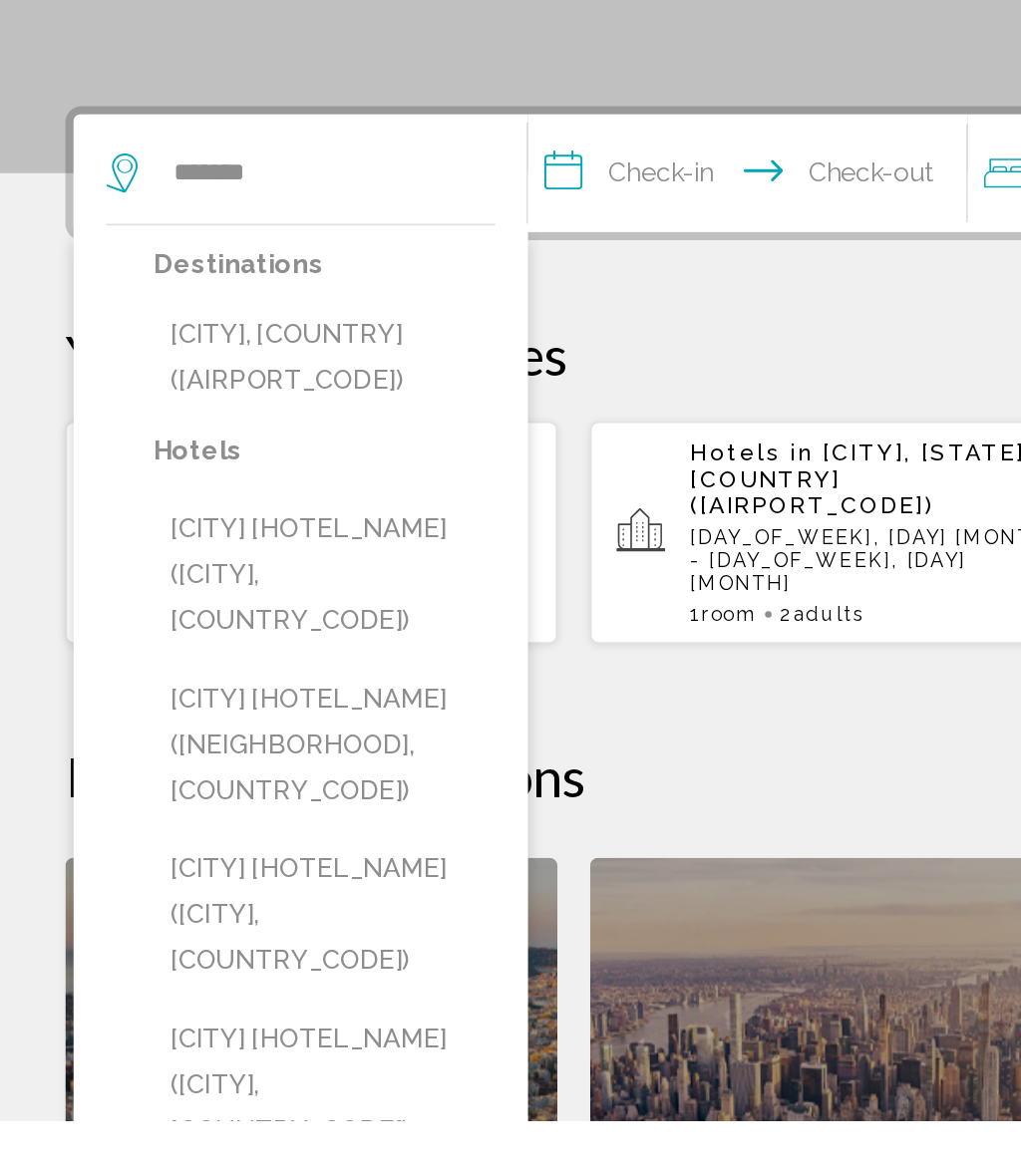 click on "[CITY], [COUNTRY] ([AIRPORT_CODE])" at bounding box center [197, 711] 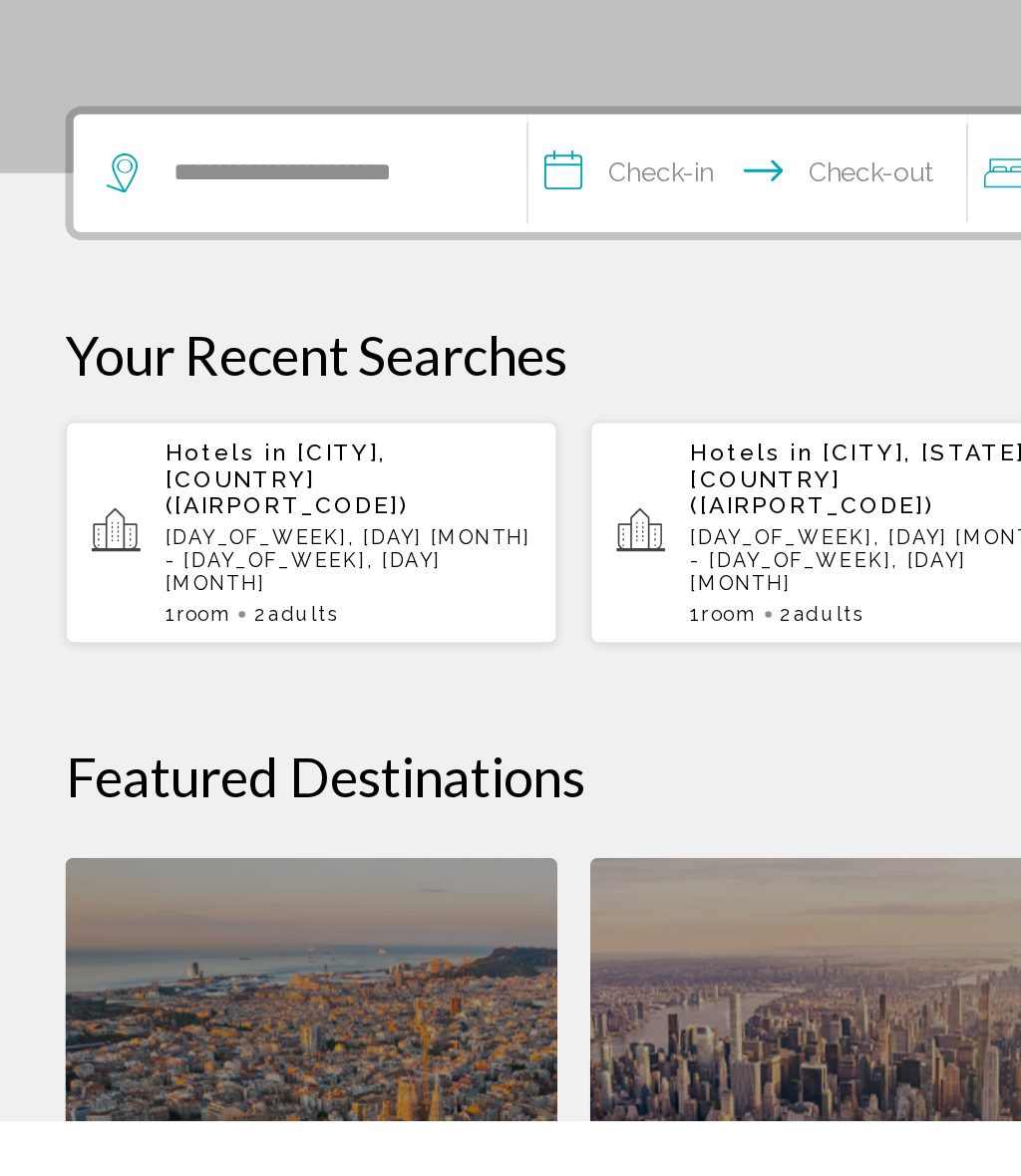 click on "**********" at bounding box center [460, 601] 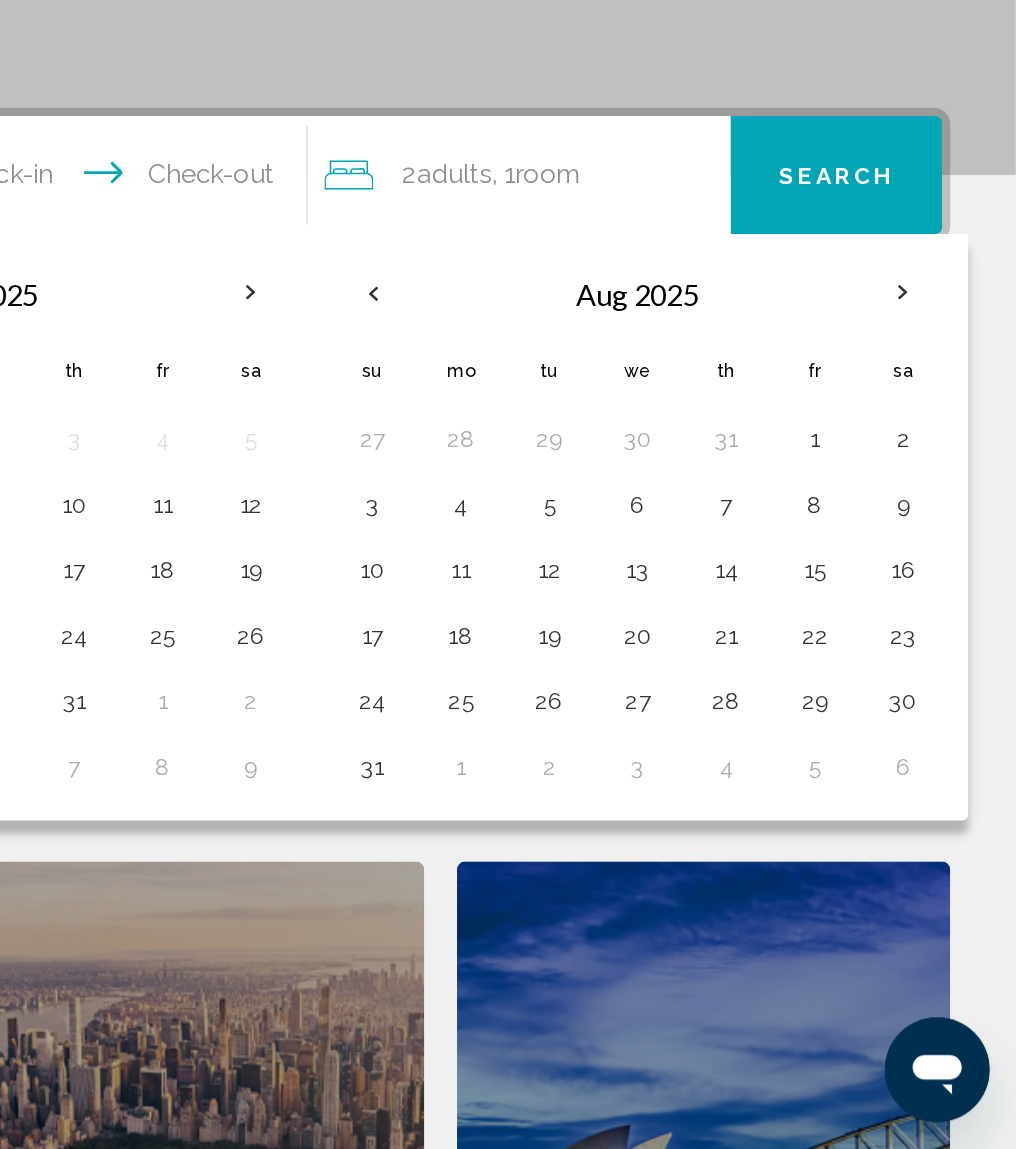 scroll, scrollTop: 116, scrollLeft: 0, axis: vertical 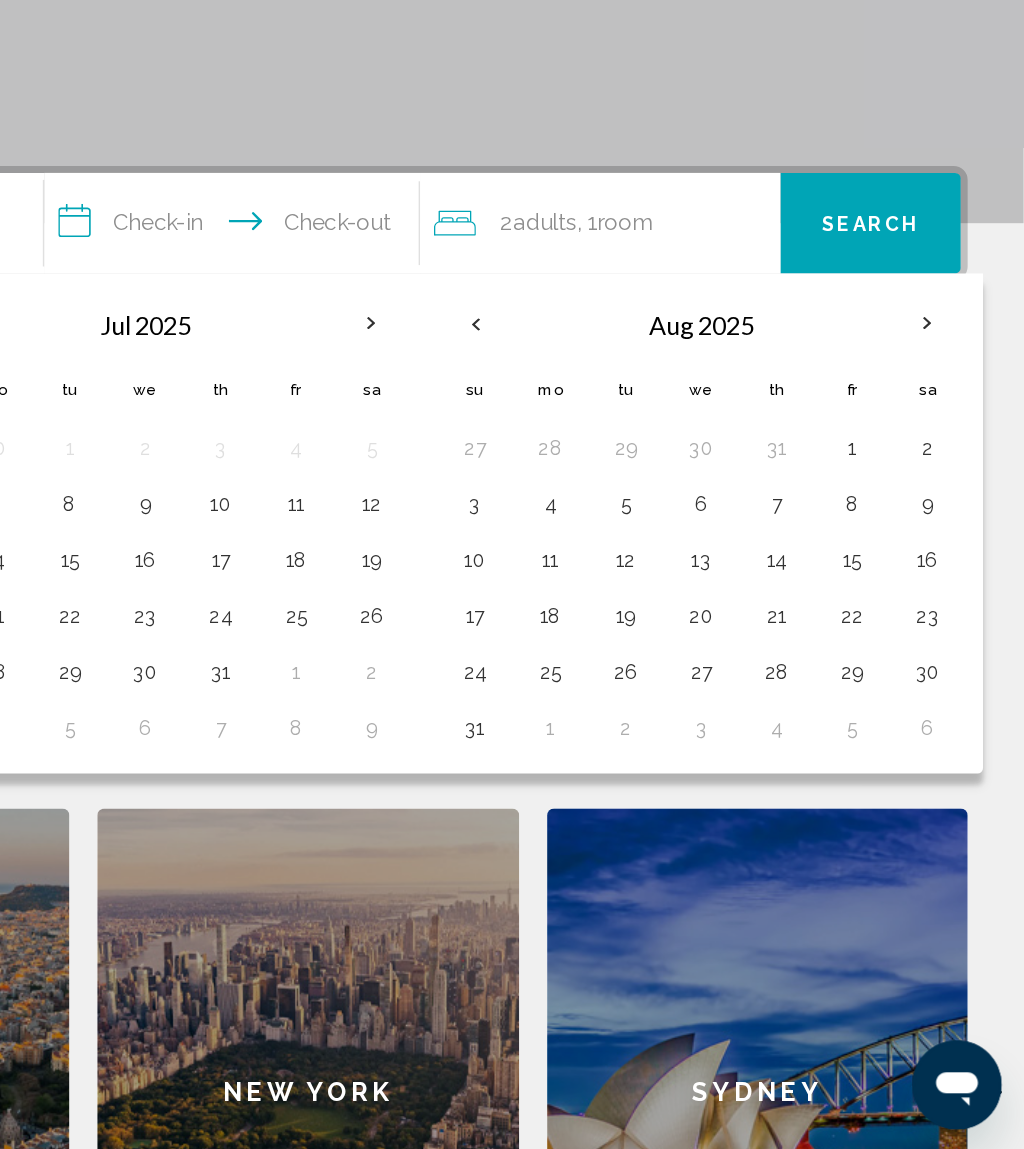 click at bounding box center (955, 556) 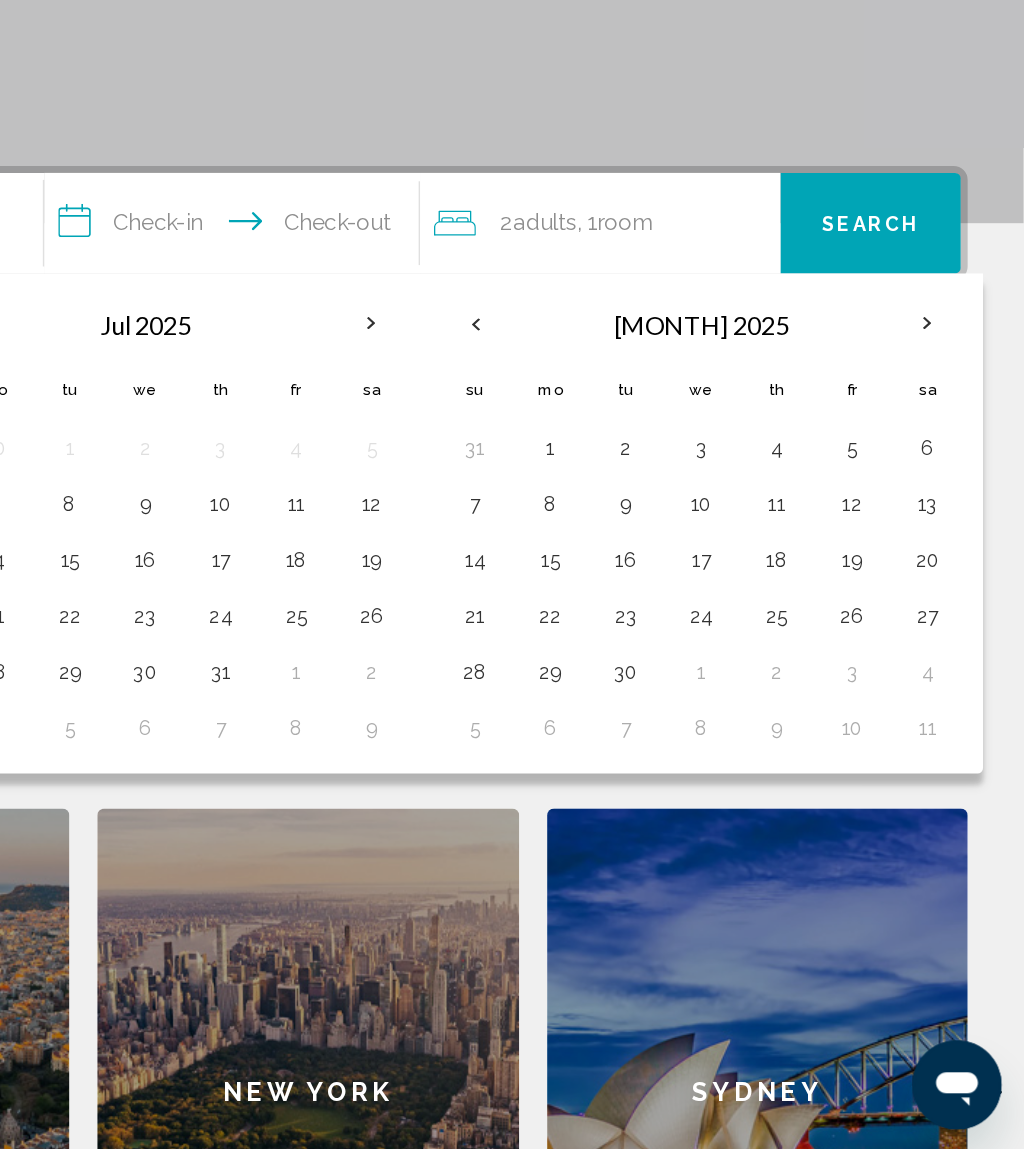 click on "12" at bounding box center (901, 685) 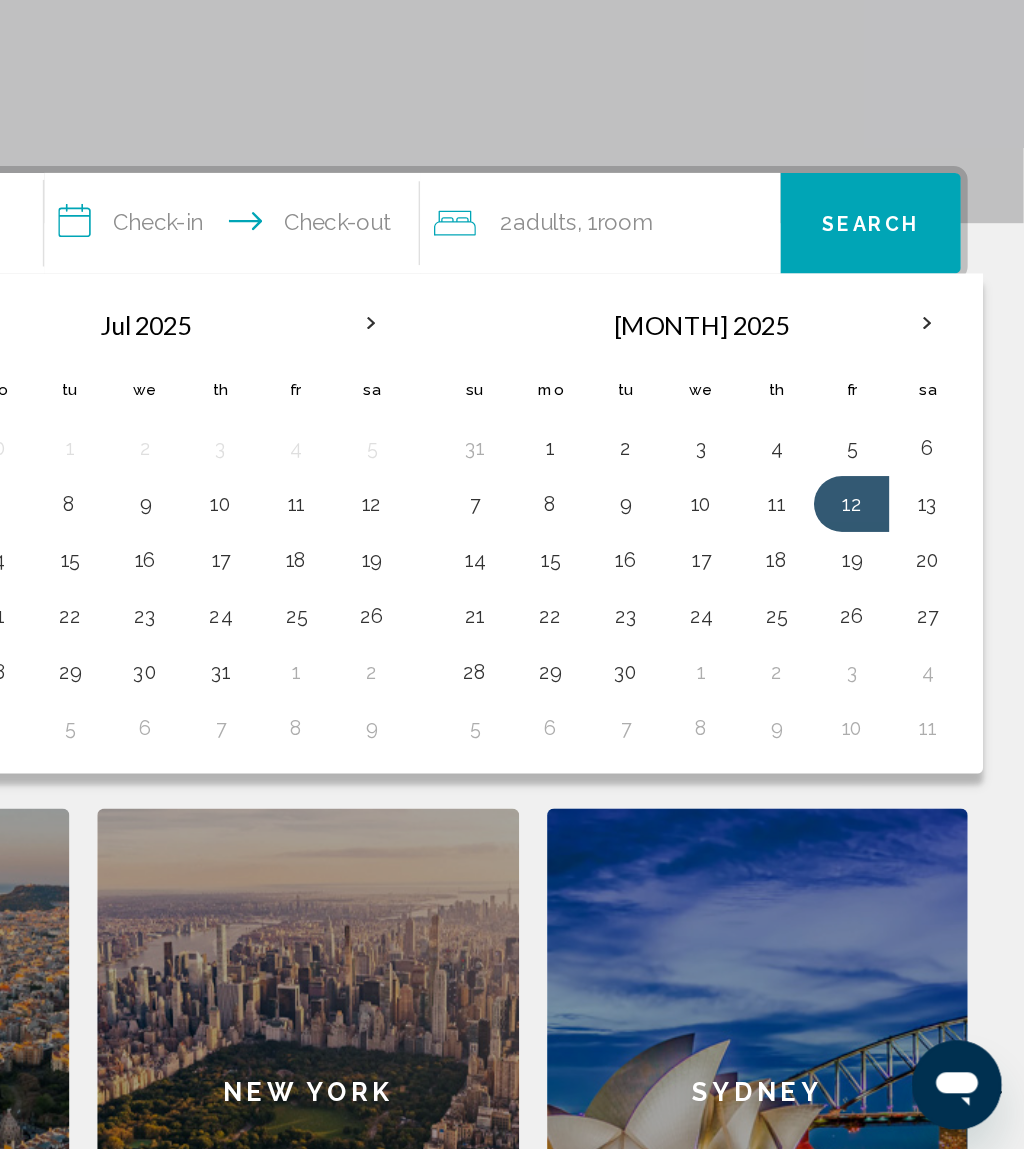 click on "19" at bounding box center (901, 725) 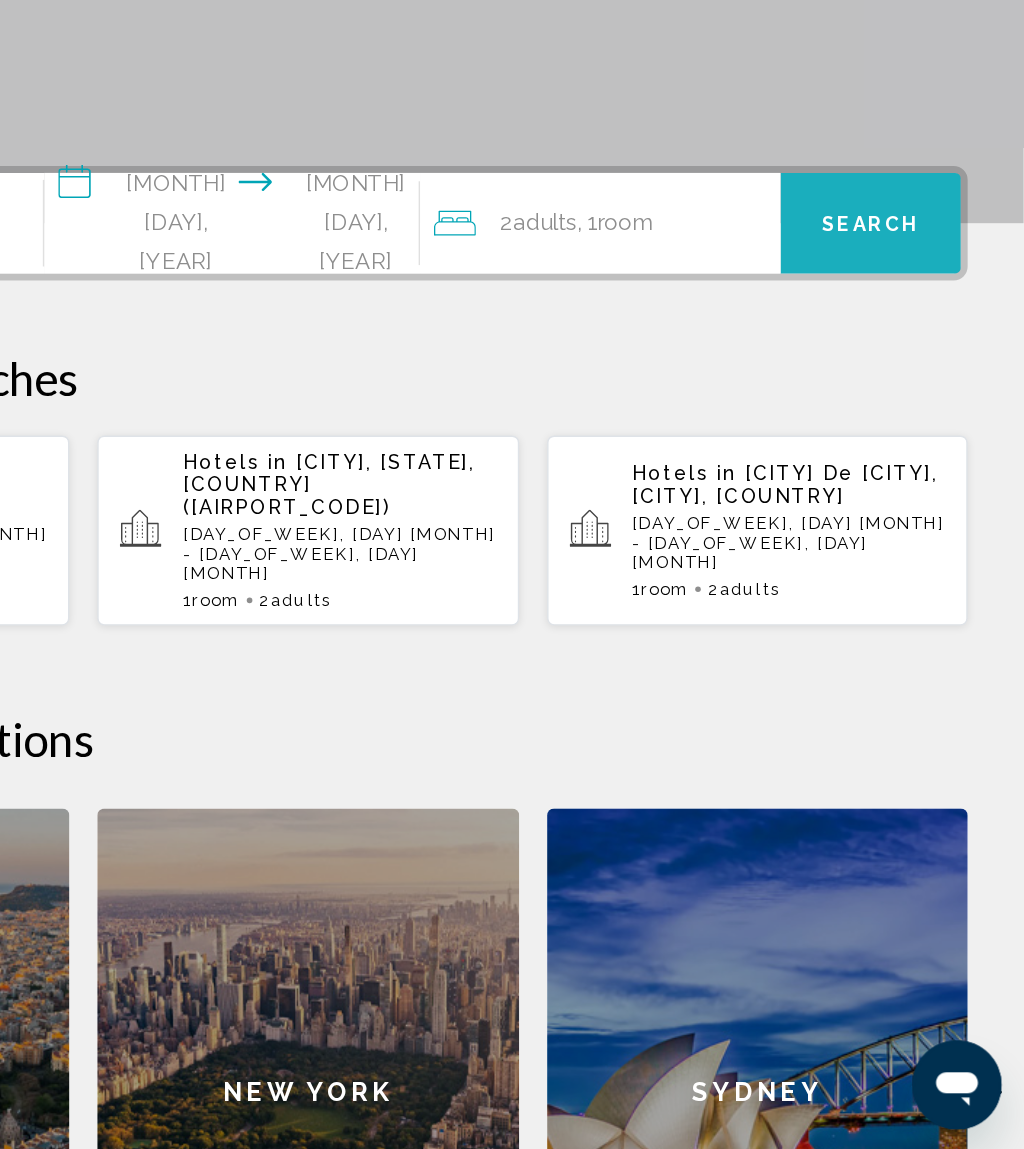 click on "Search" at bounding box center (915, 485) 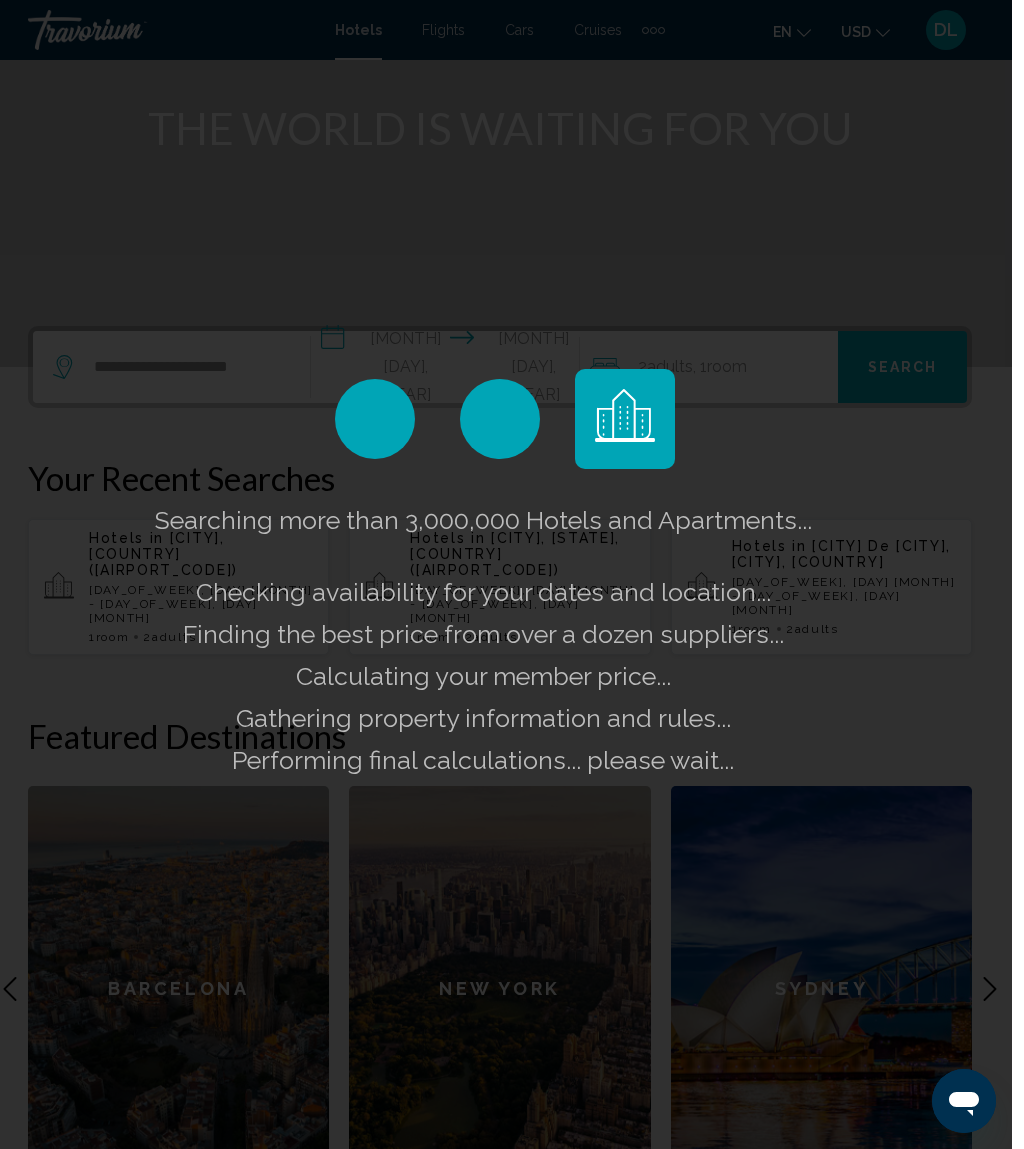 scroll, scrollTop: 247, scrollLeft: 0, axis: vertical 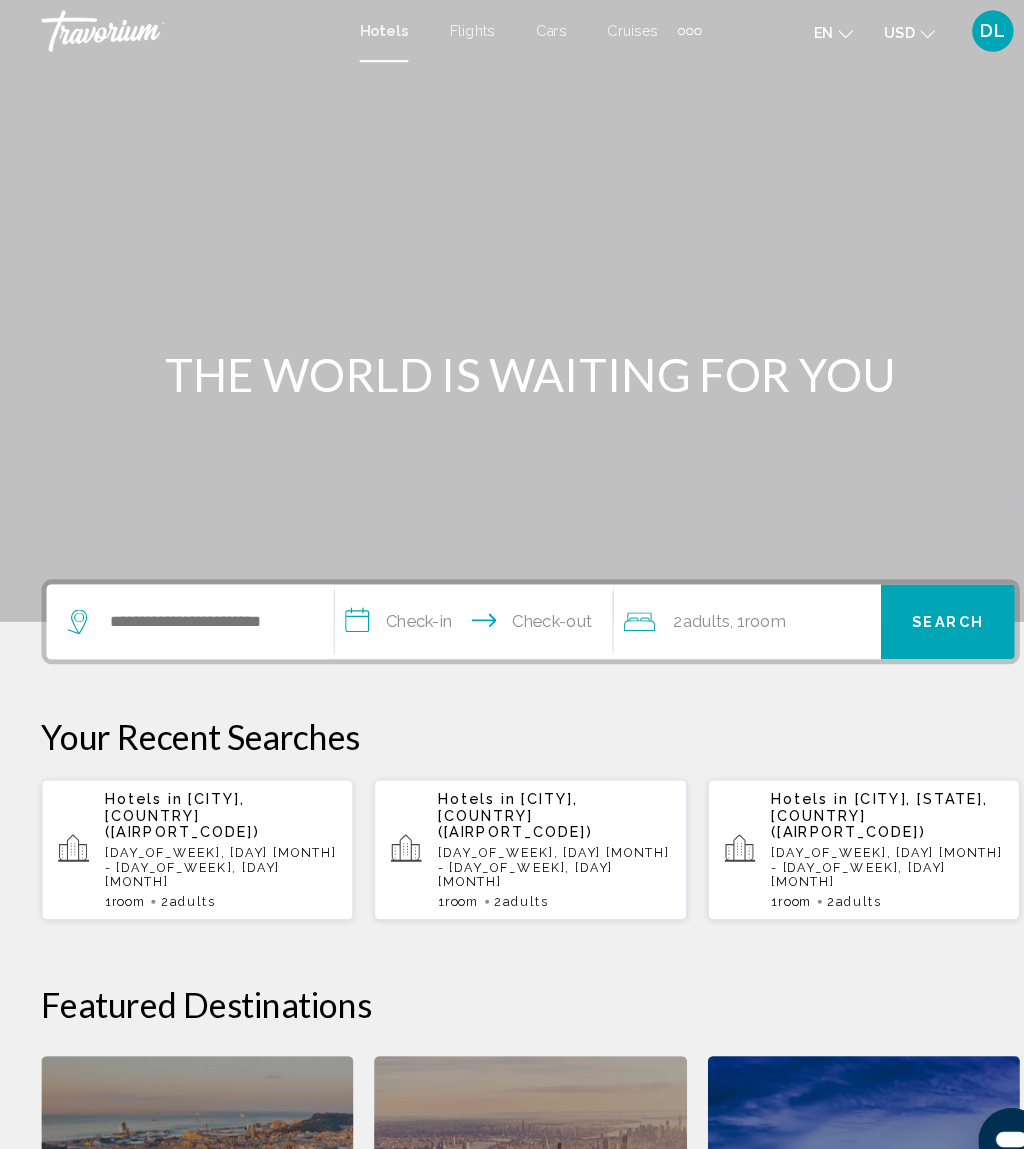 click on "Fri, 12 Sep - Fri, 19 Sep" at bounding box center [213, 837] 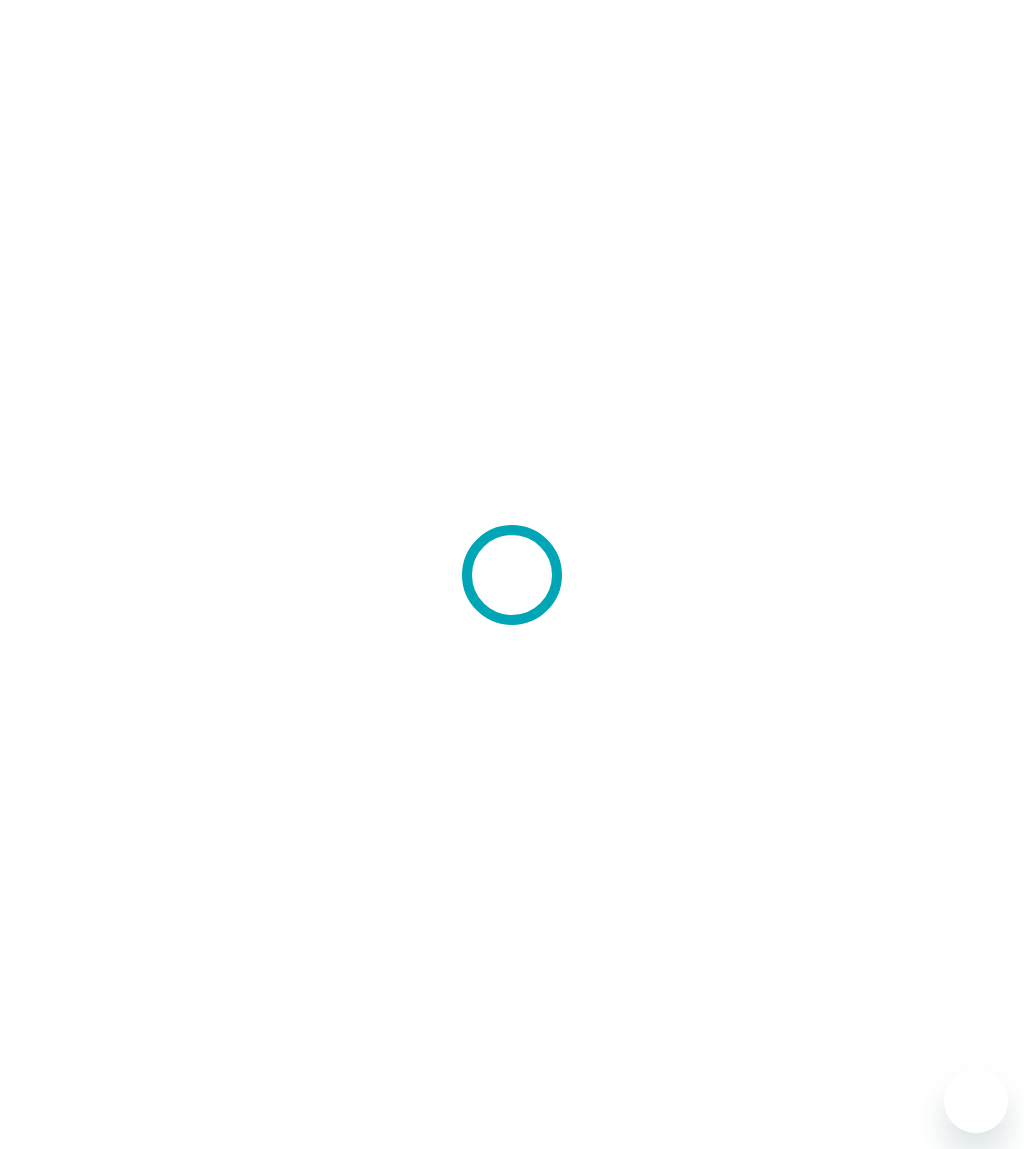 scroll, scrollTop: 0, scrollLeft: 0, axis: both 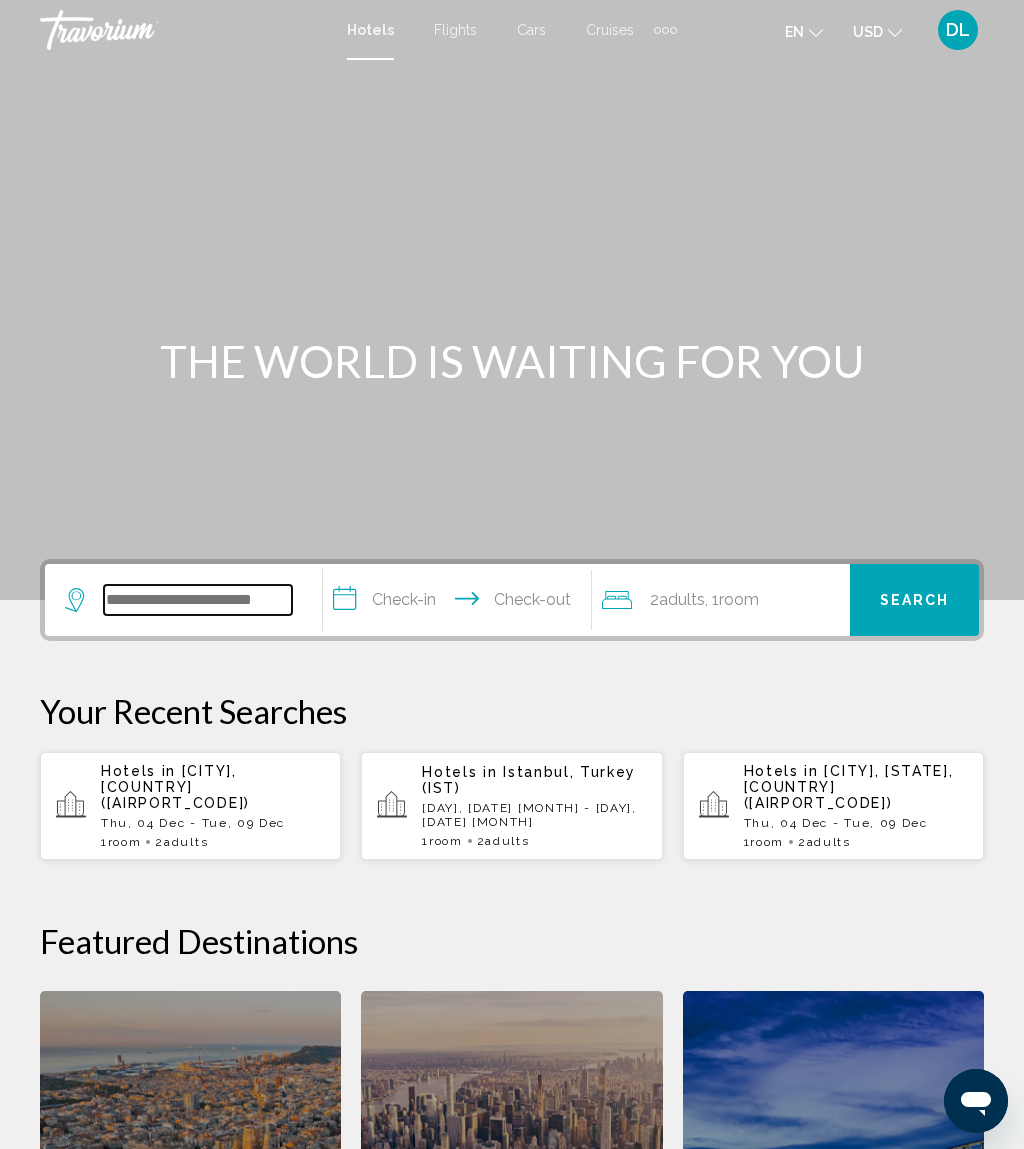 click at bounding box center [198, 600] 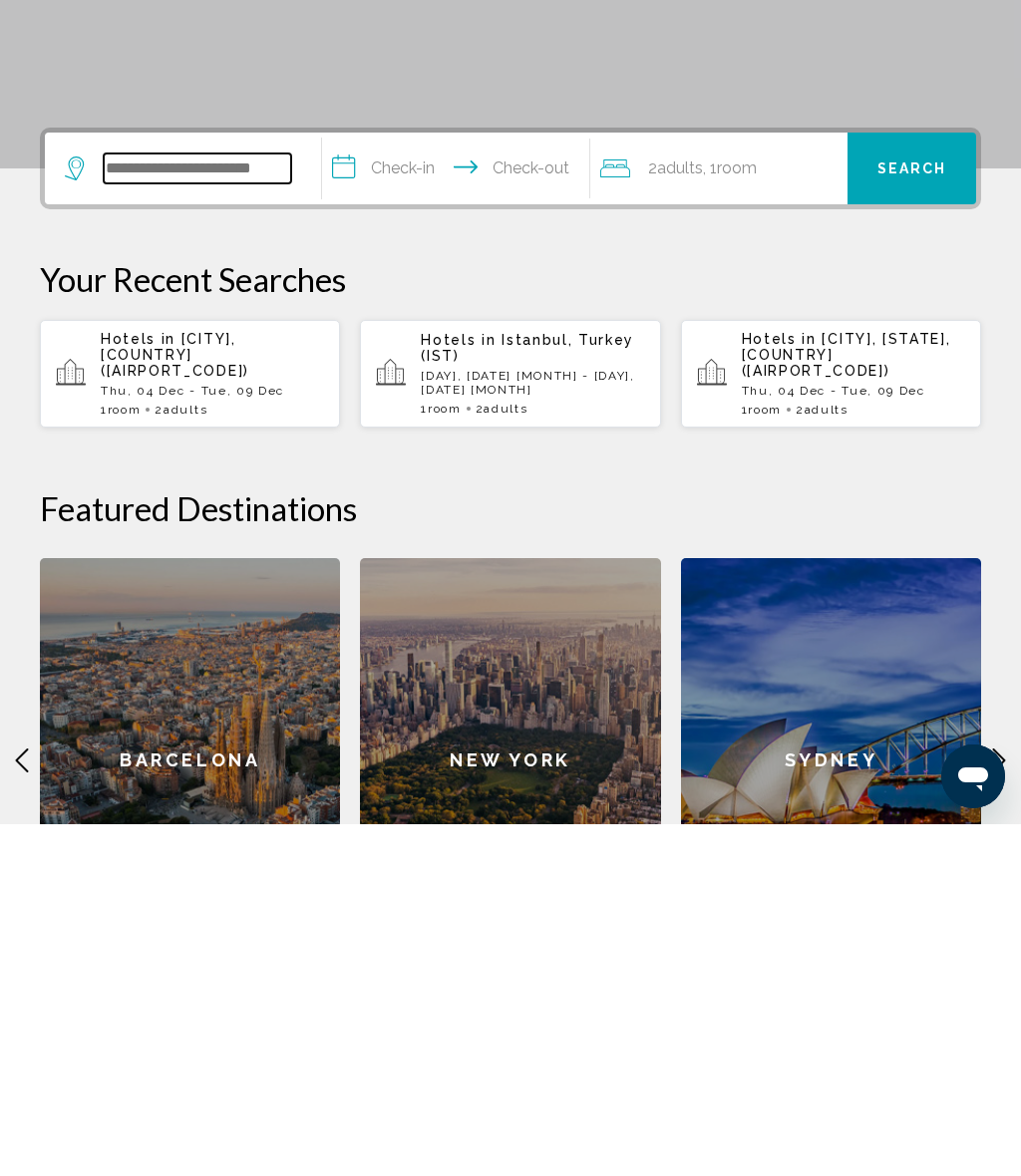 scroll, scrollTop: 141, scrollLeft: 0, axis: vertical 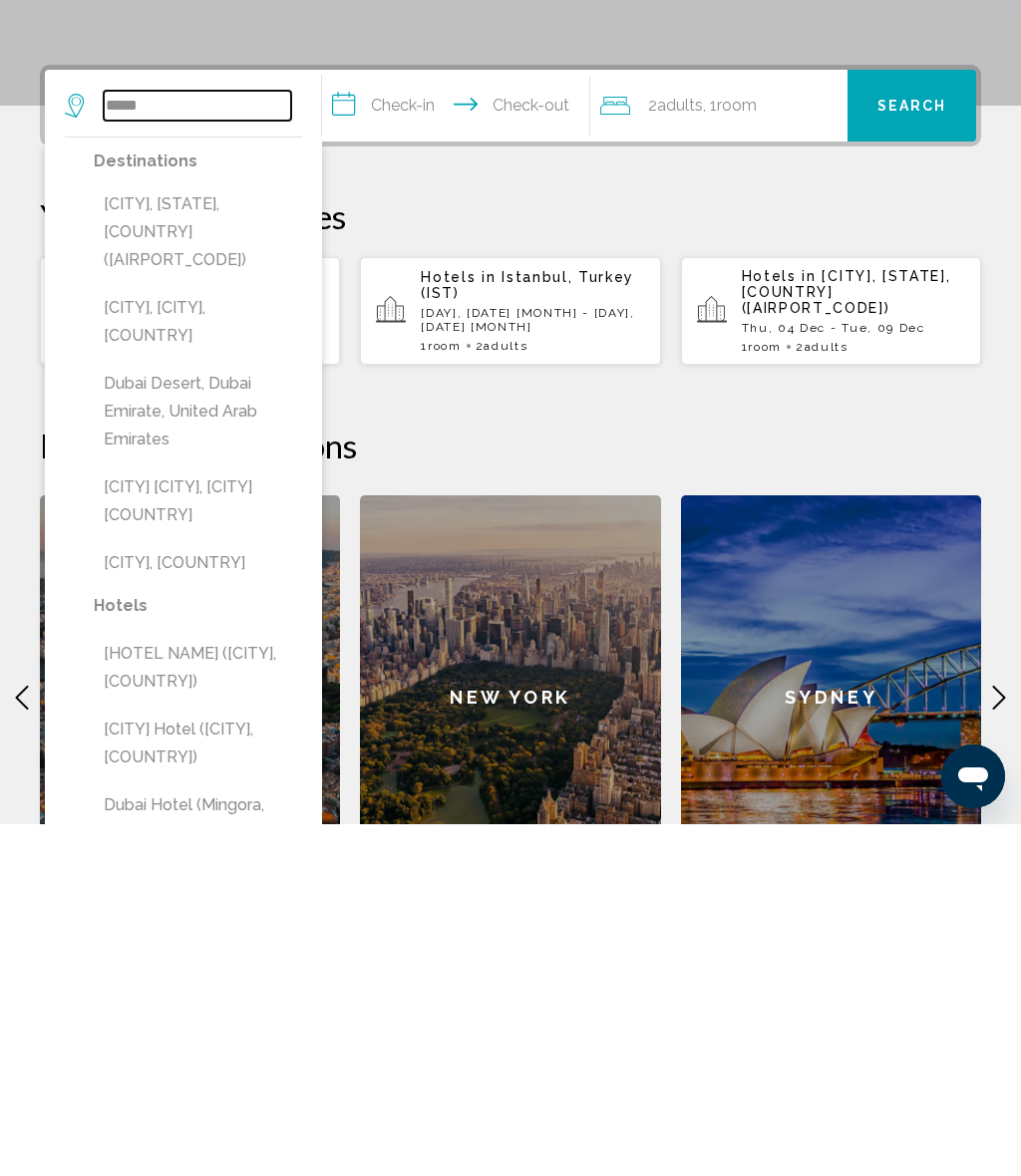 type on "*****" 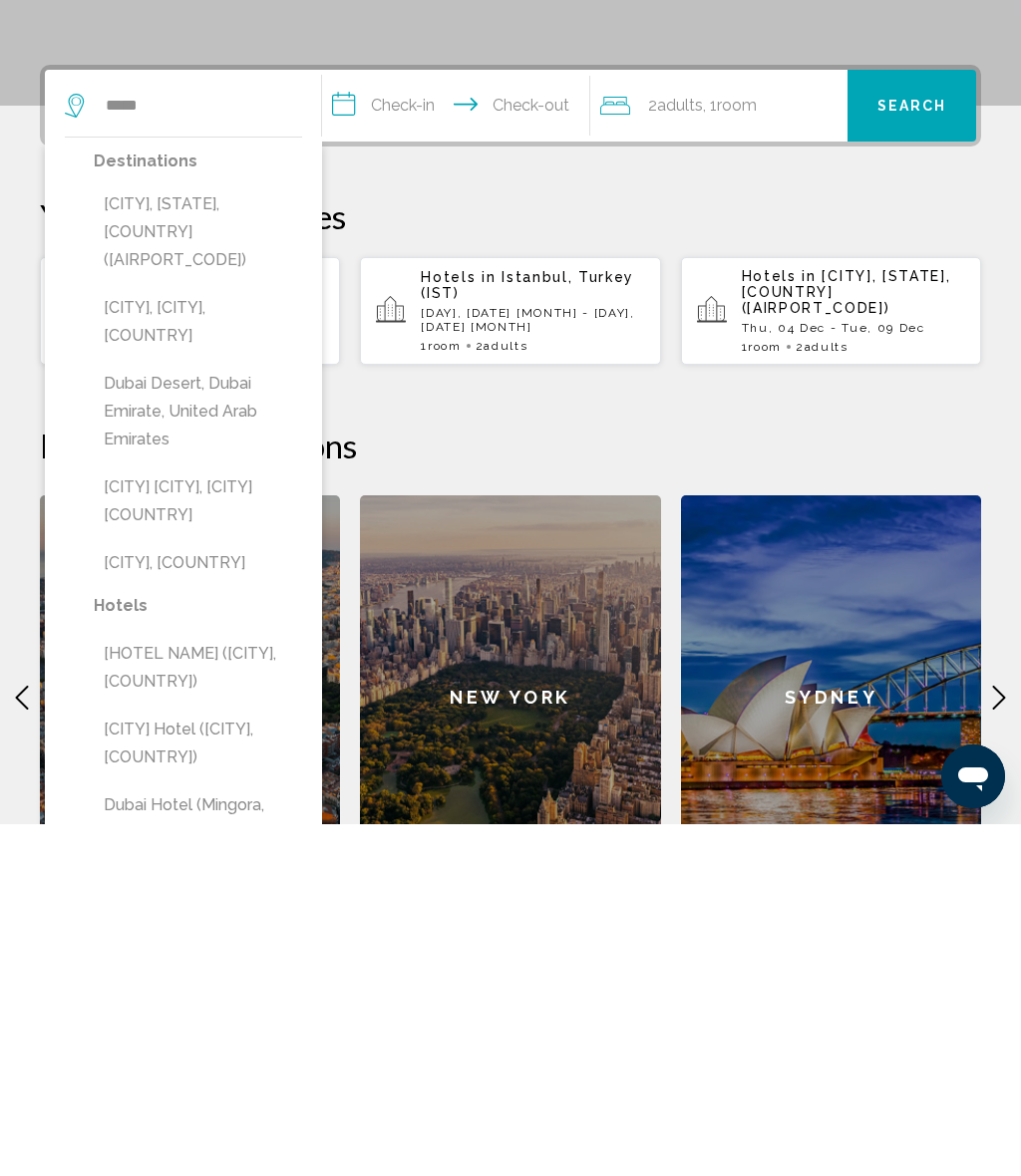 click on "[CITY], [STATE], [COUNTRY] ([AIRPORT])" at bounding box center (197, 584) 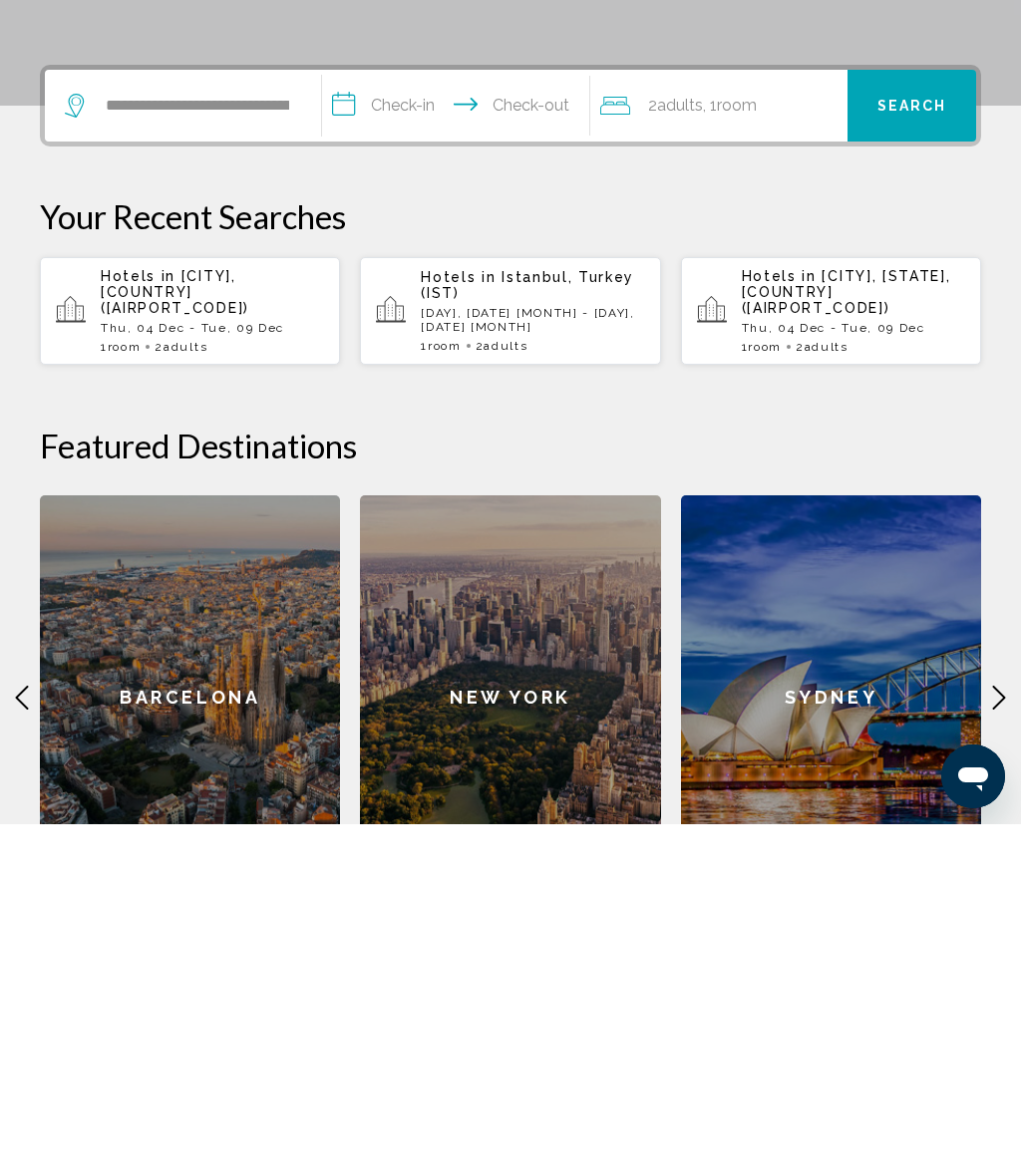 click on "**********" at bounding box center (460, 460) 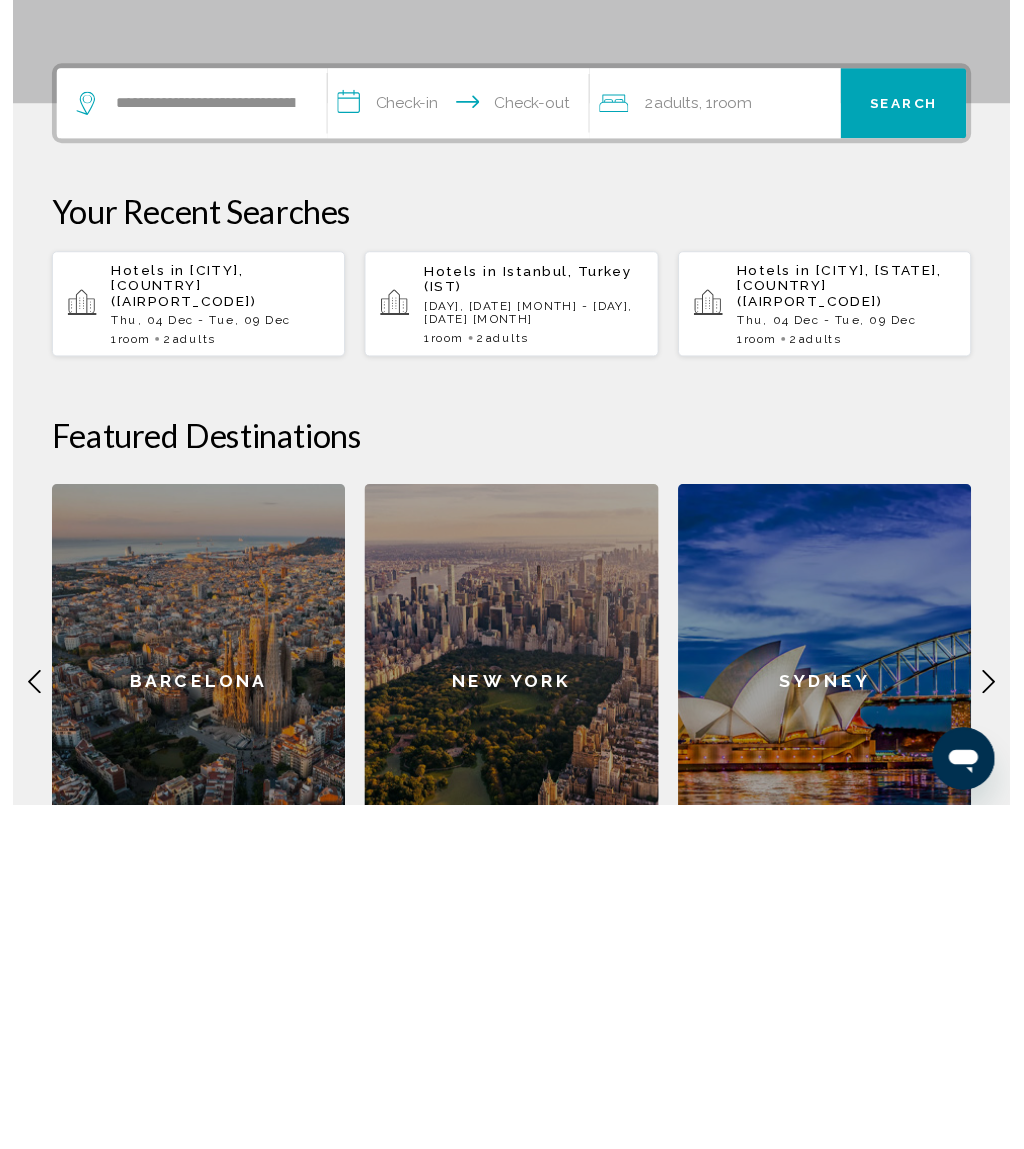 scroll, scrollTop: 494, scrollLeft: 0, axis: vertical 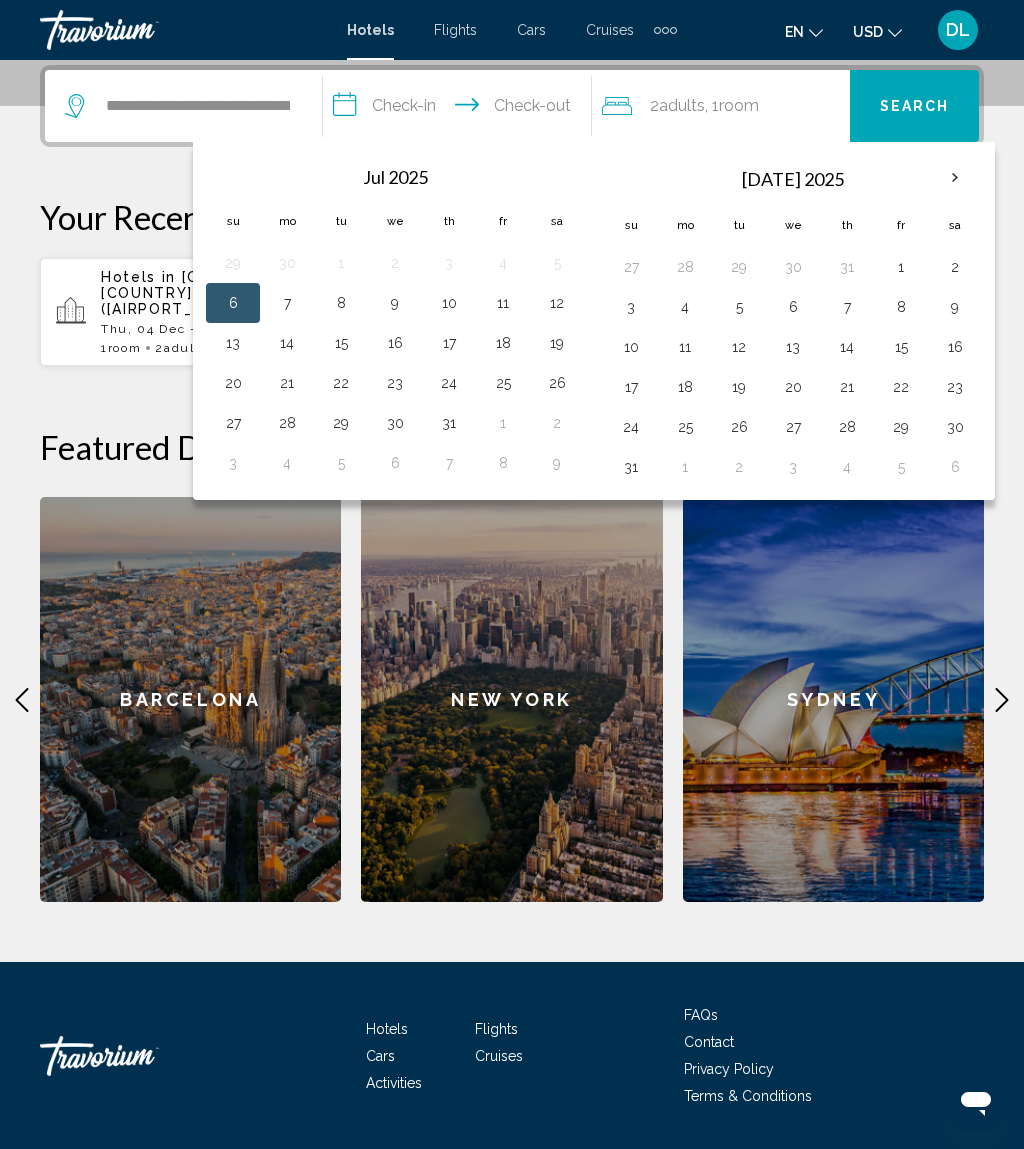 click at bounding box center (955, 178) 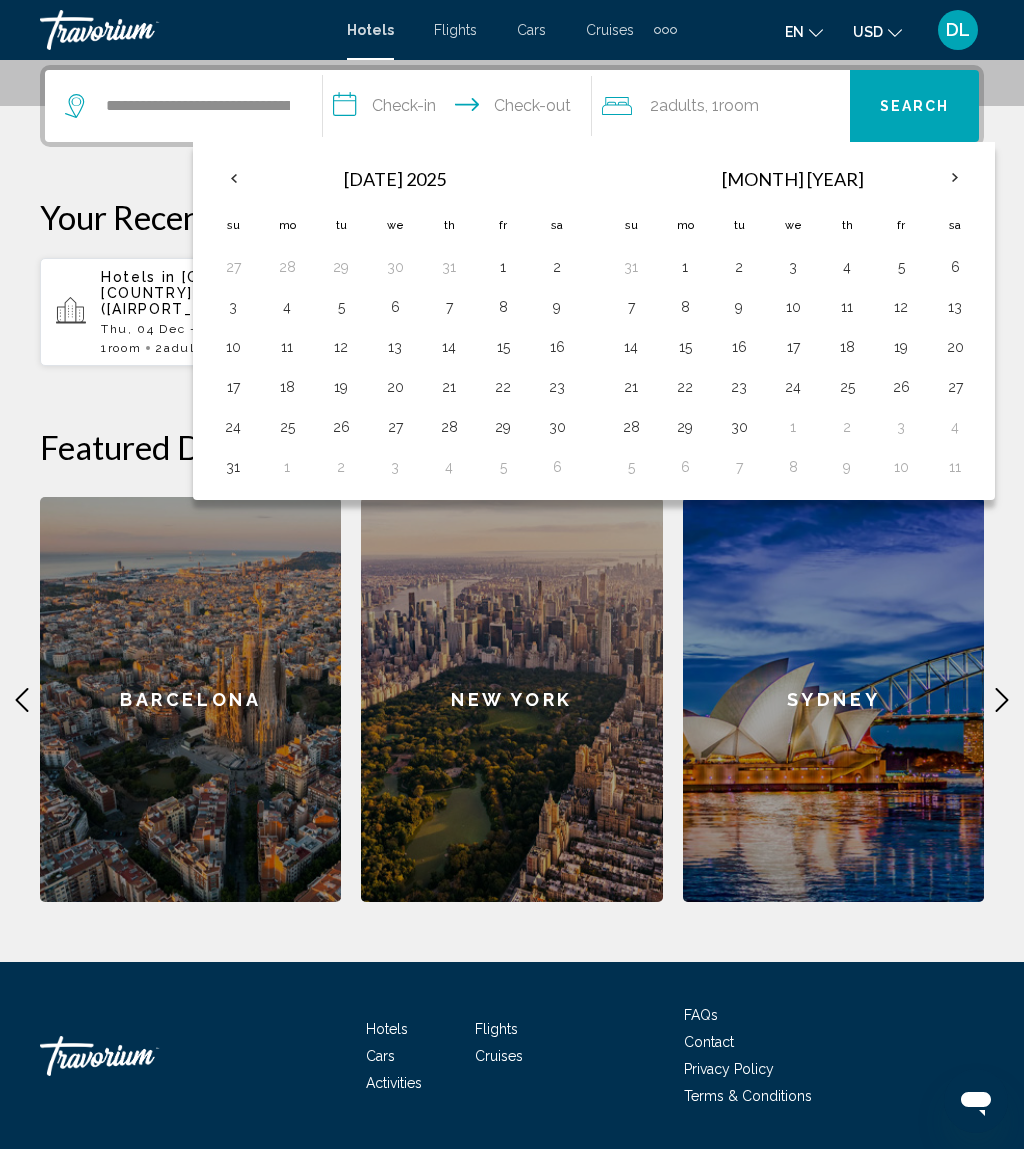 click at bounding box center (955, 178) 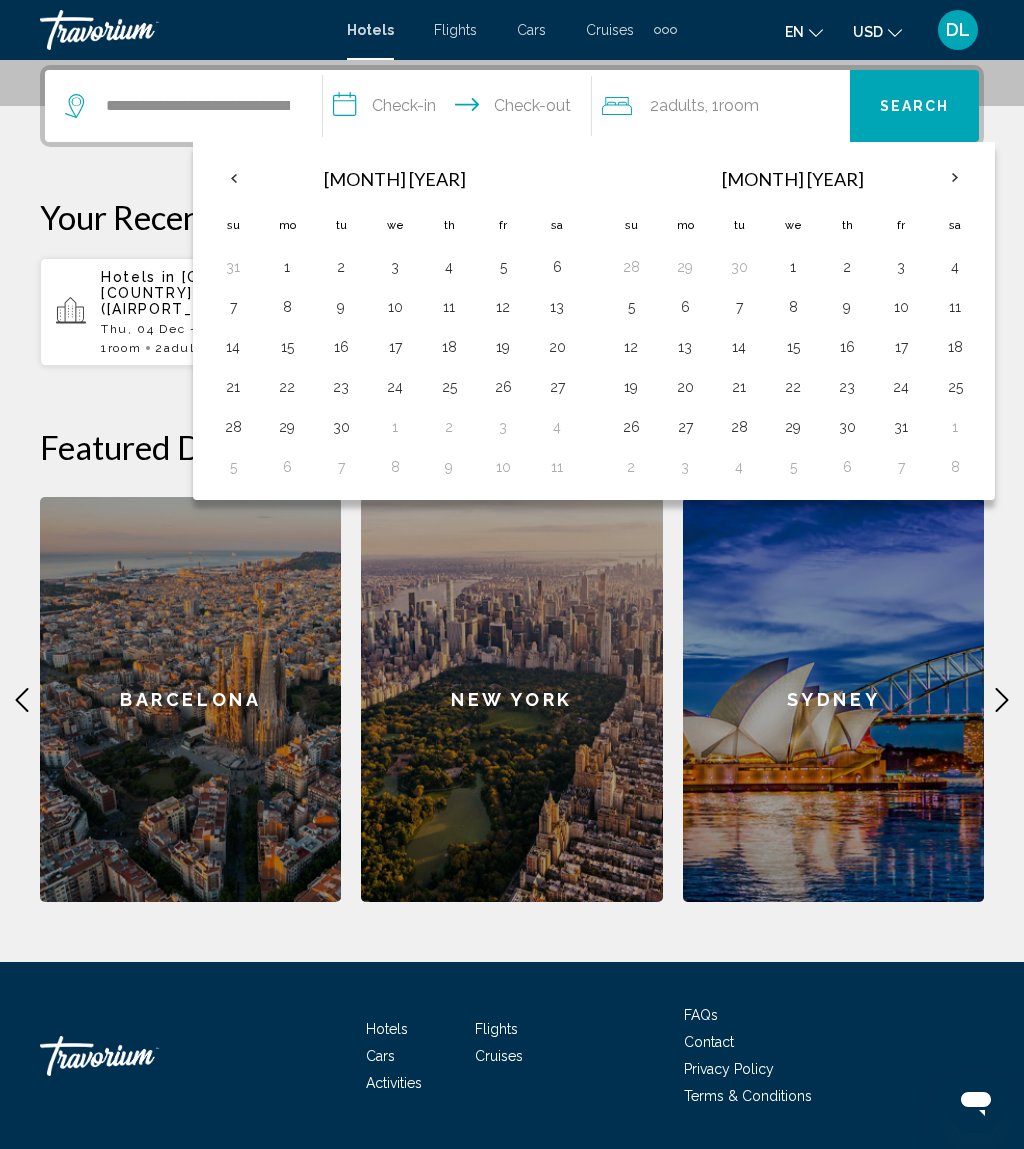click on "15" at bounding box center [287, 347] 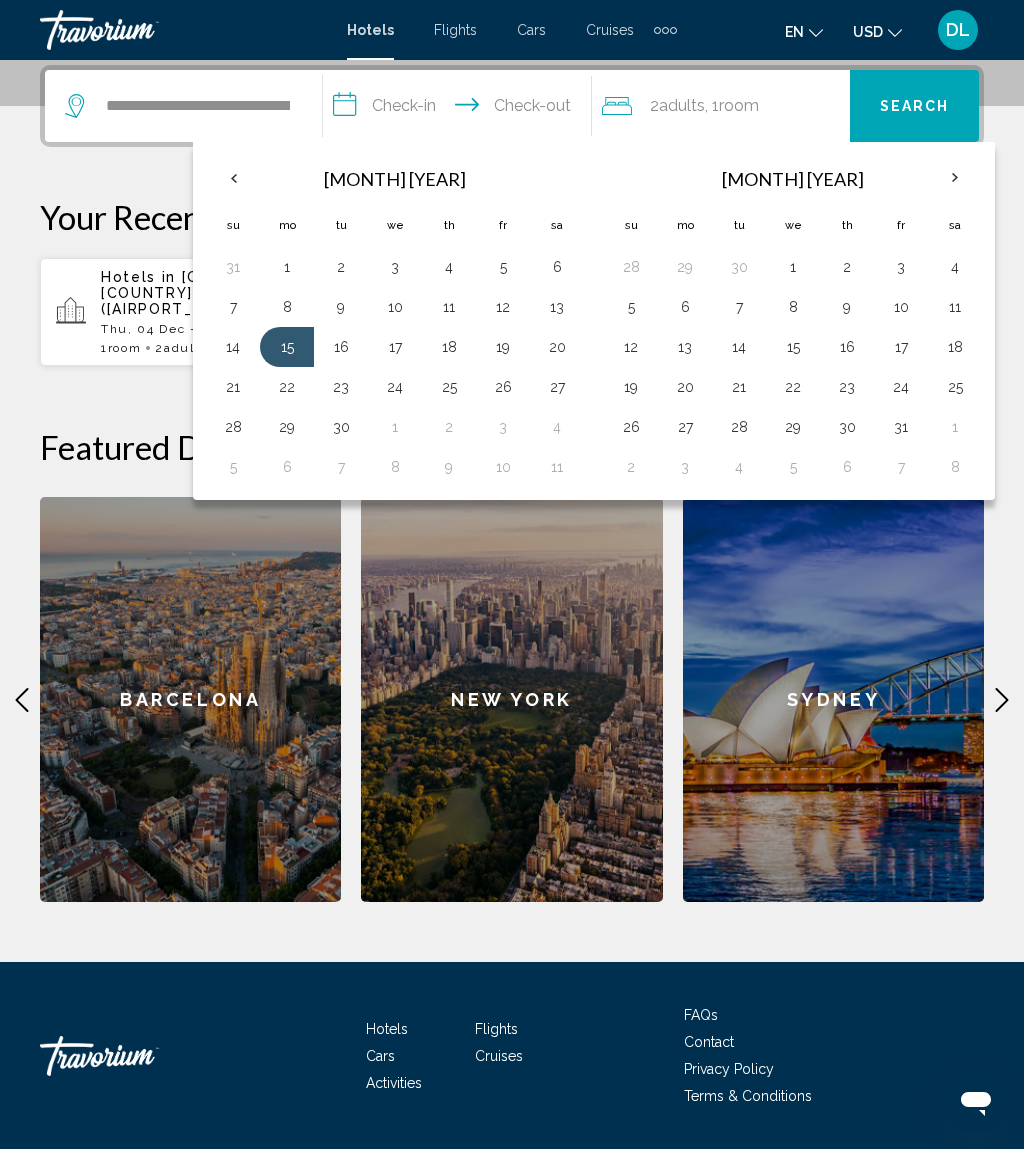 click on "22" at bounding box center (287, 387) 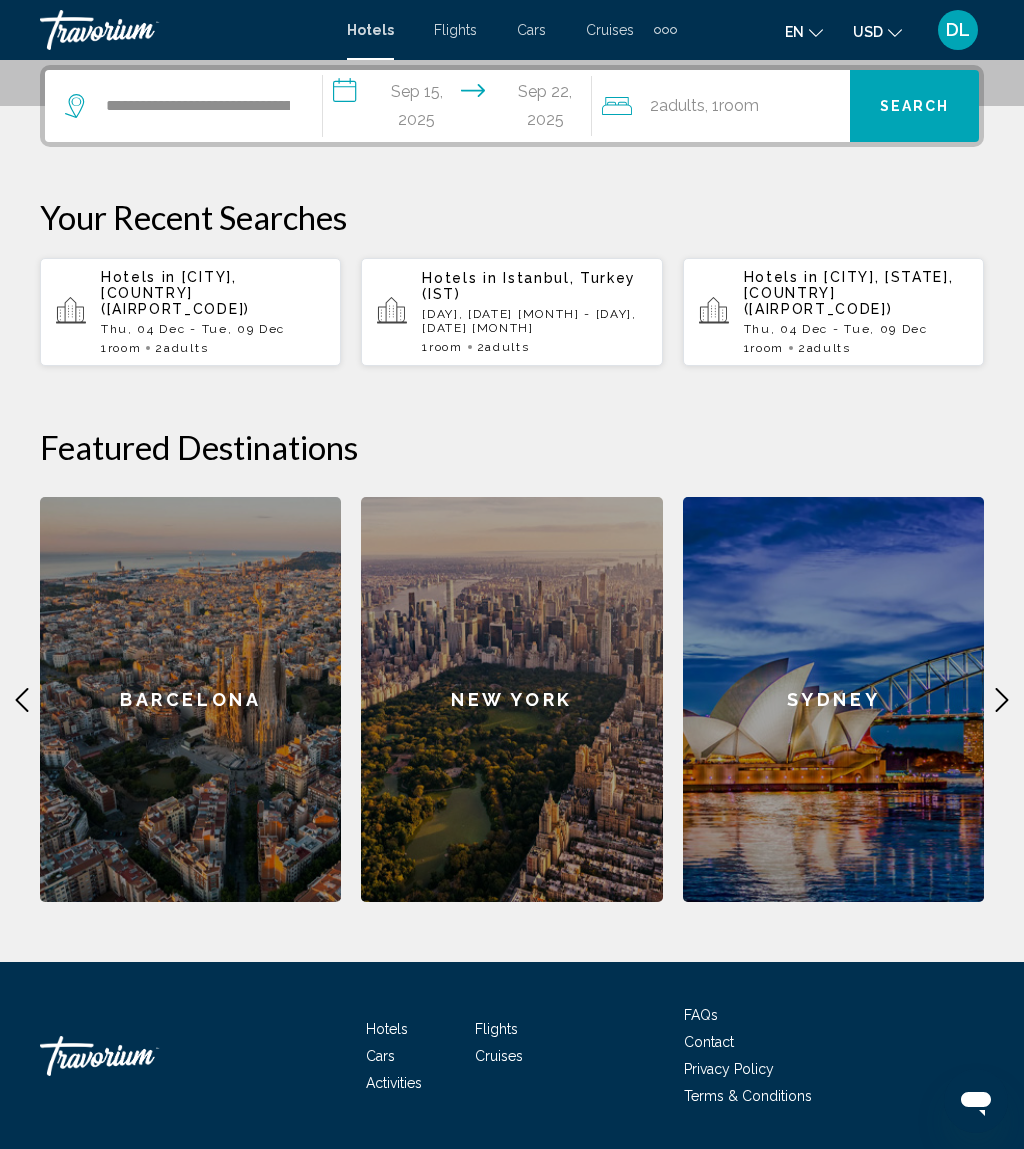 click on "Search" at bounding box center (915, 107) 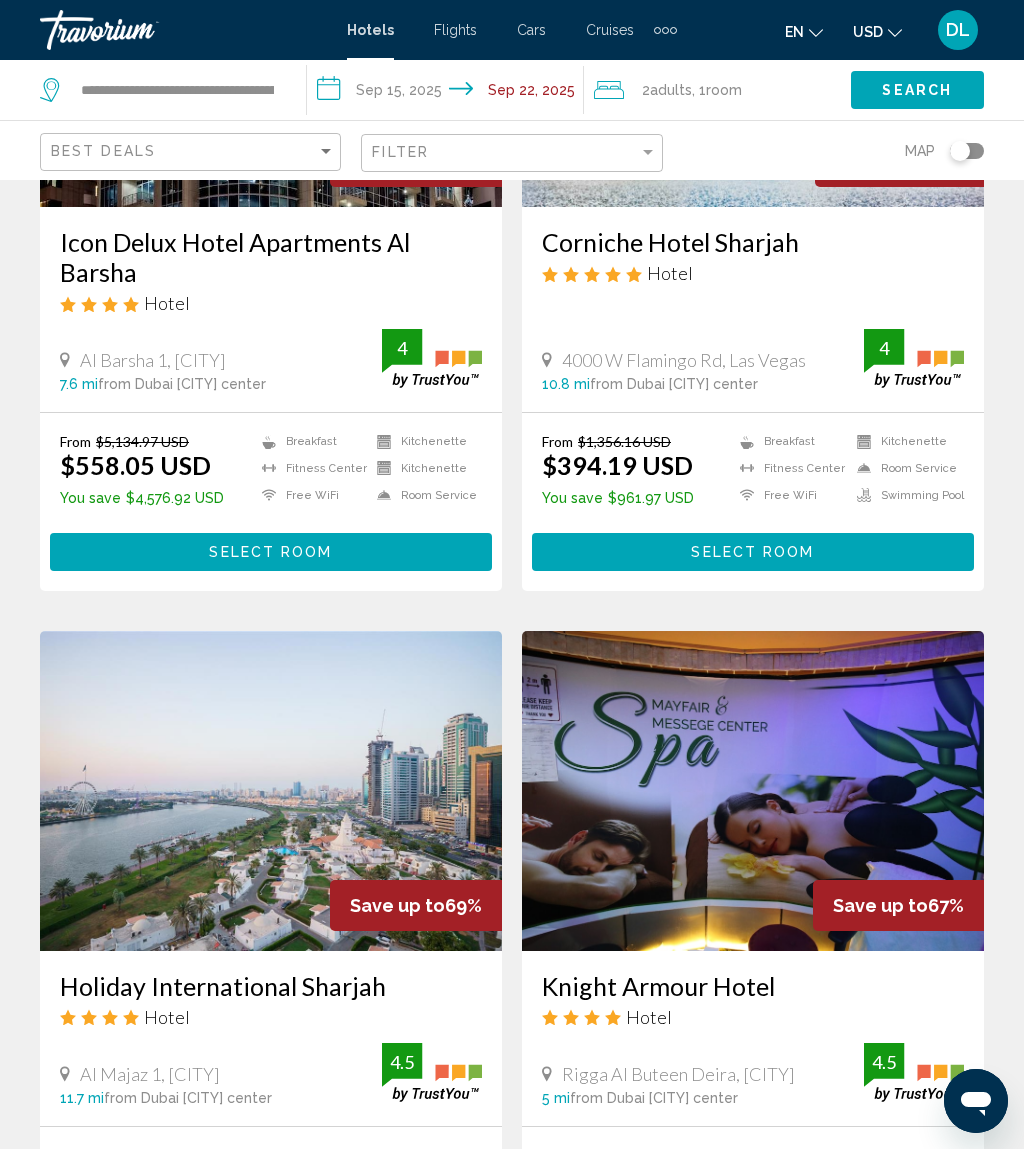 scroll, scrollTop: 0, scrollLeft: 0, axis: both 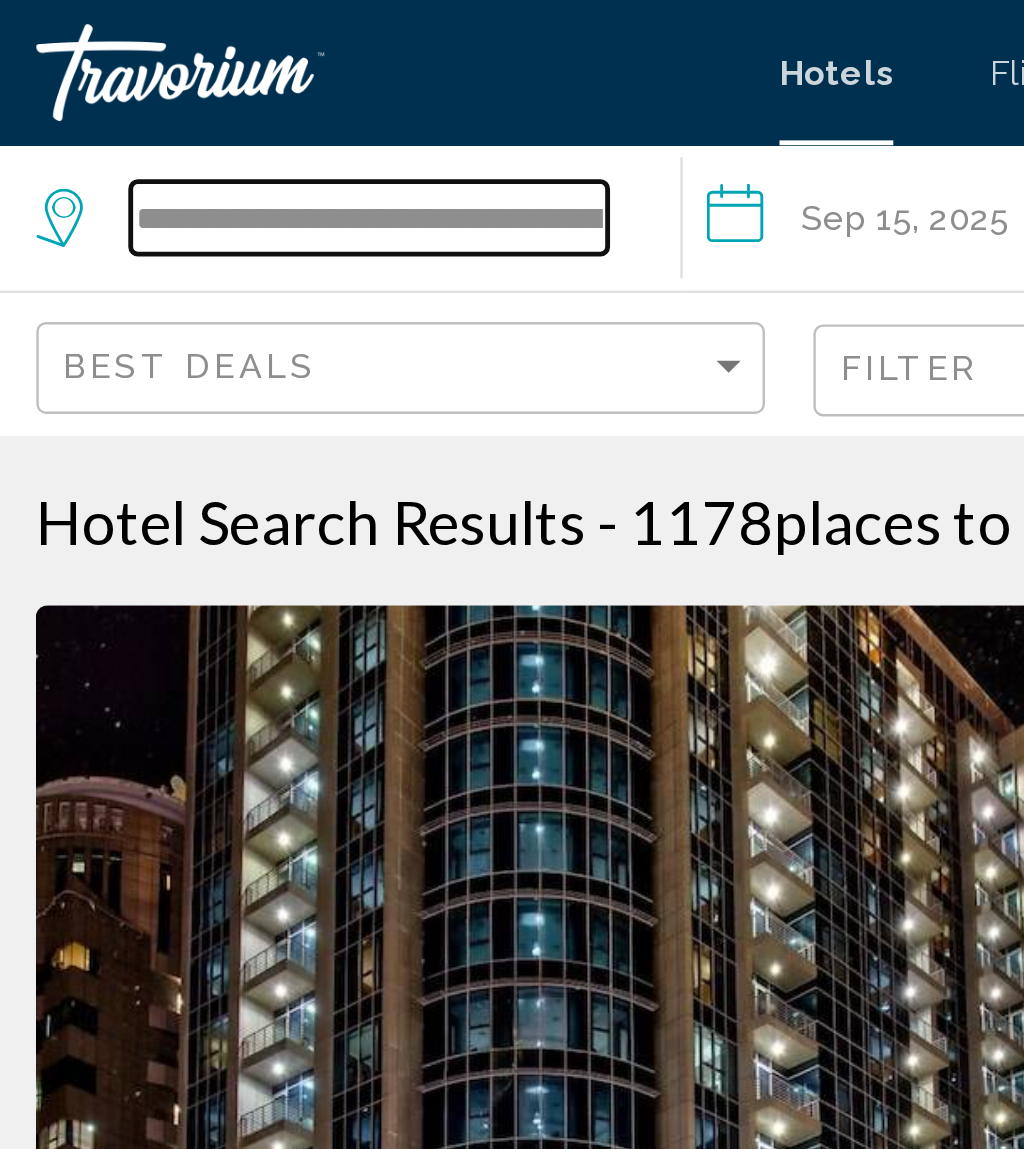click on "**********" at bounding box center [177, 90] 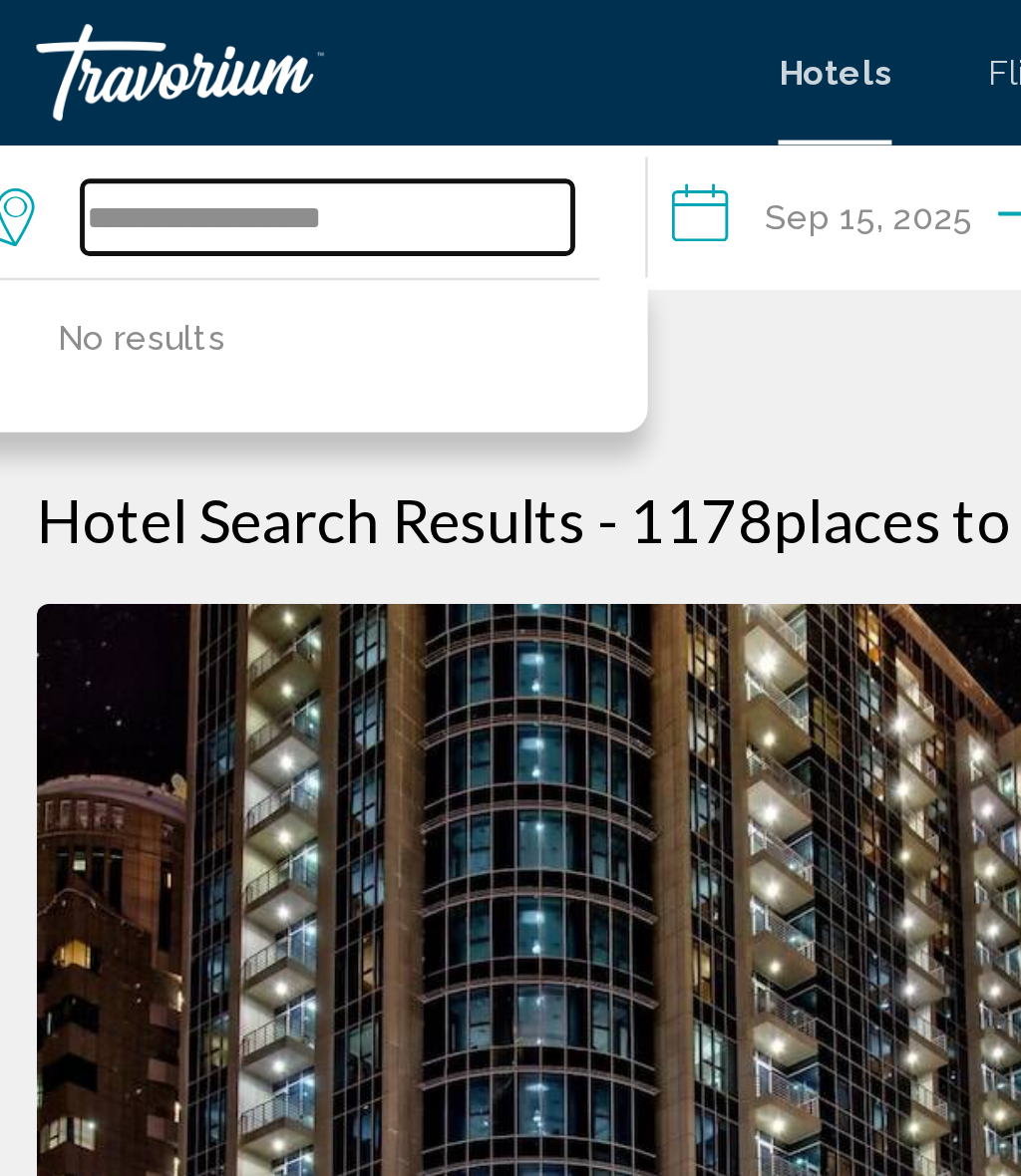 click on "**********" at bounding box center (160, 90) 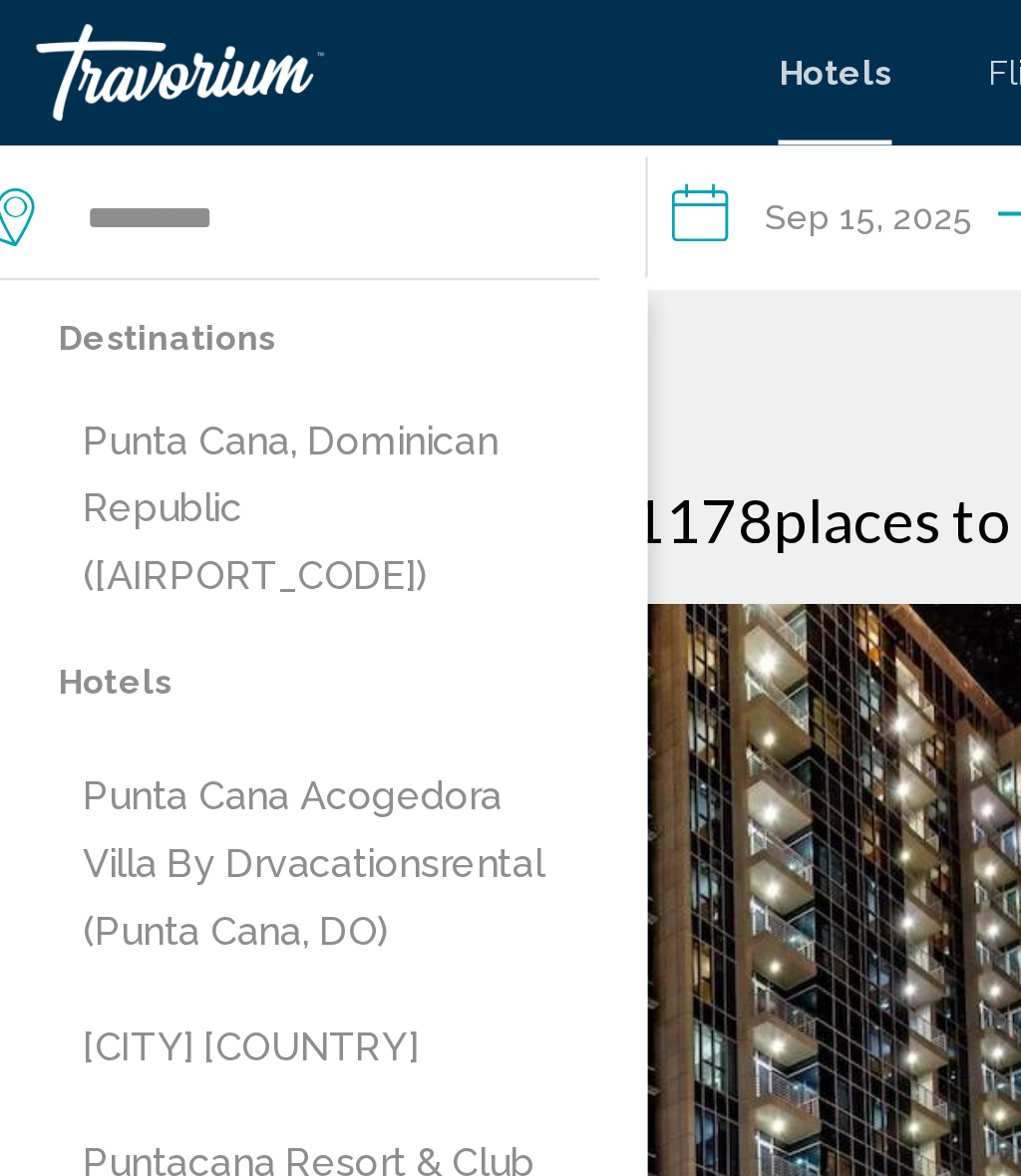 click on "Punta Cana, Dominican Republic (PUJ)" at bounding box center (161, 210) 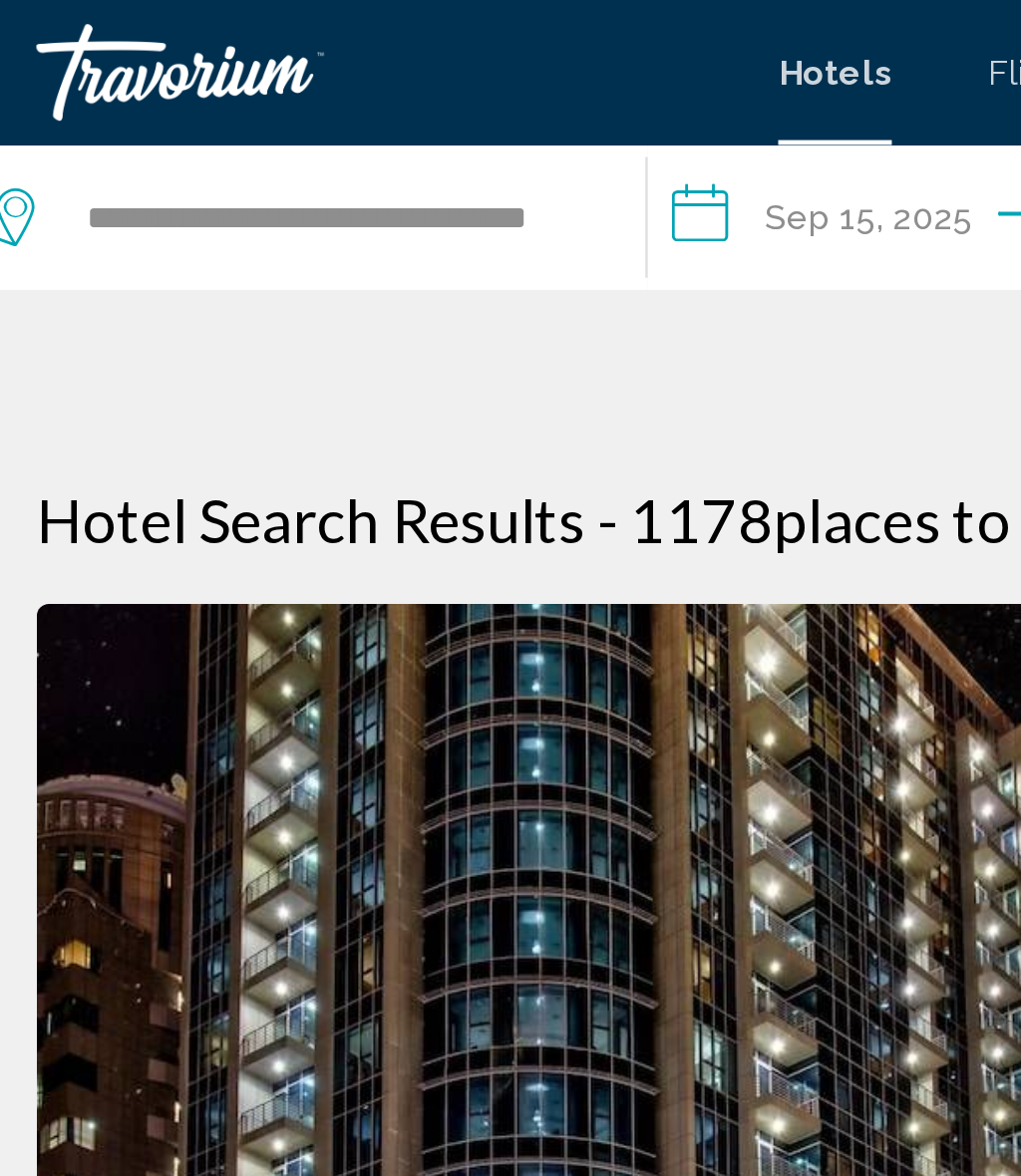 click on "**********" at bounding box center (437, 93) 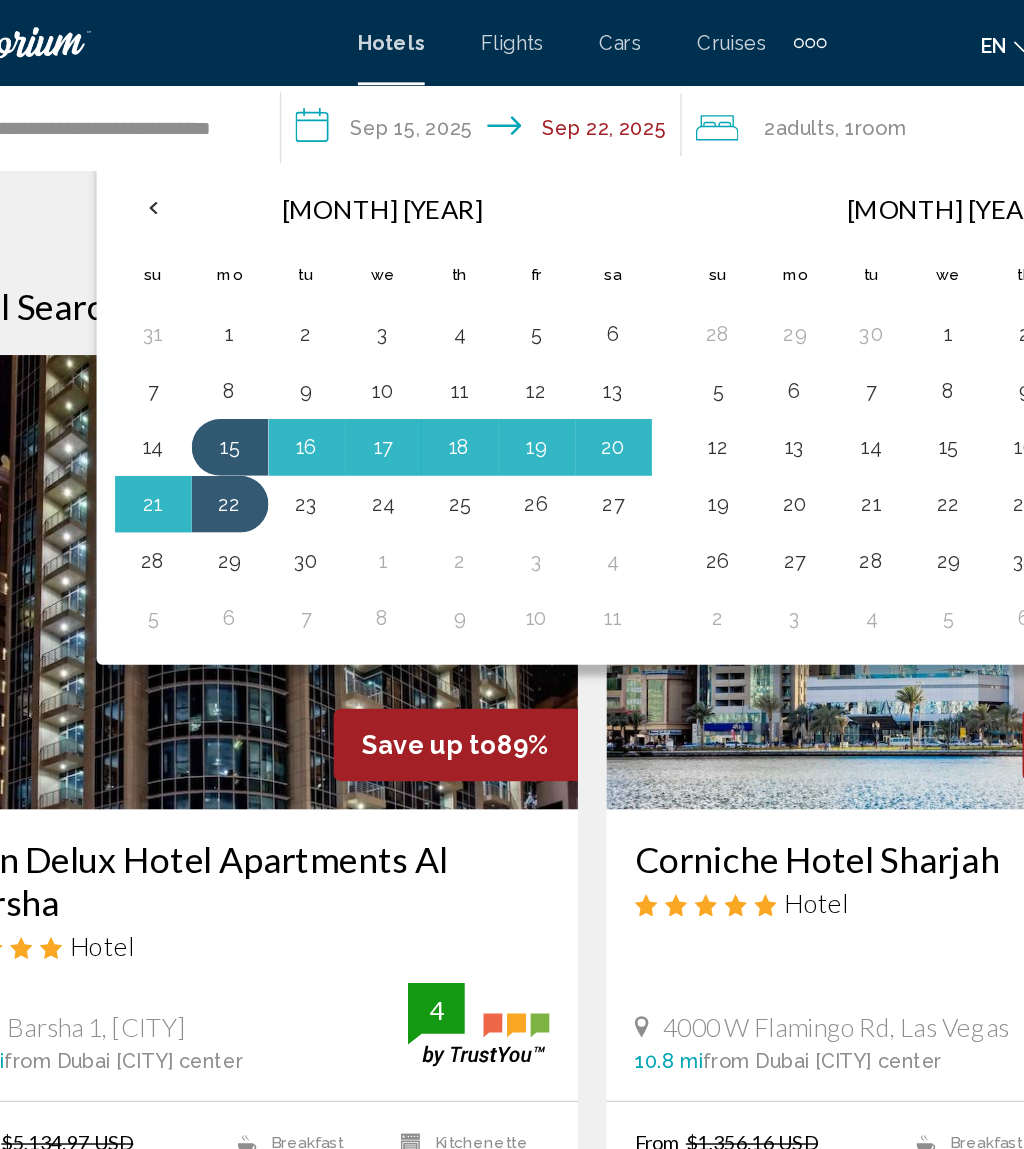 click at bounding box center [203, 146] 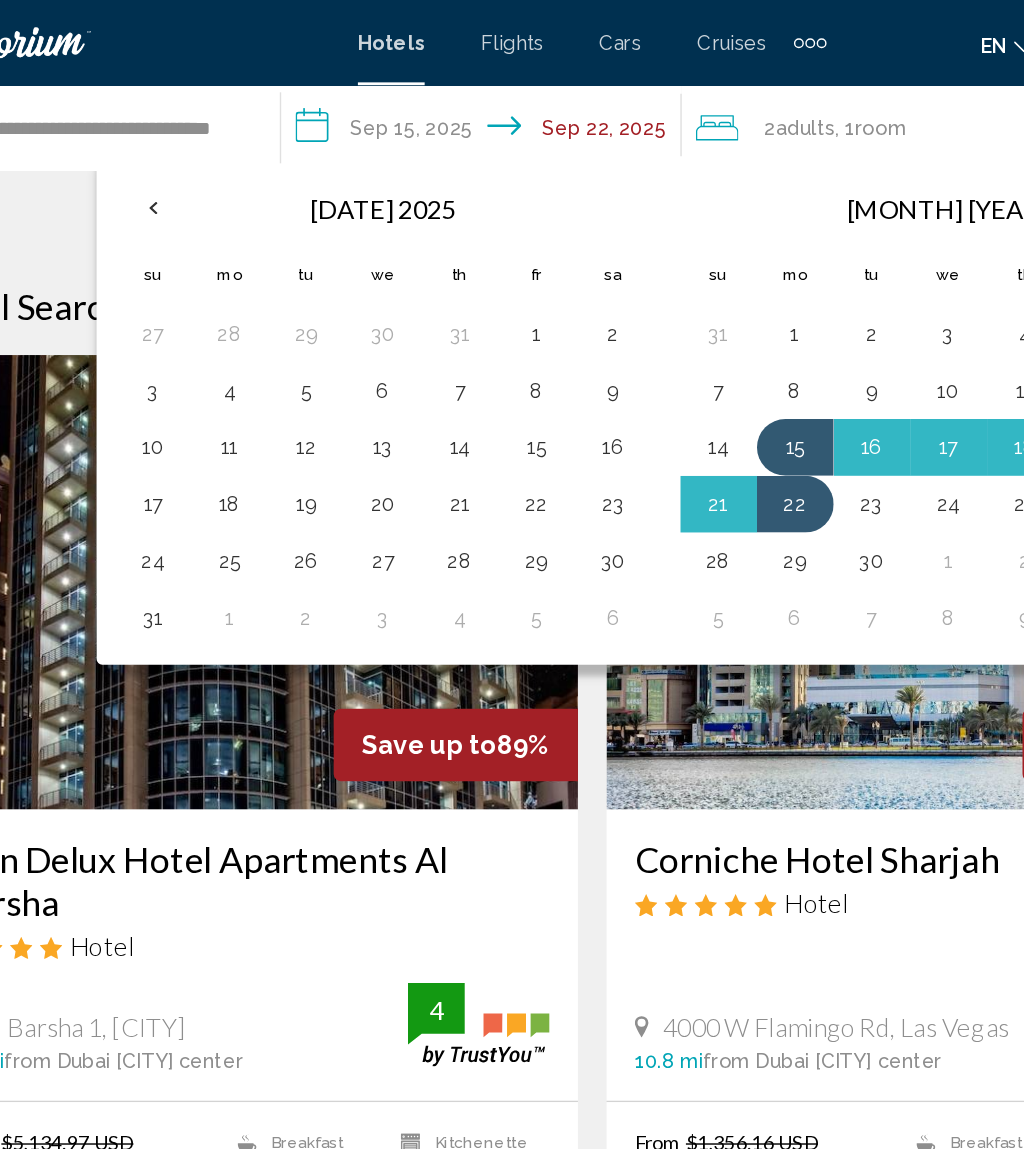 click on "2" at bounding box center (527, 235) 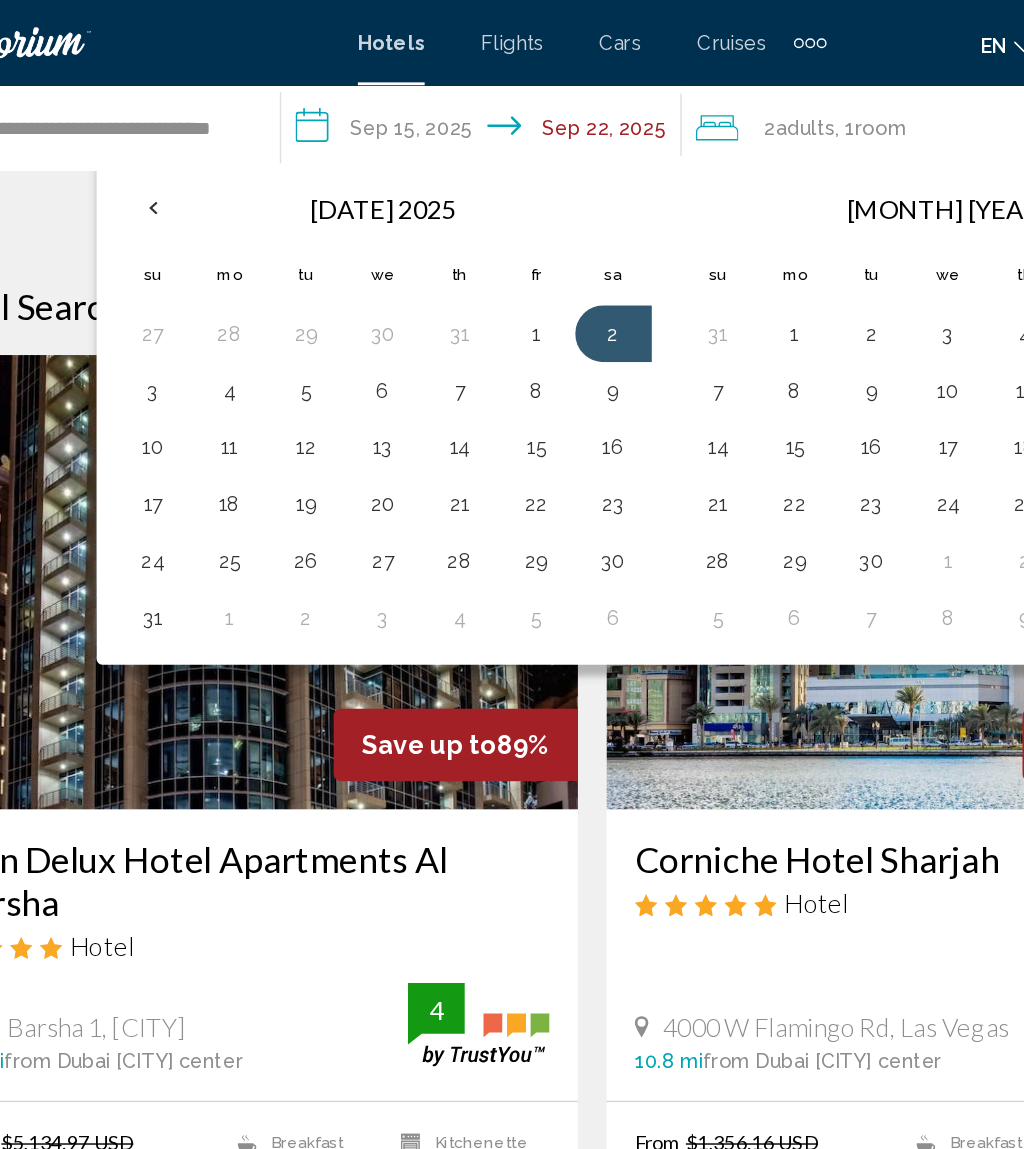click on "8" at bounding box center (473, 275) 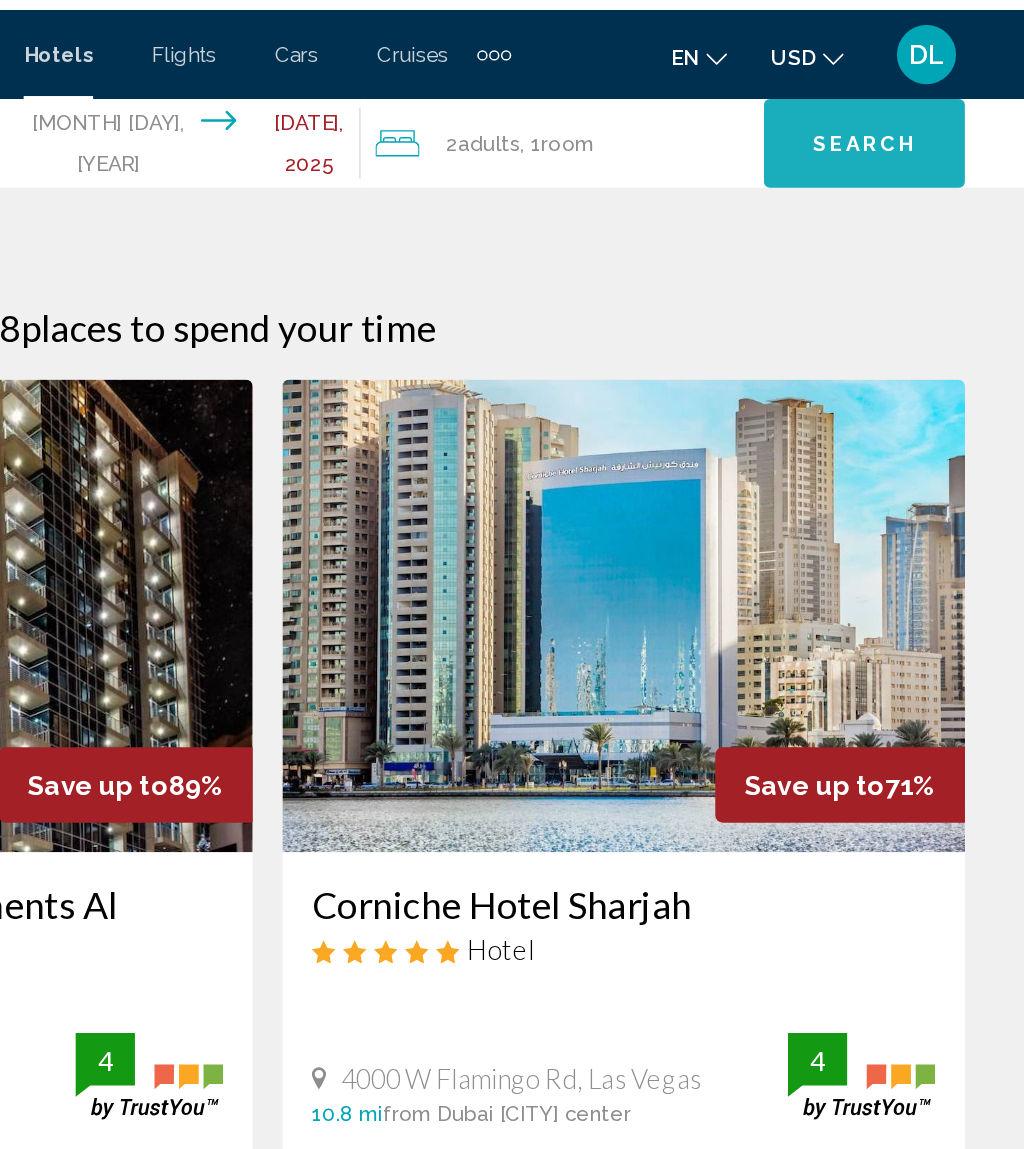 scroll, scrollTop: 0, scrollLeft: 0, axis: both 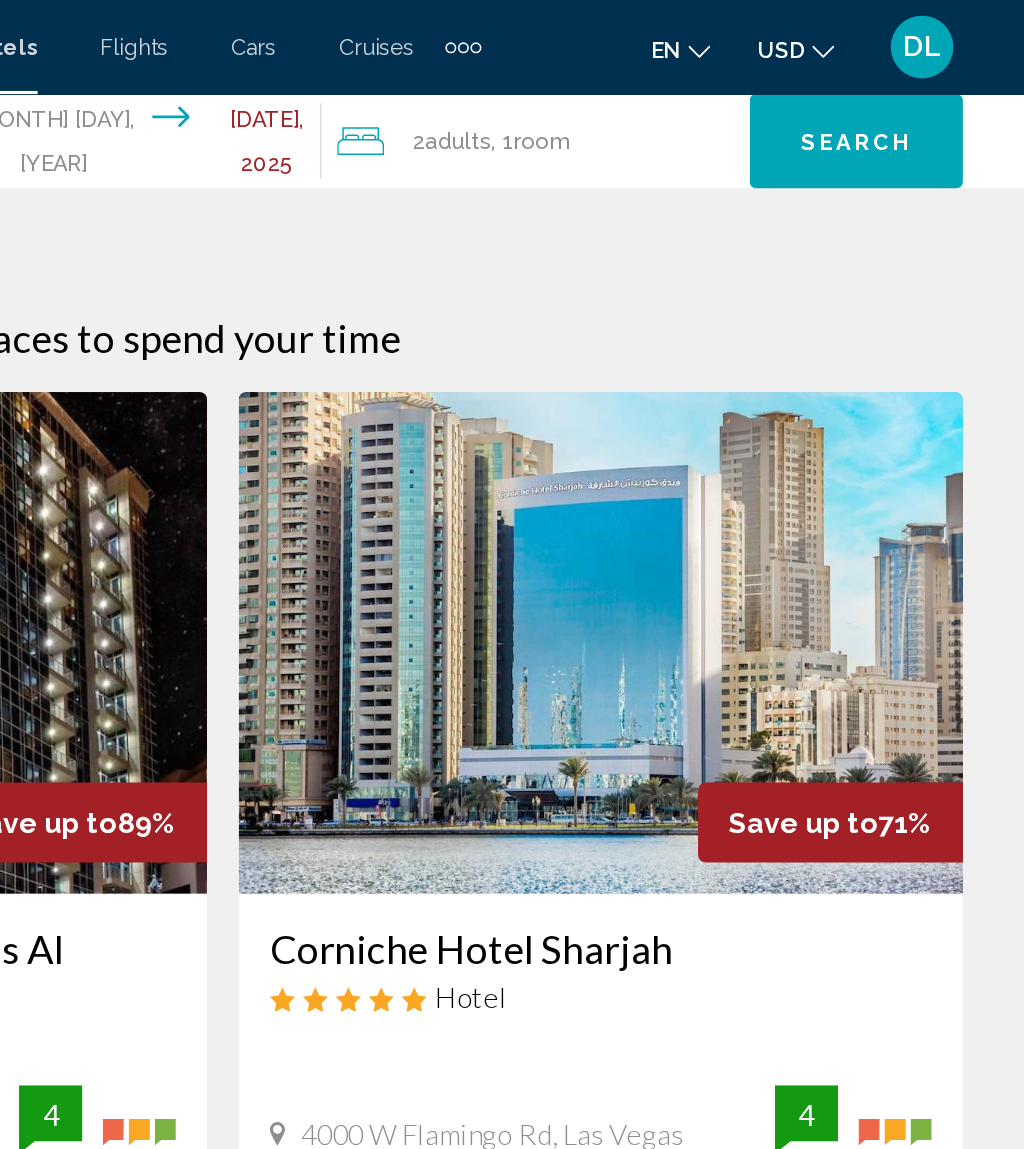 click on "2  Adult Adults , 1  Room rooms" at bounding box center [716, 90] 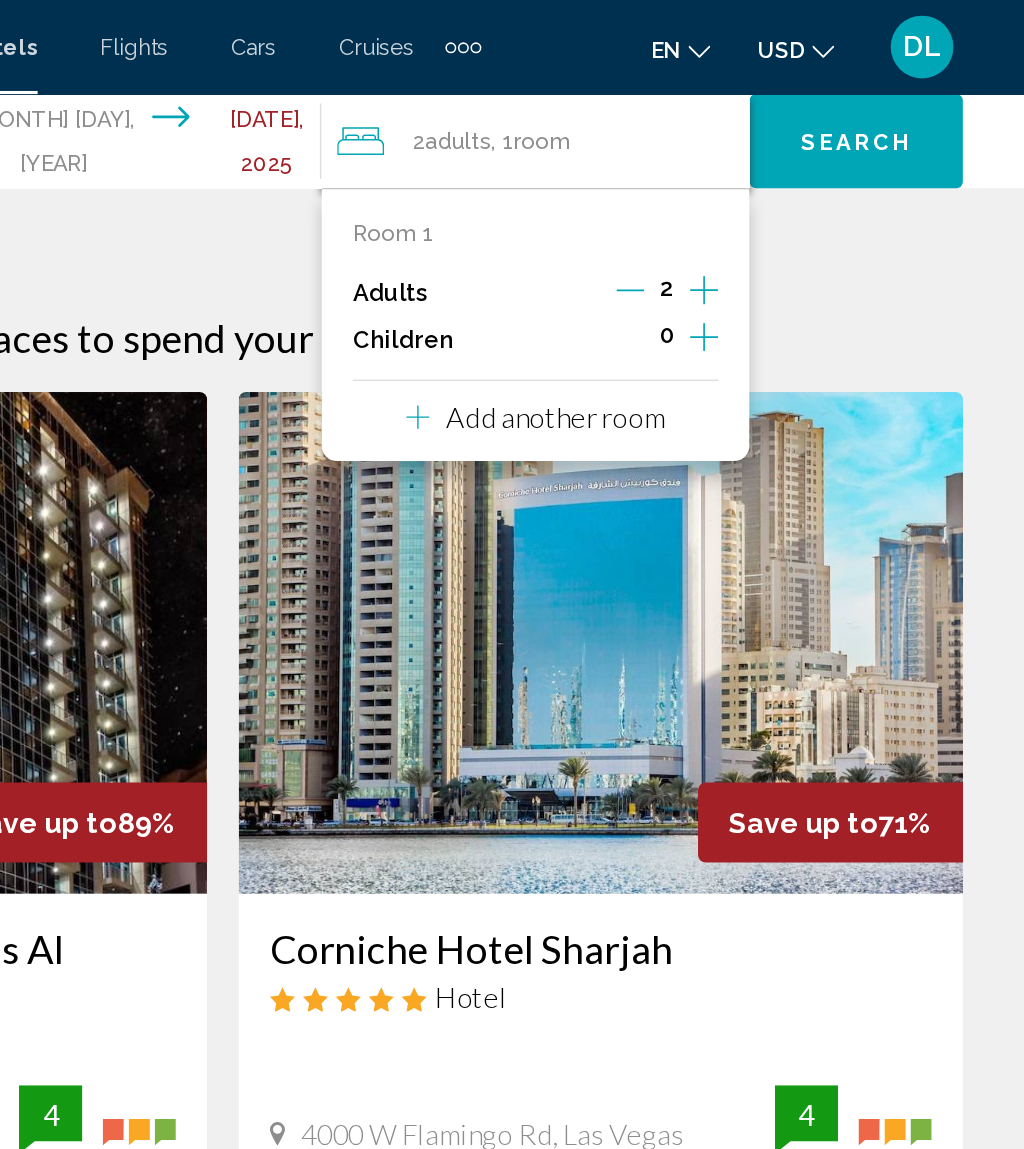 click at bounding box center [819, 215] 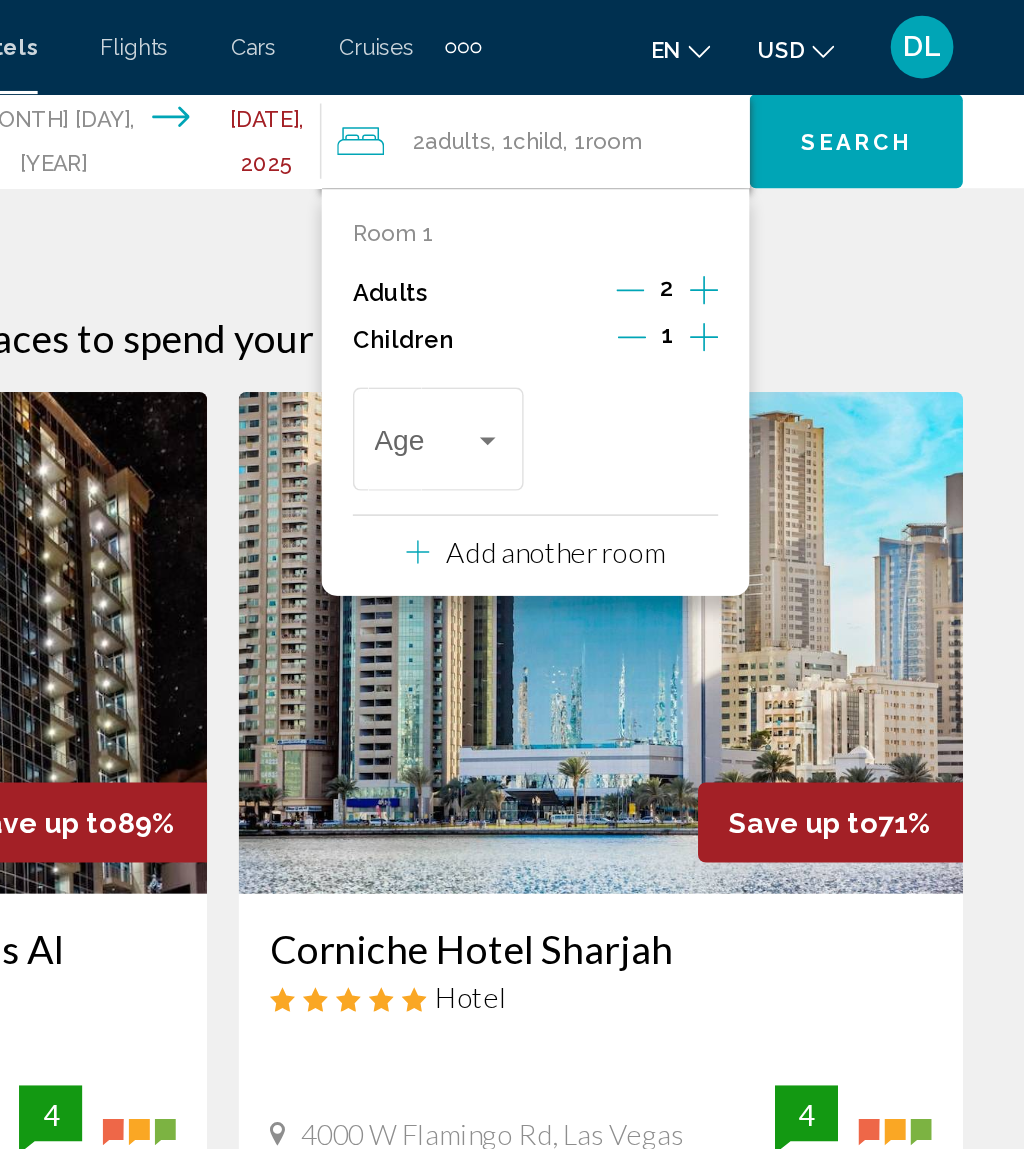 click at bounding box center [641, 285] 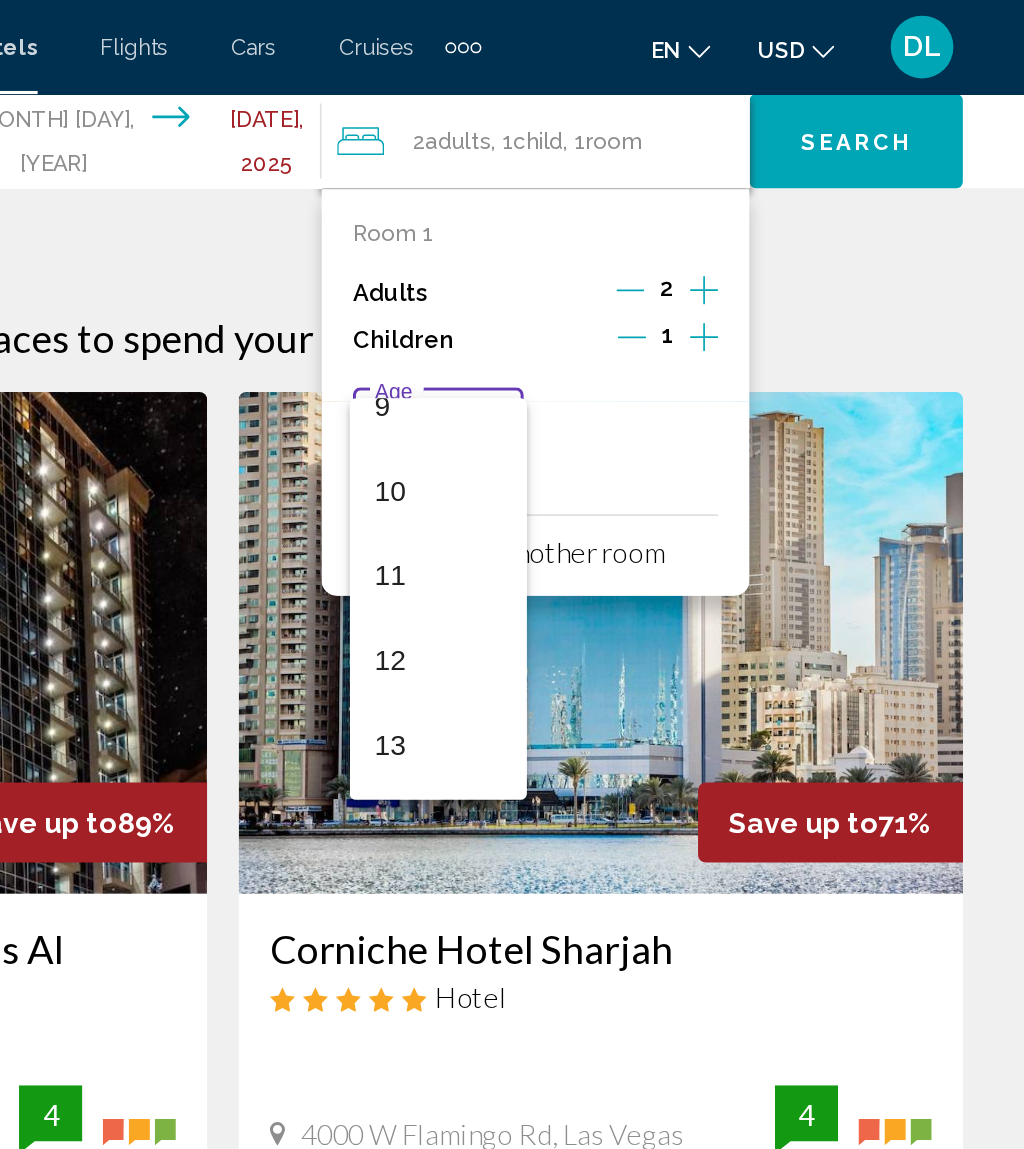 scroll, scrollTop: 655, scrollLeft: 0, axis: vertical 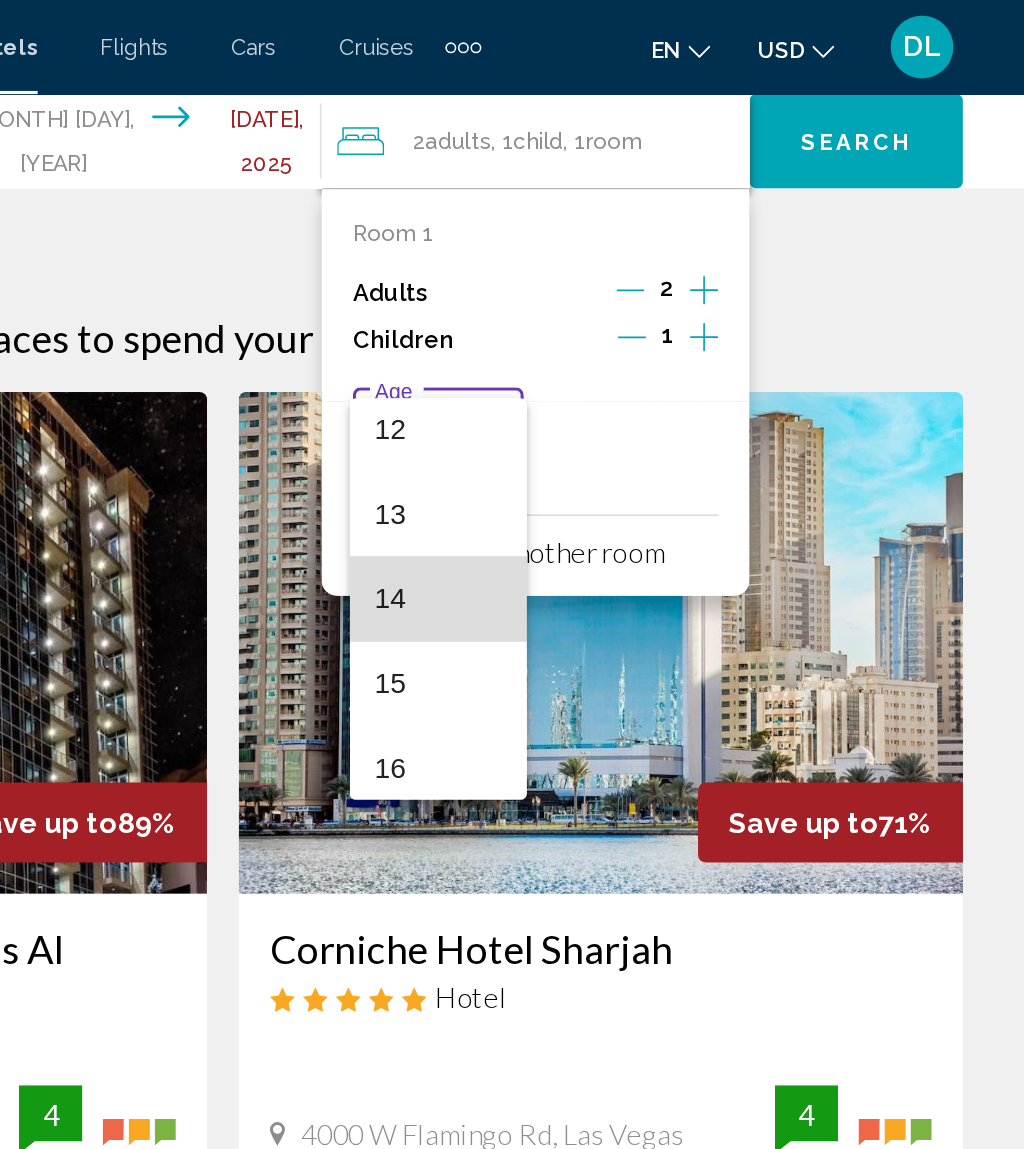 click on "14" at bounding box center (650, 382) 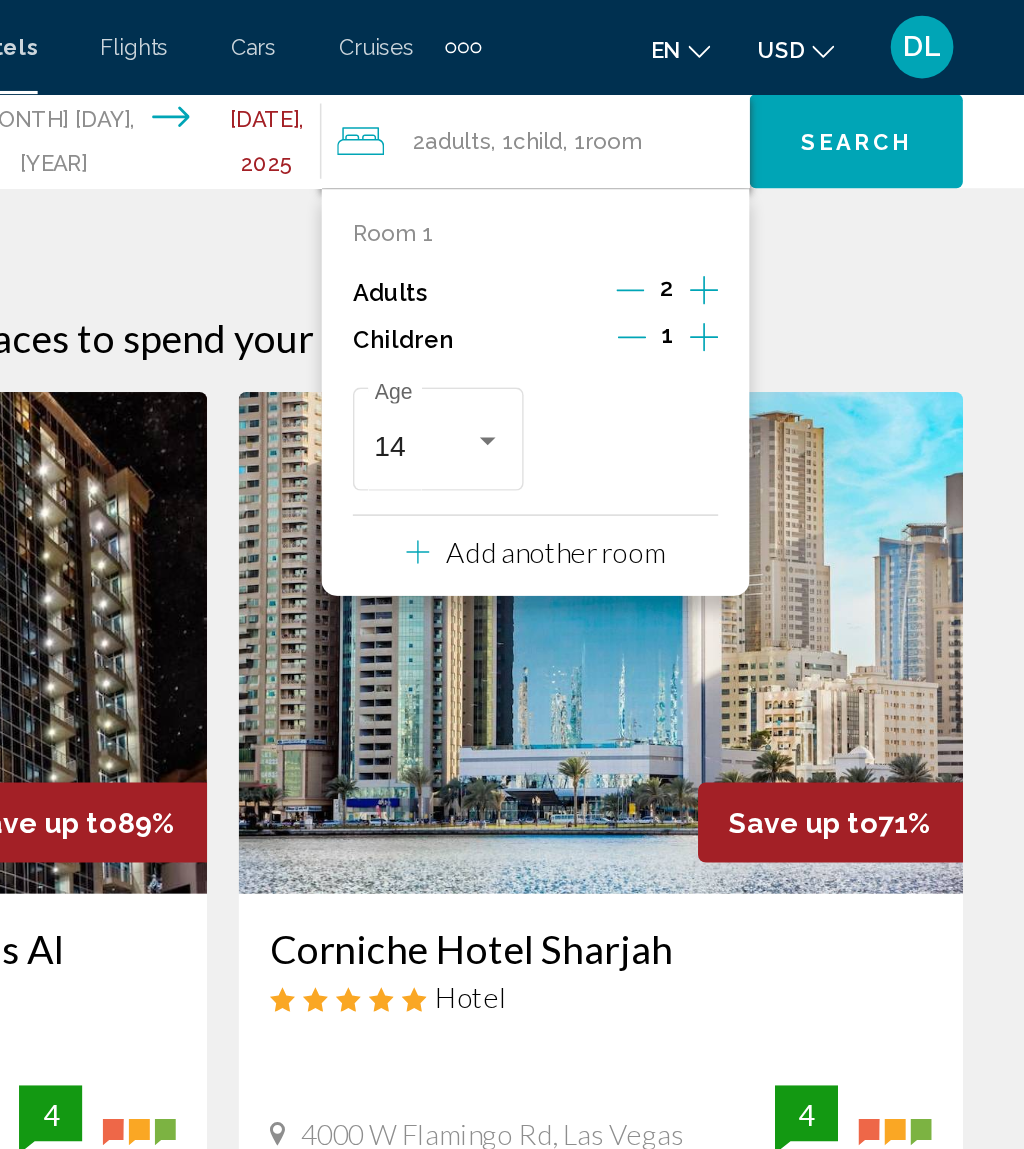 click on "Search" at bounding box center [916, 91] 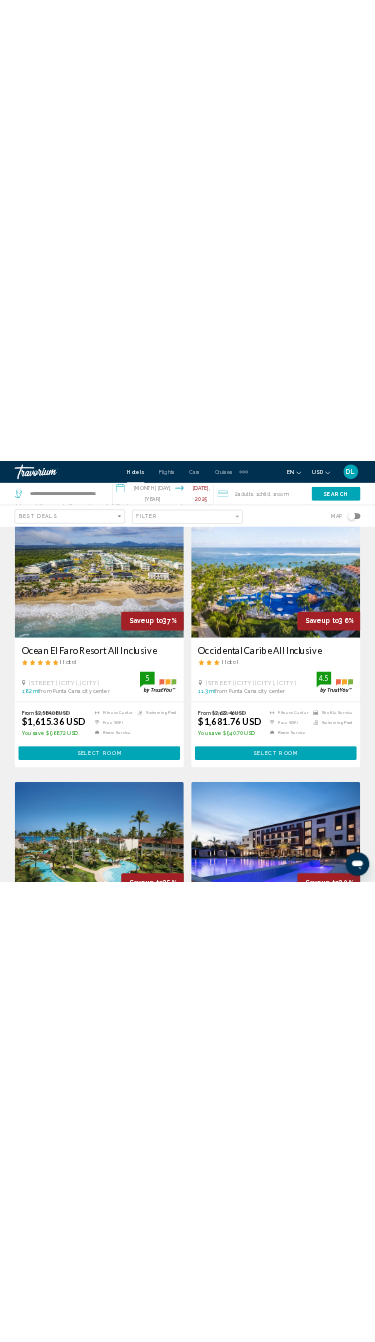 scroll, scrollTop: 0, scrollLeft: 0, axis: both 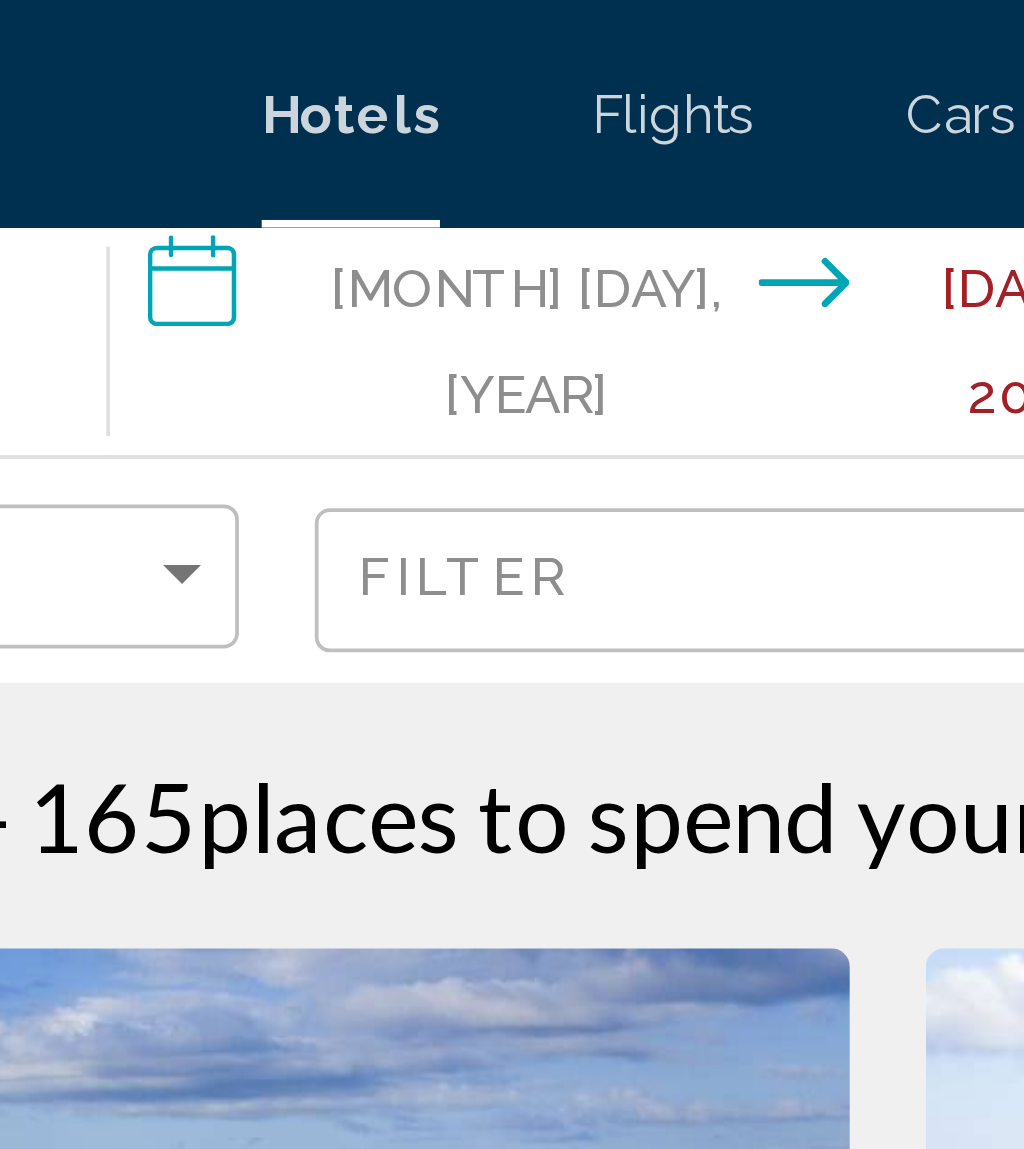click on "**********" at bounding box center (449, 93) 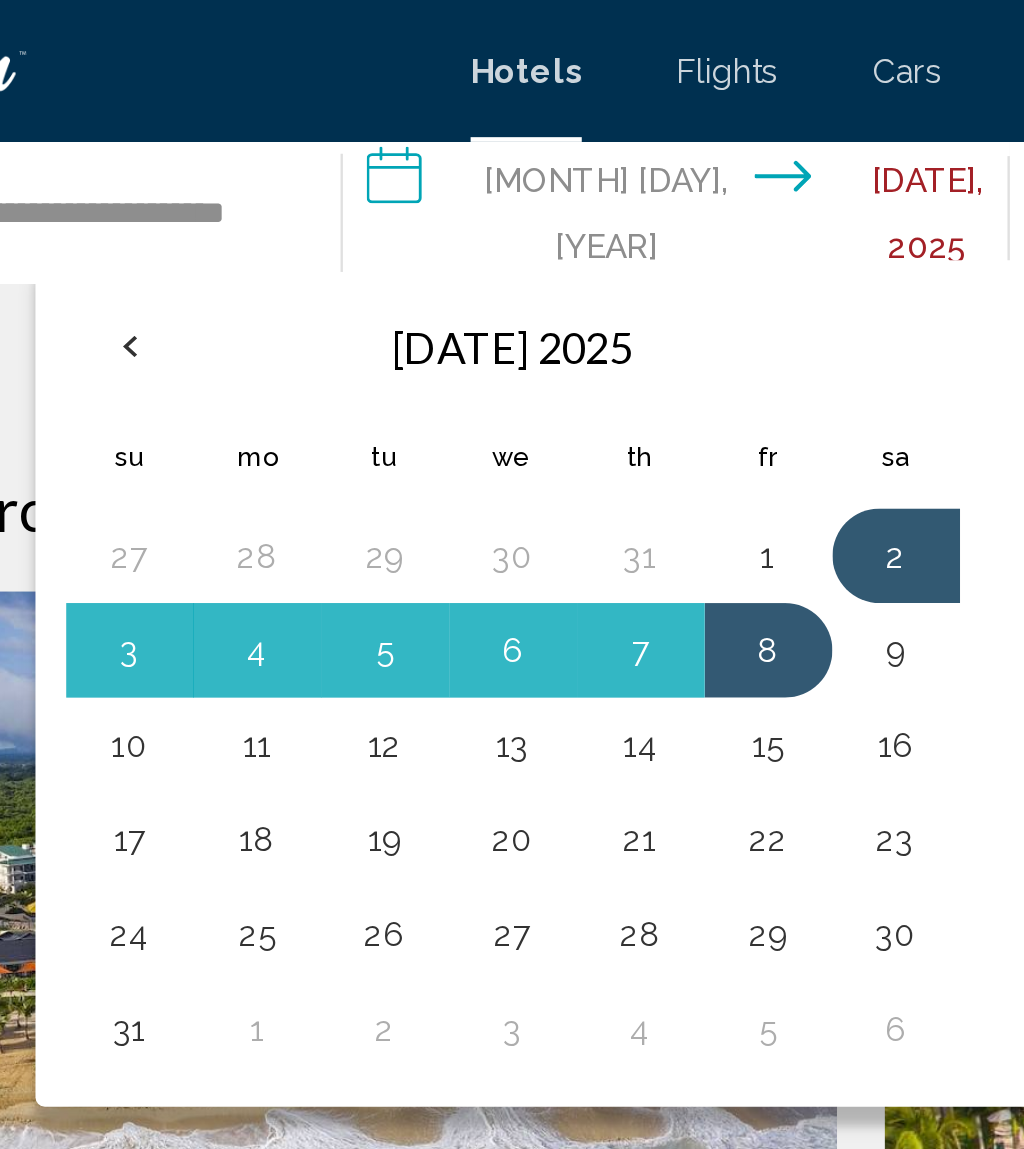 click at bounding box center [203, 146] 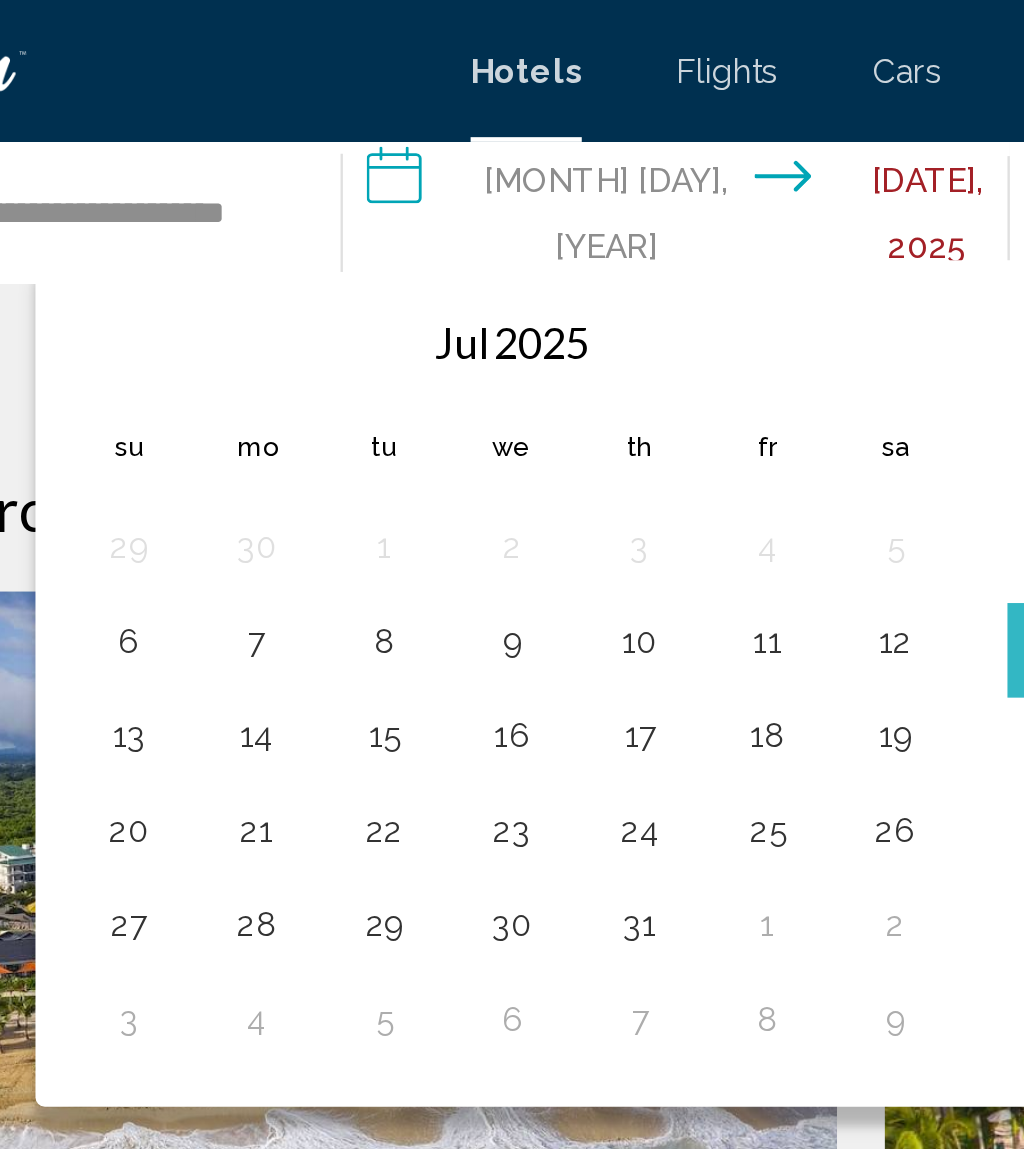 click on "24" at bounding box center [419, 351] 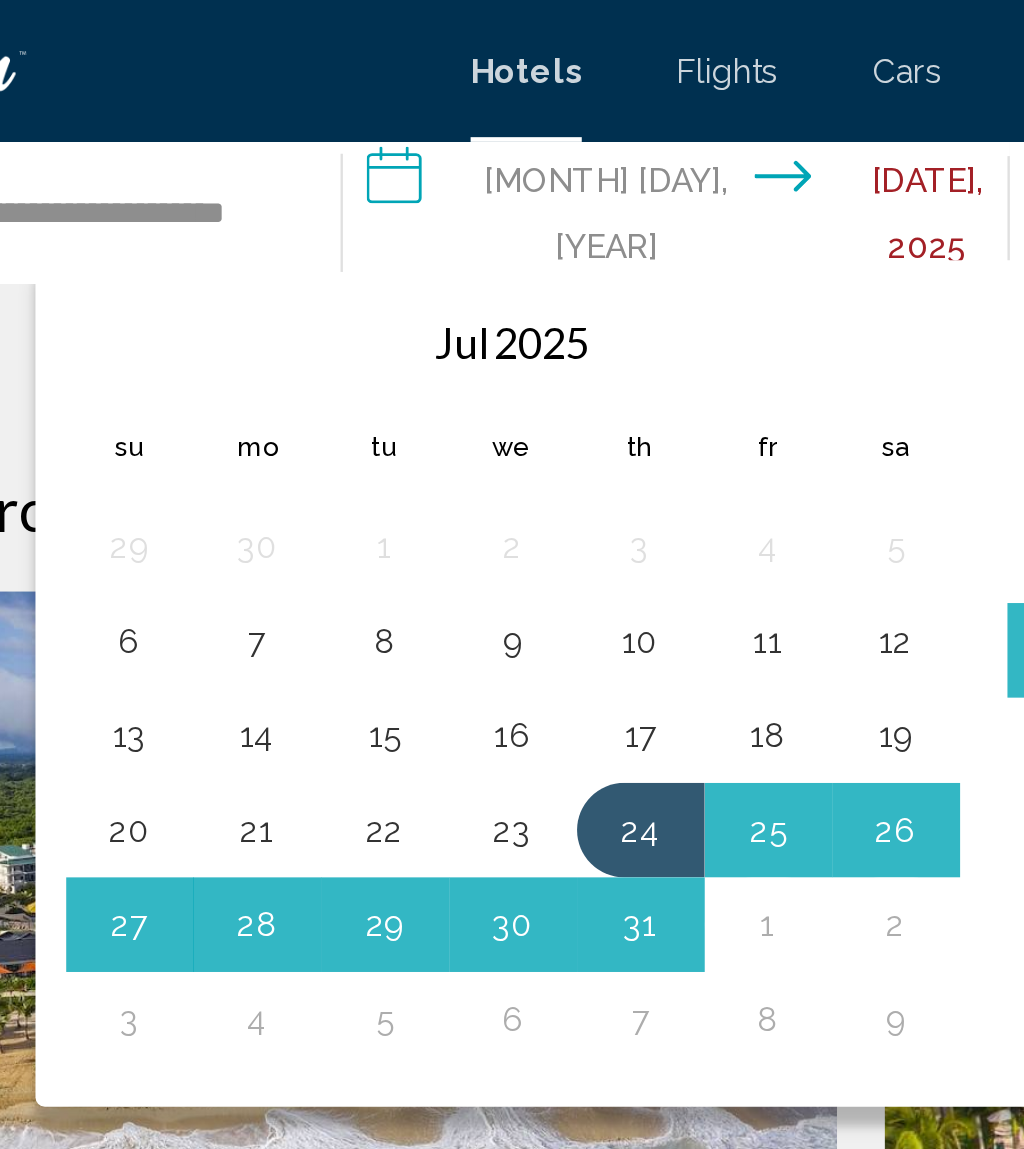 click on "30" at bounding box center (365, 391) 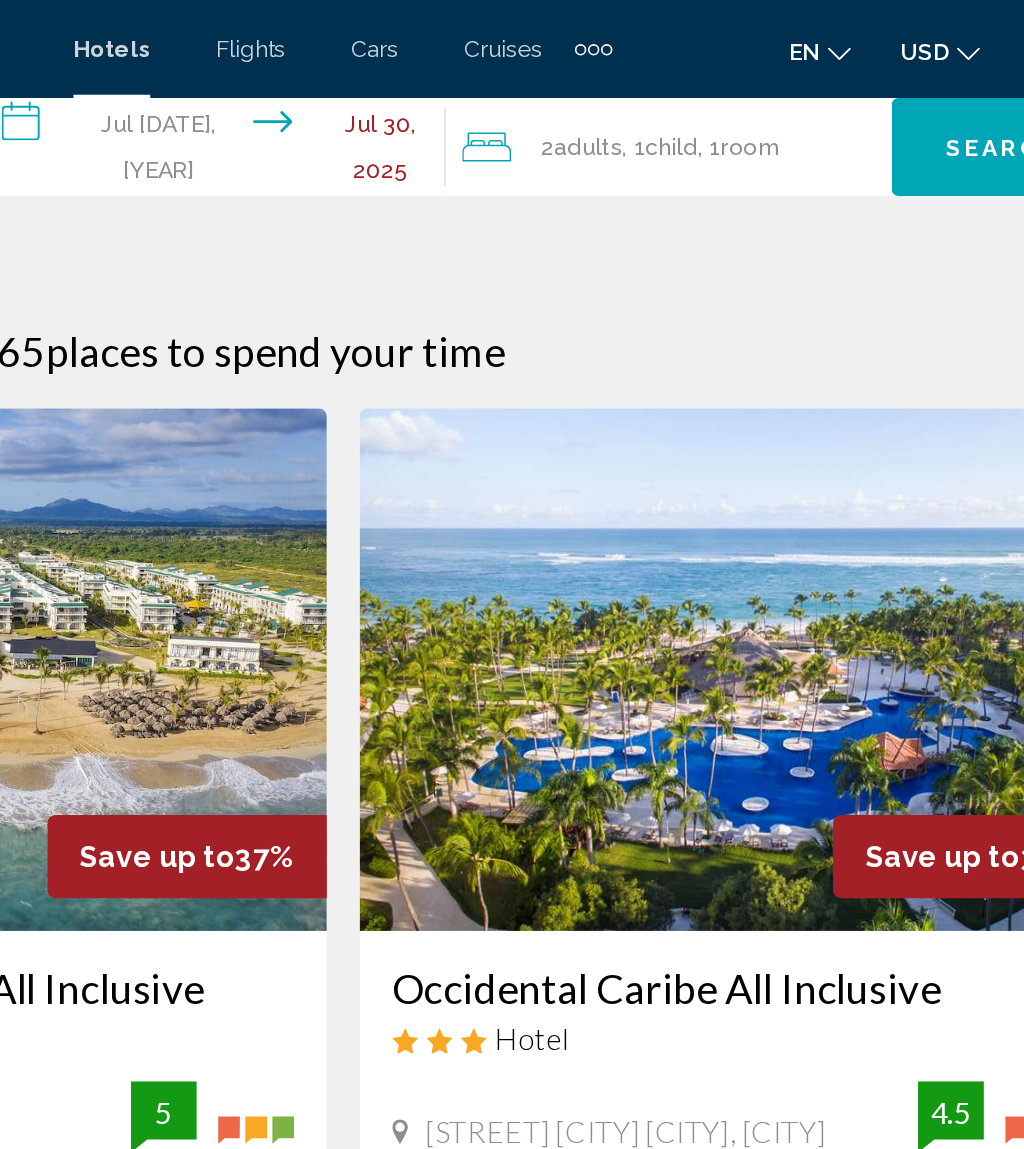 click on "Search" at bounding box center [916, 91] 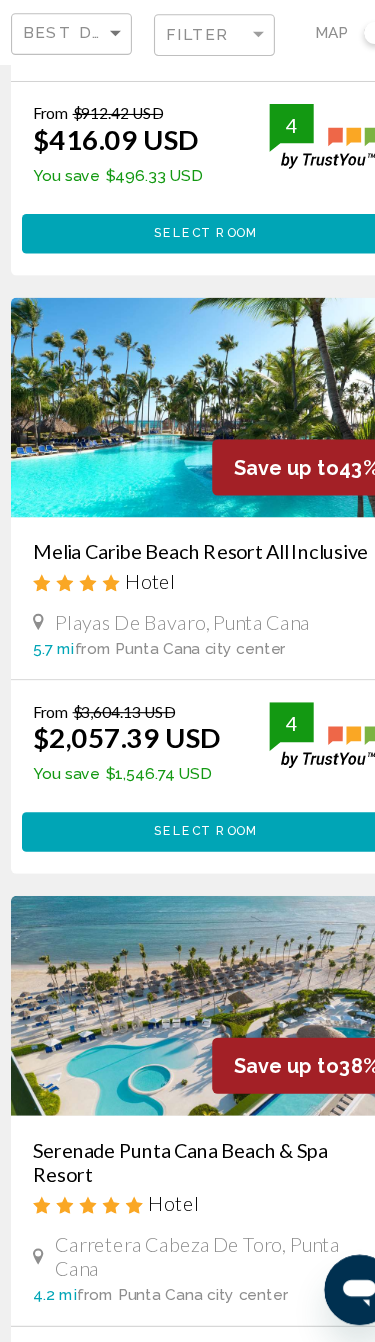 scroll, scrollTop: 428, scrollLeft: 0, axis: vertical 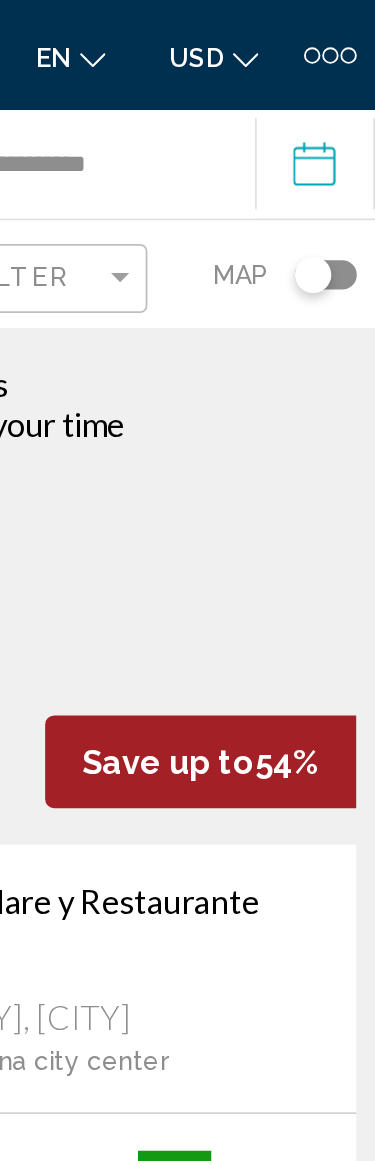 click on "**********" at bounding box center [346, 93] 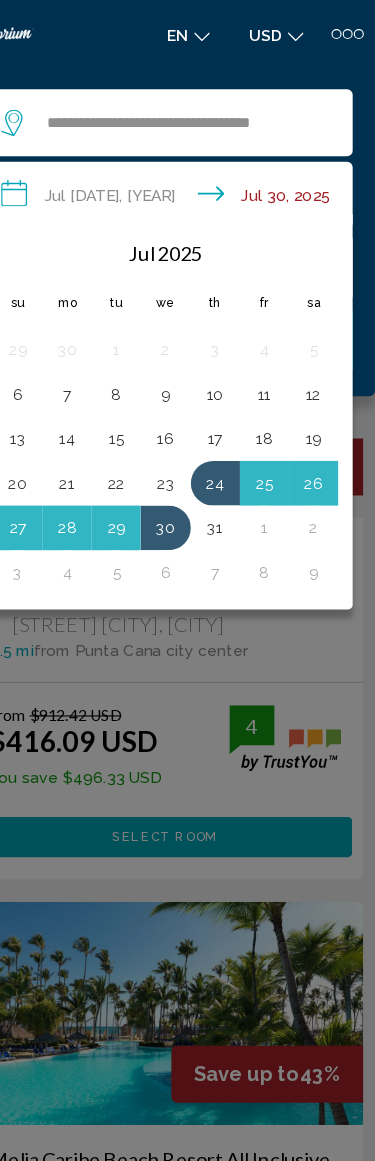 click at bounding box center (187, 580) 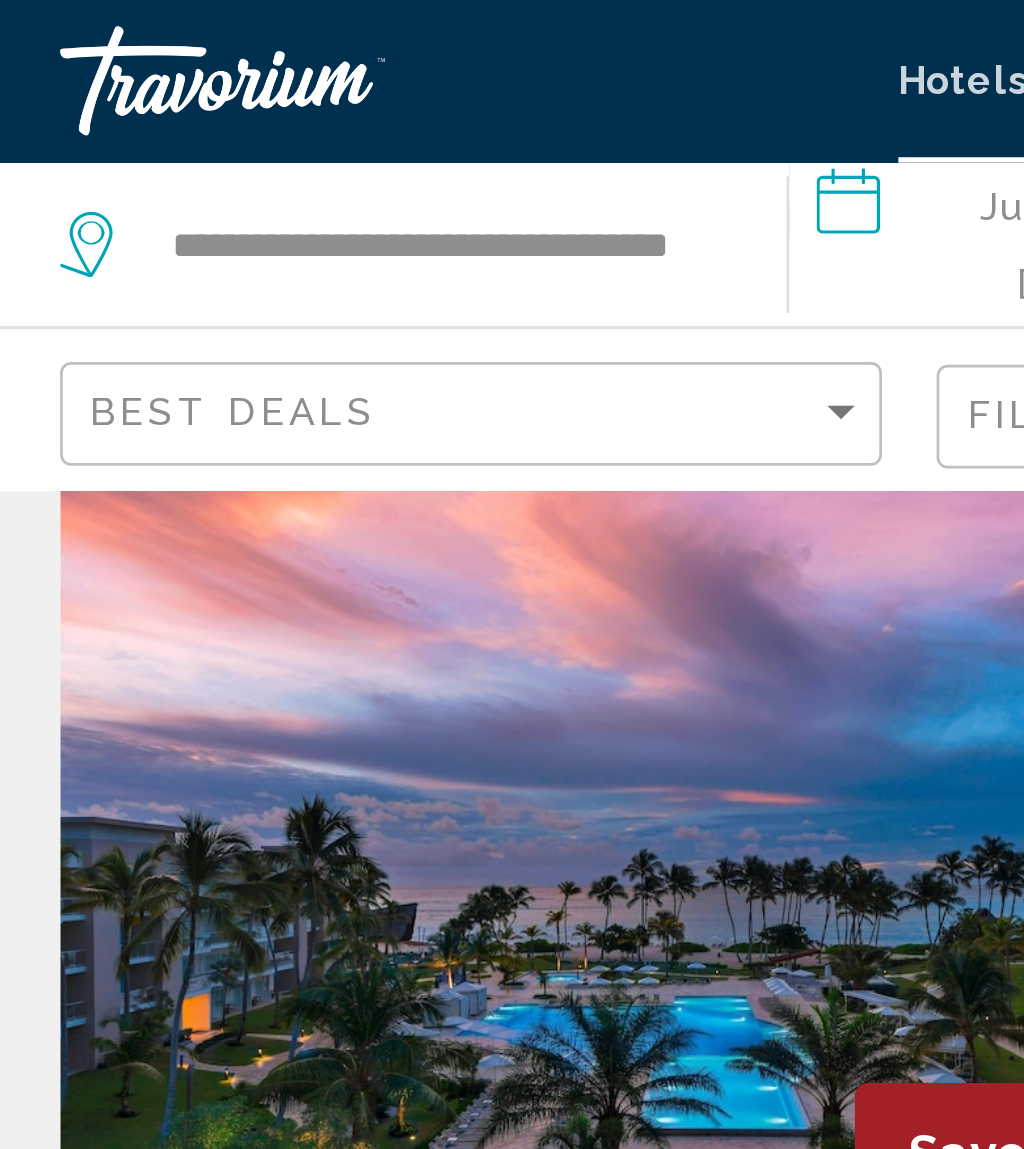 scroll, scrollTop: 2945, scrollLeft: 0, axis: vertical 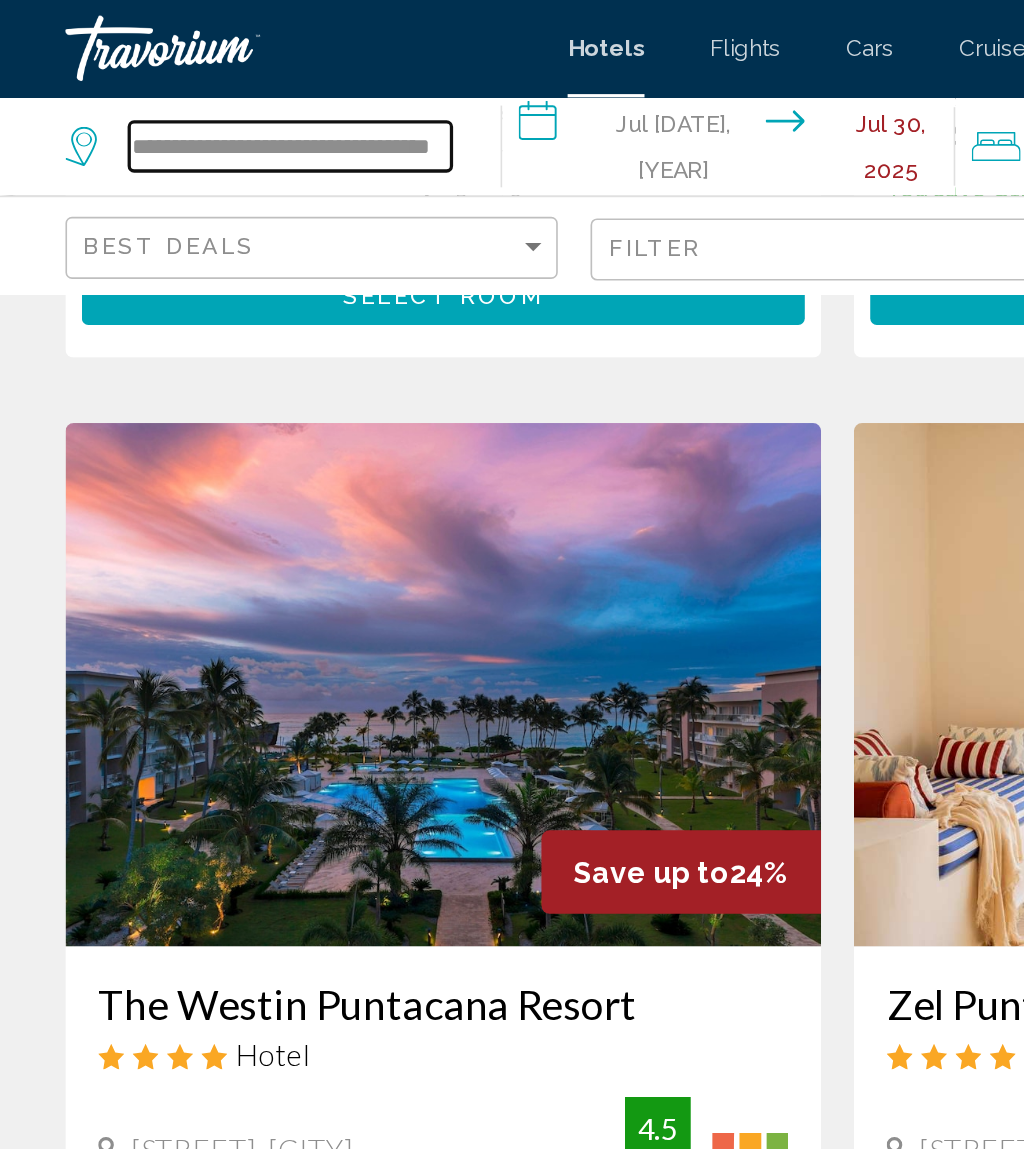 click on "**********" at bounding box center [177, 90] 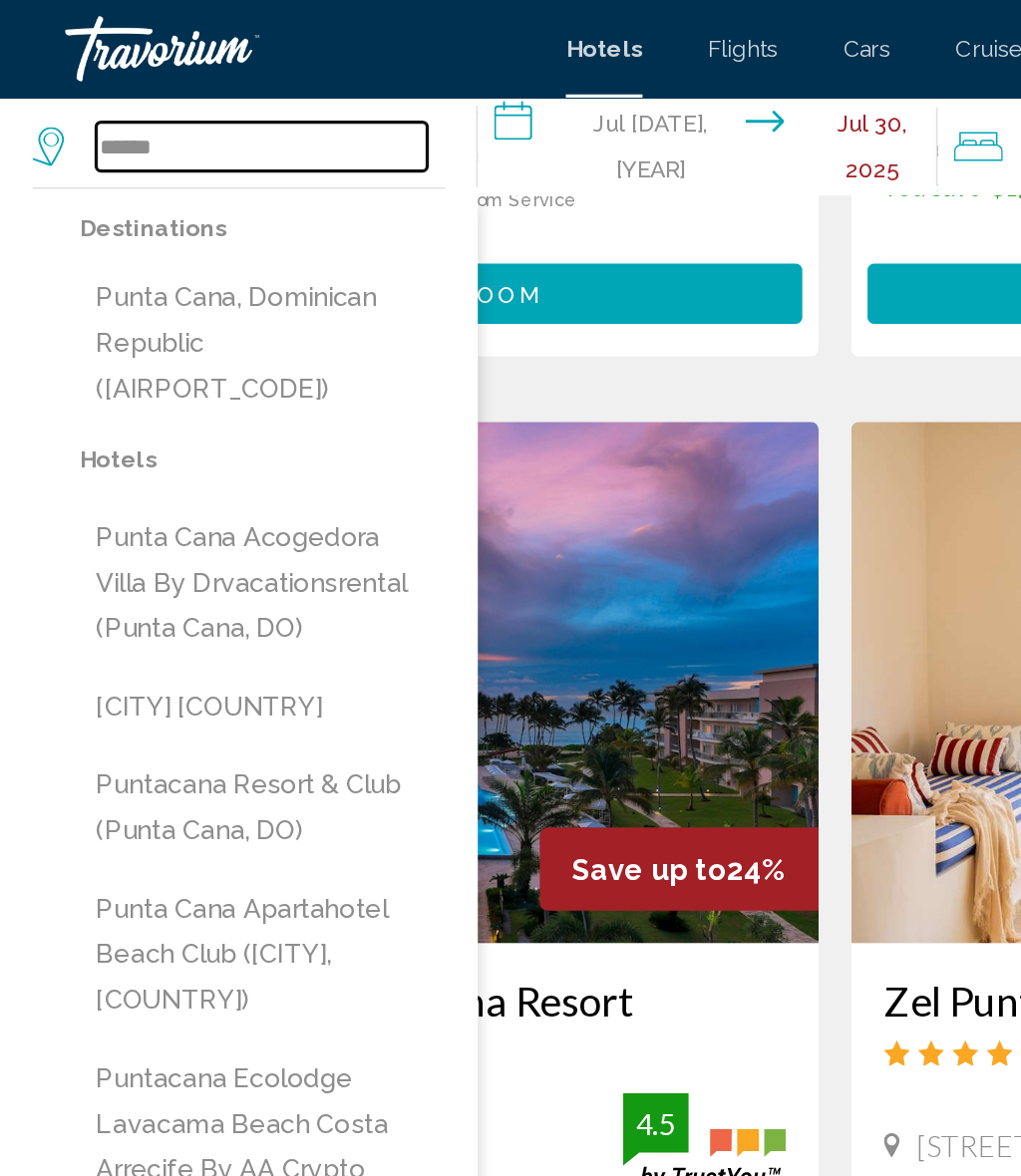 click on "*****" at bounding box center [160, 90] 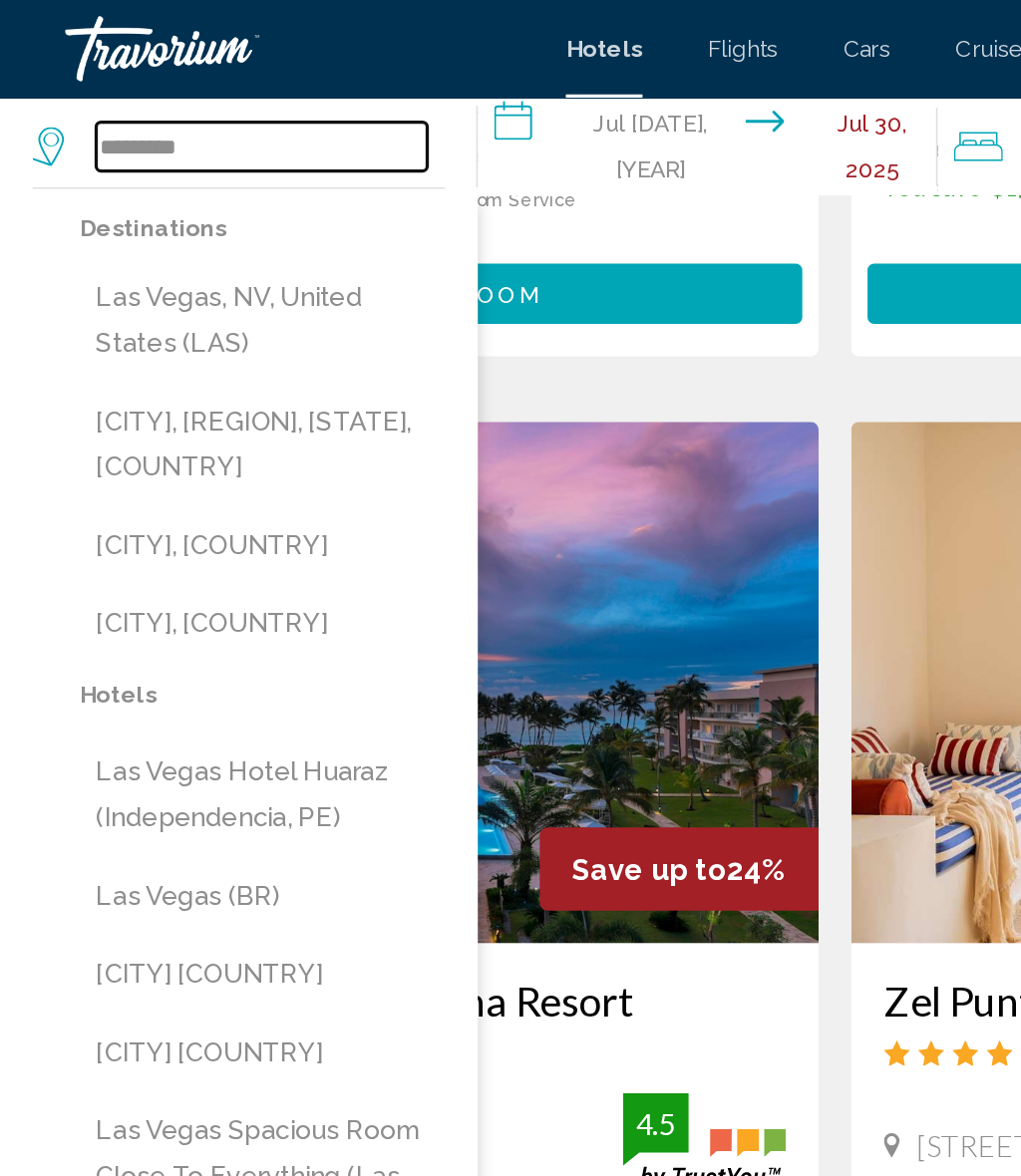 type on "*********" 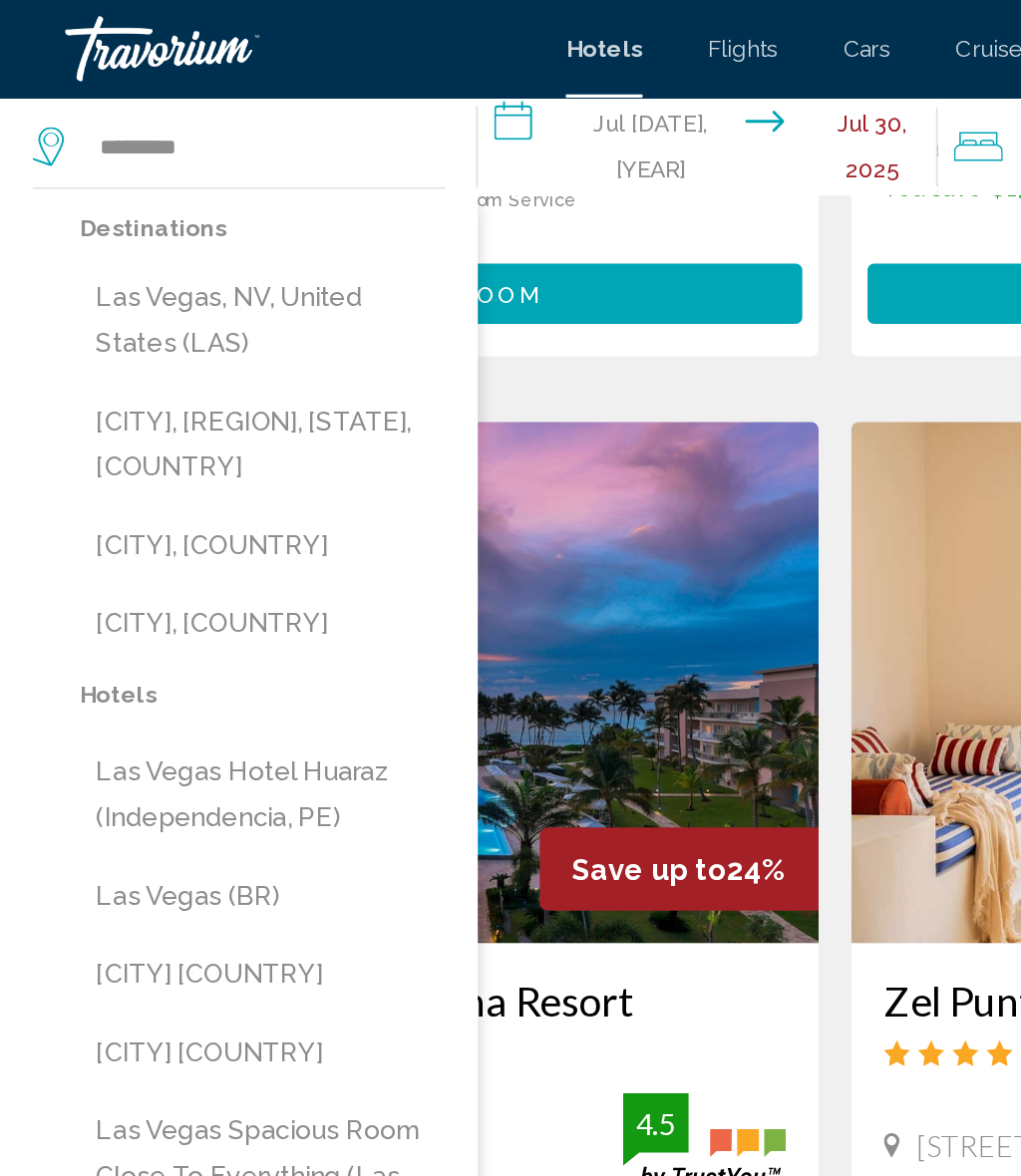 click on "Las Vegas, NV, United States (LAS)" at bounding box center [161, 196] 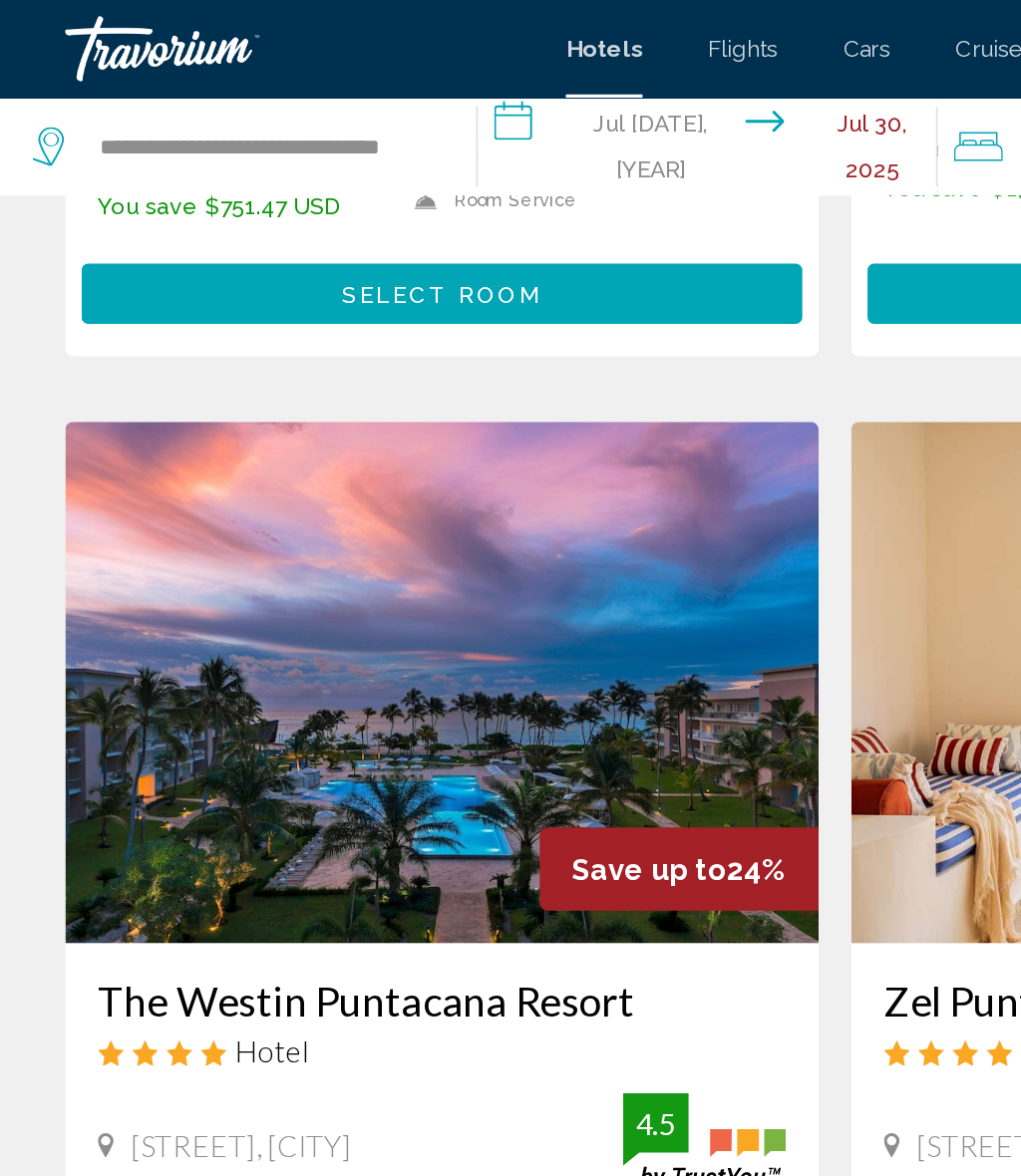 click on "**********" at bounding box center [437, 93] 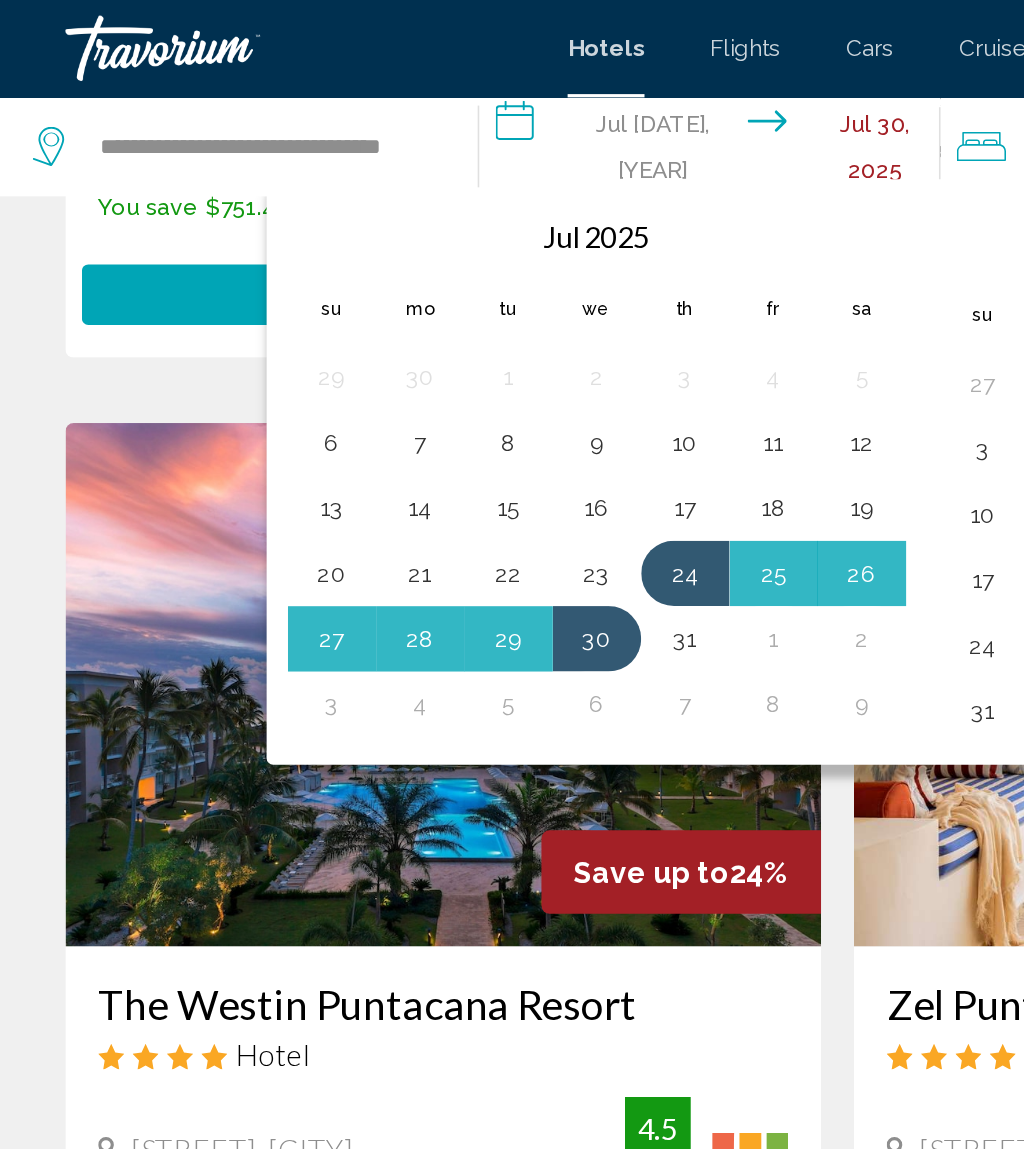 click on "15" at bounding box center [311, 311] 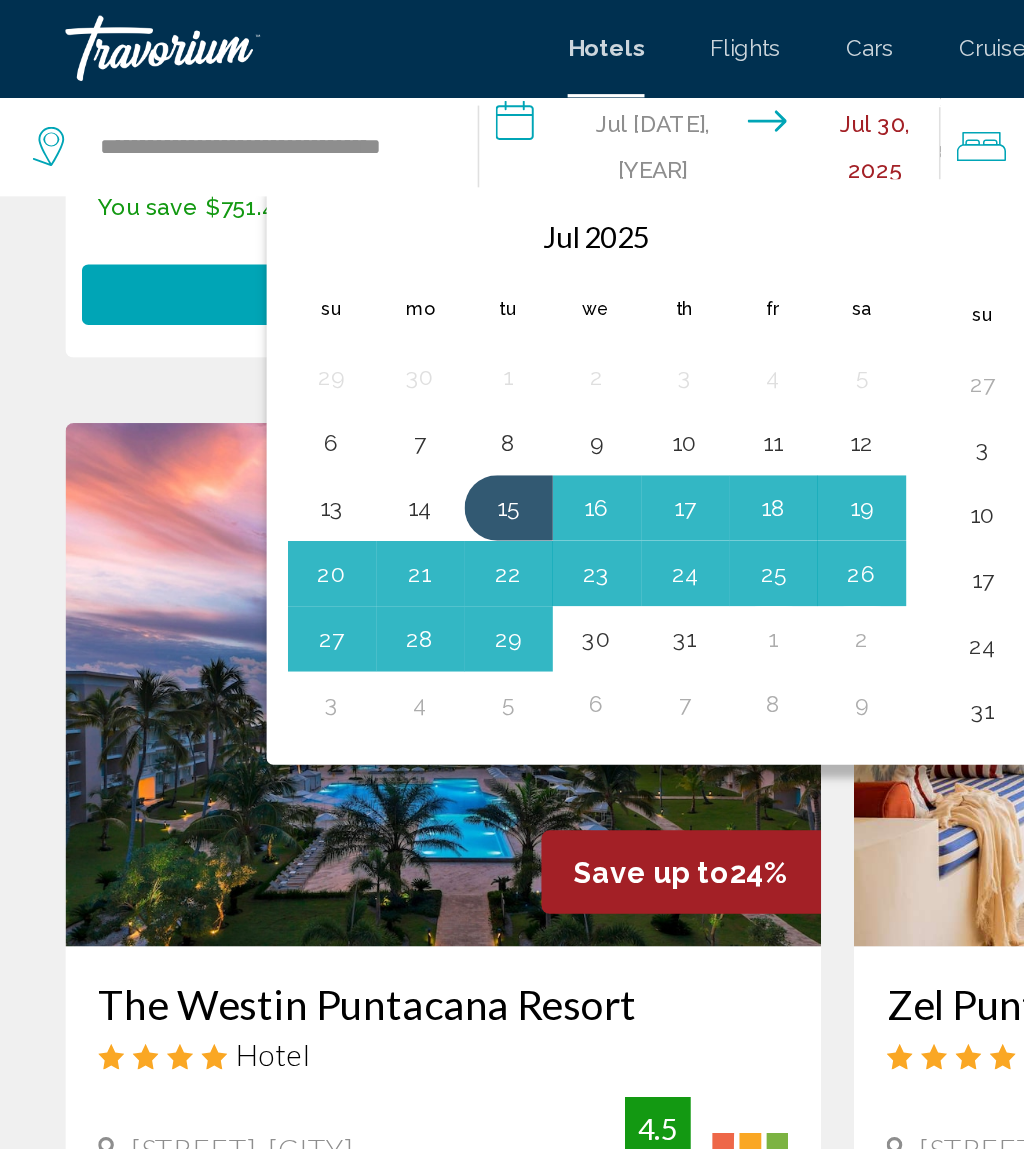 click on "19" at bounding box center (527, 311) 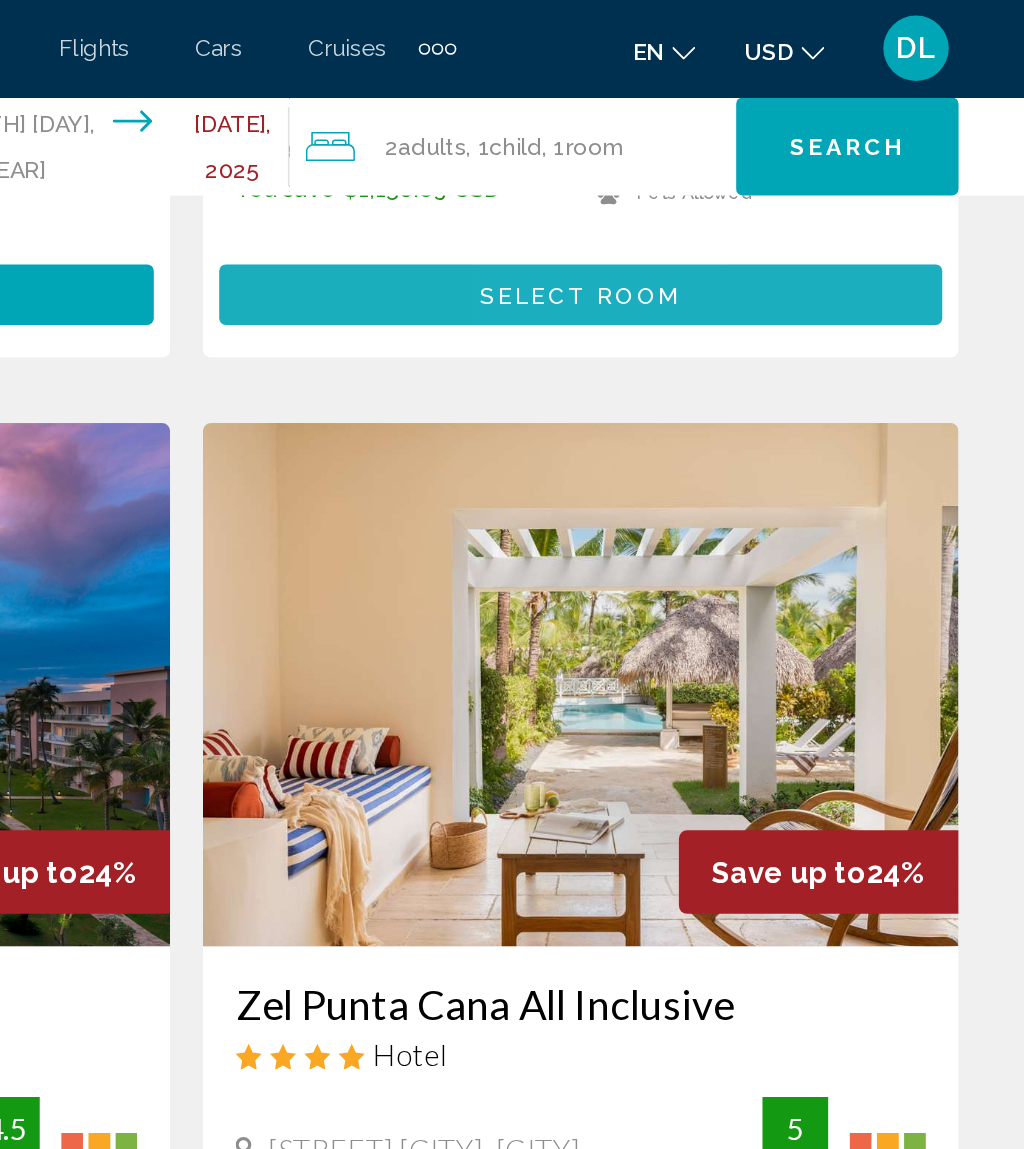 scroll, scrollTop: 2913, scrollLeft: 0, axis: vertical 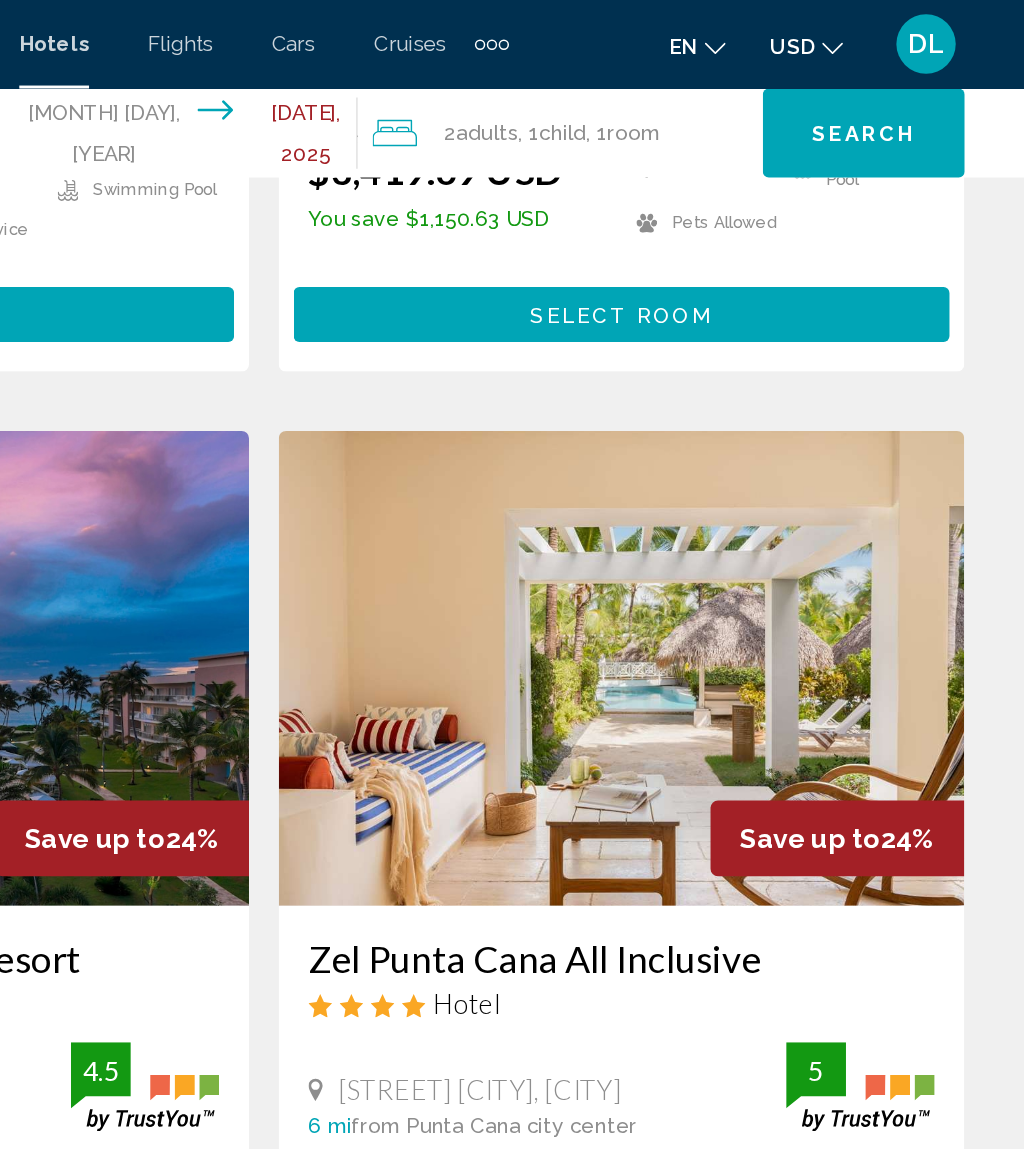 click on "Search" at bounding box center (916, 91) 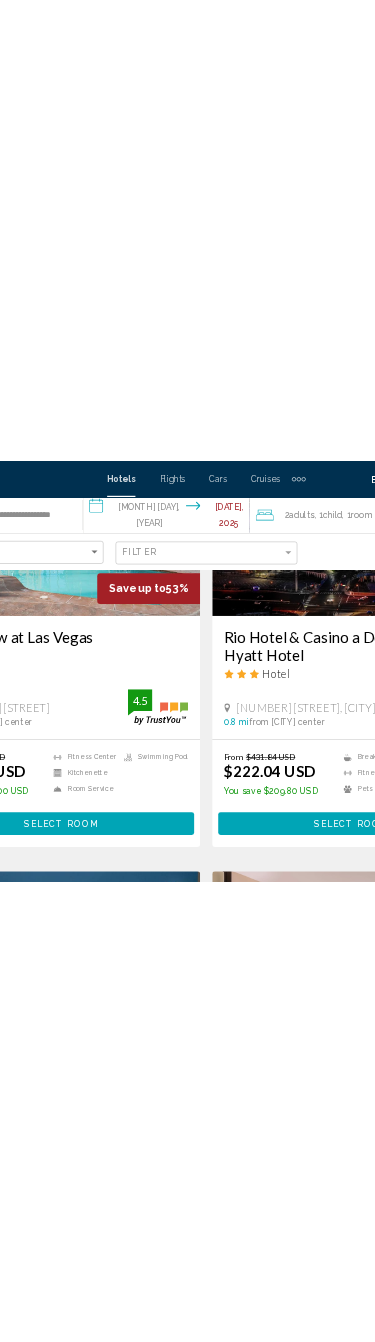 scroll, scrollTop: 1056, scrollLeft: 0, axis: vertical 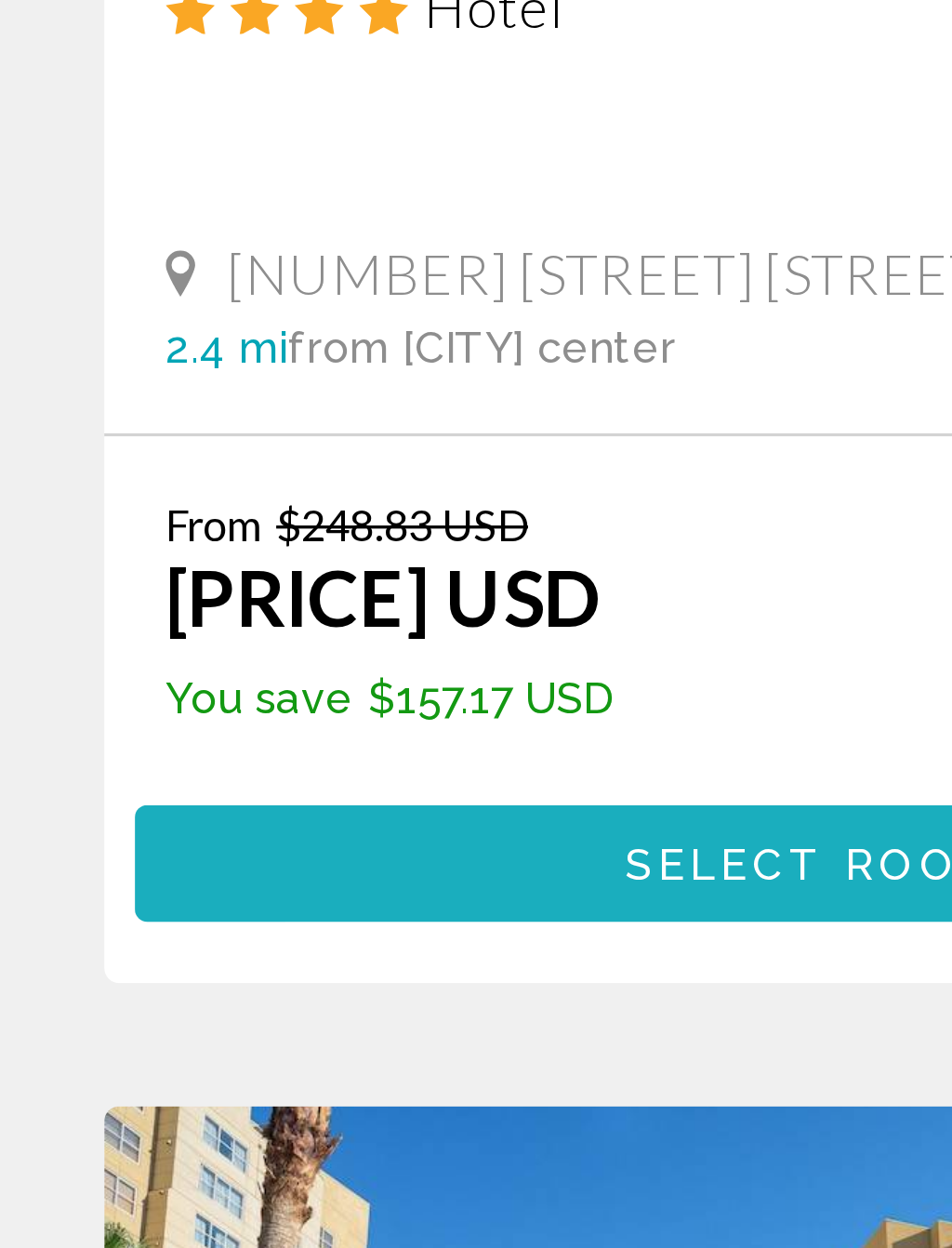 click on "Select Room" at bounding box center (251, 852) 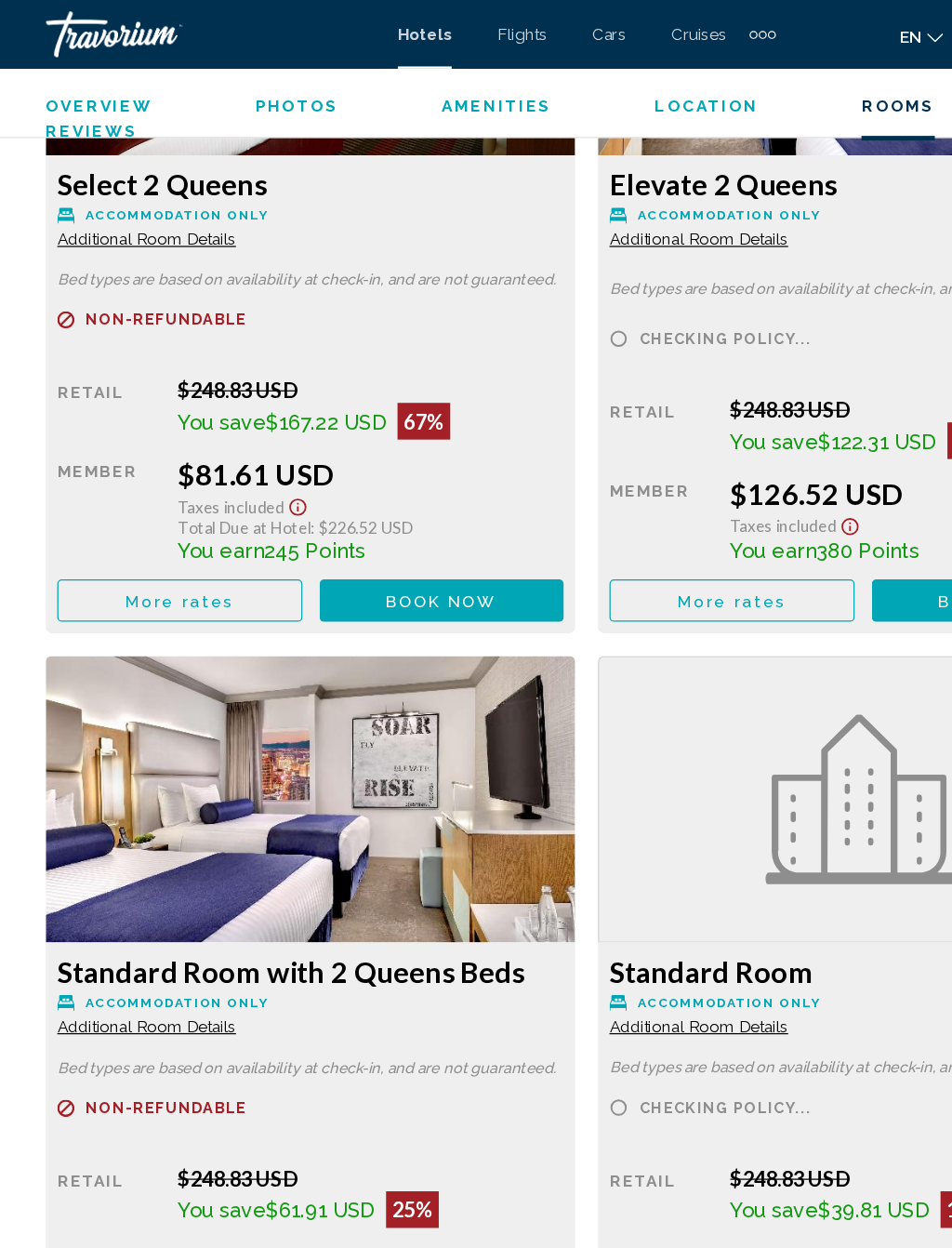 scroll, scrollTop: 3234, scrollLeft: 0, axis: vertical 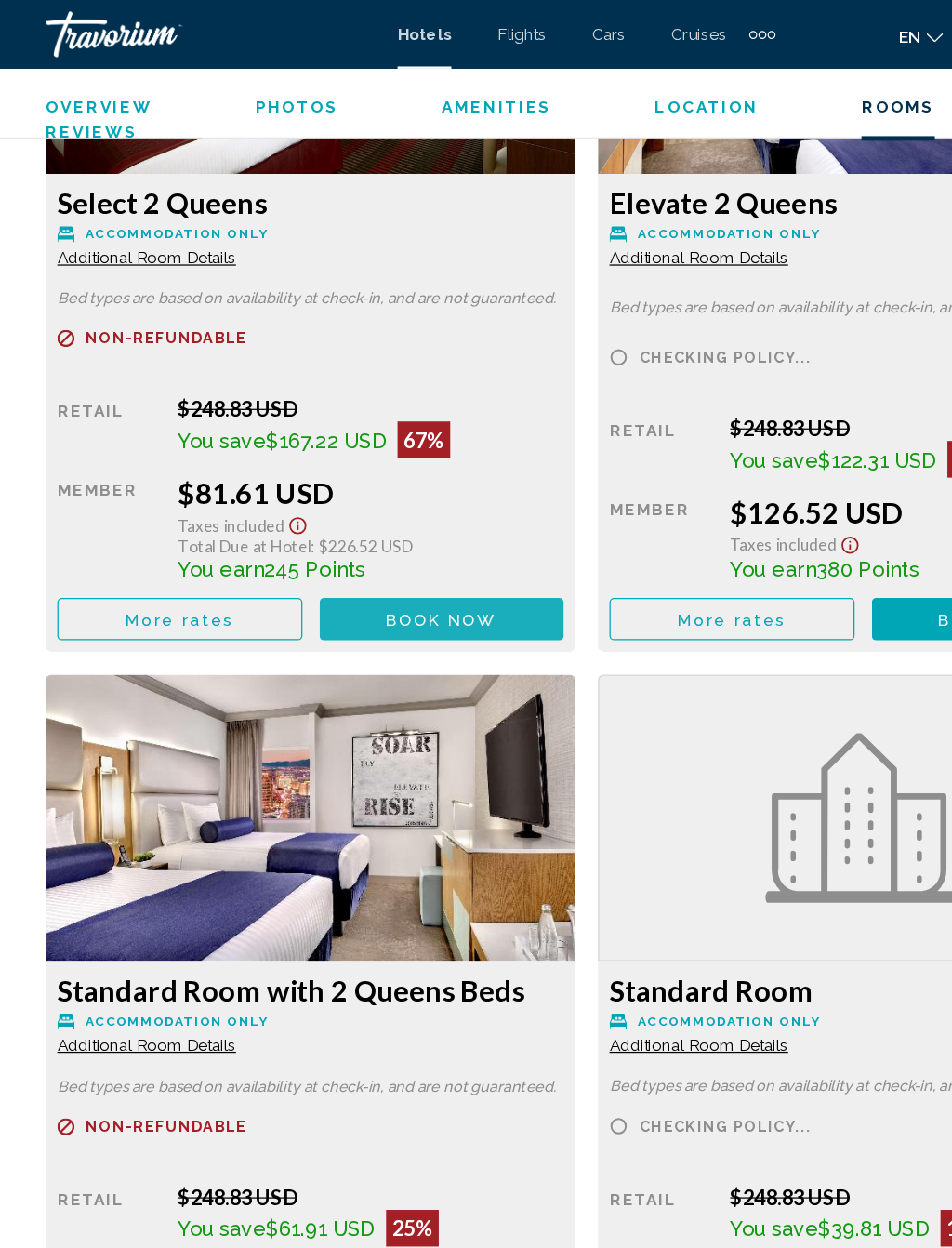 click on "Book now" at bounding box center (358, 503) 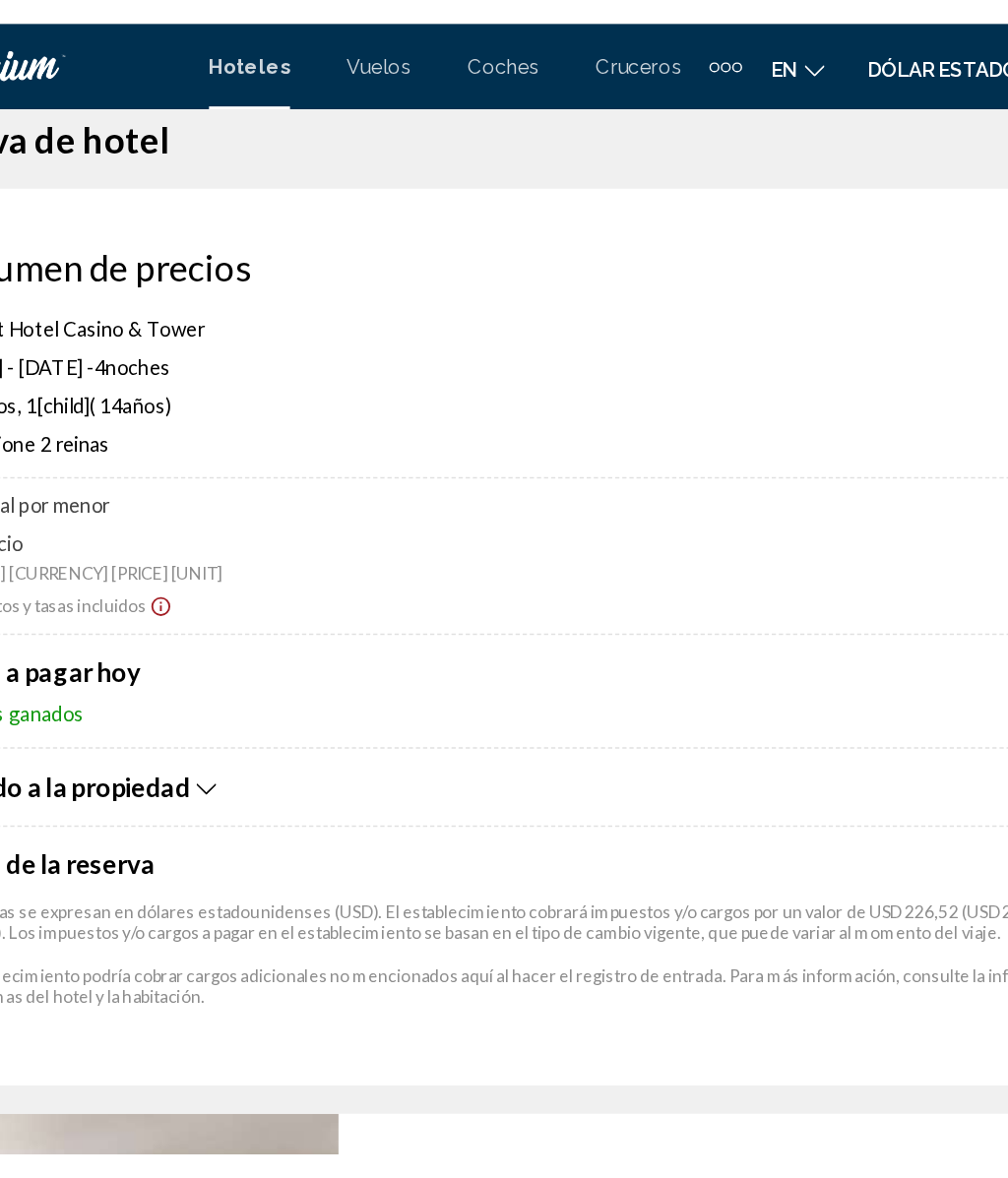 scroll, scrollTop: 0, scrollLeft: 0, axis: both 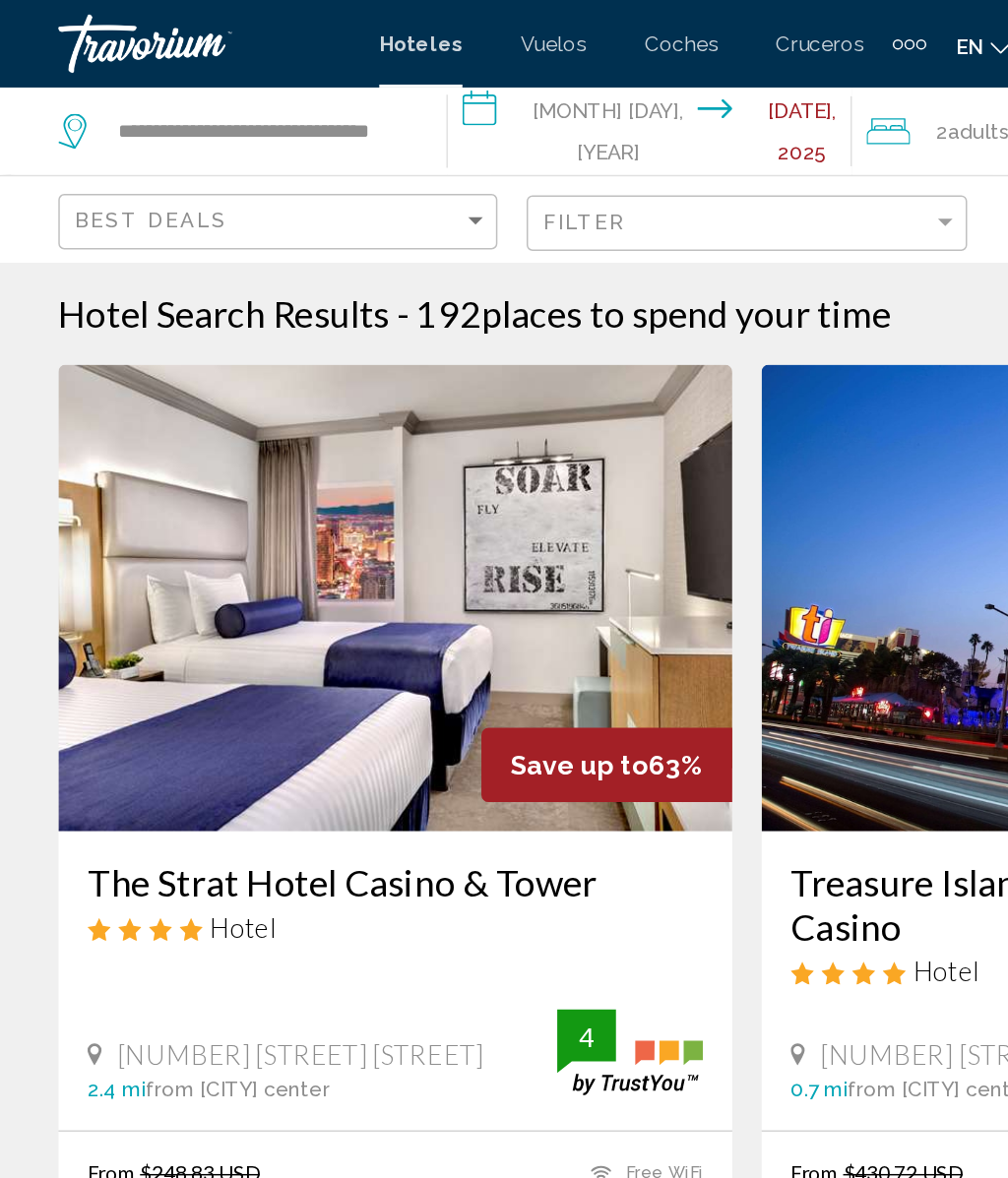 click on "**********" at bounding box center [442, 92] 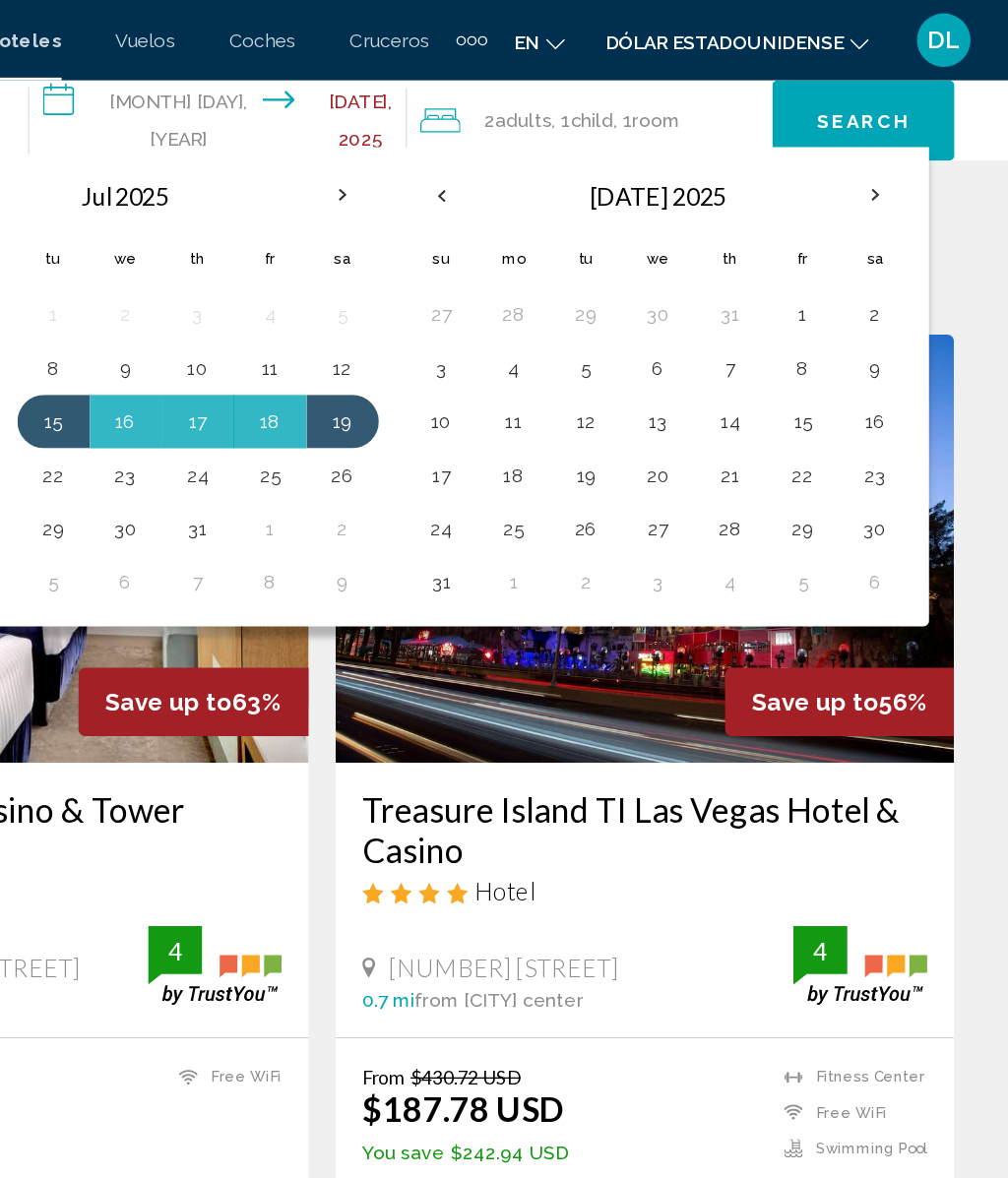 click on "31" at bounding box center (592, 428) 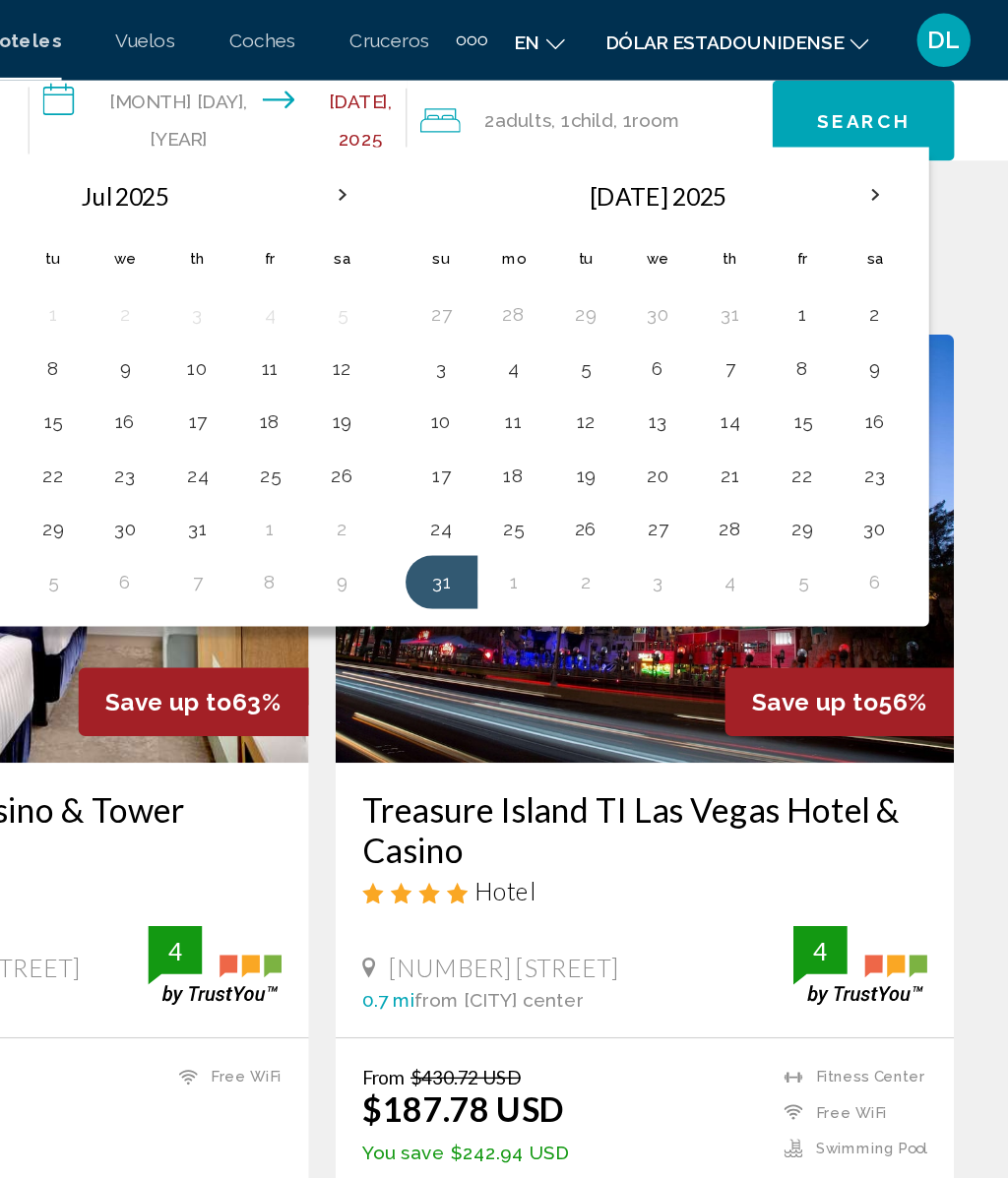 click on "4" at bounding box center (804, 428) 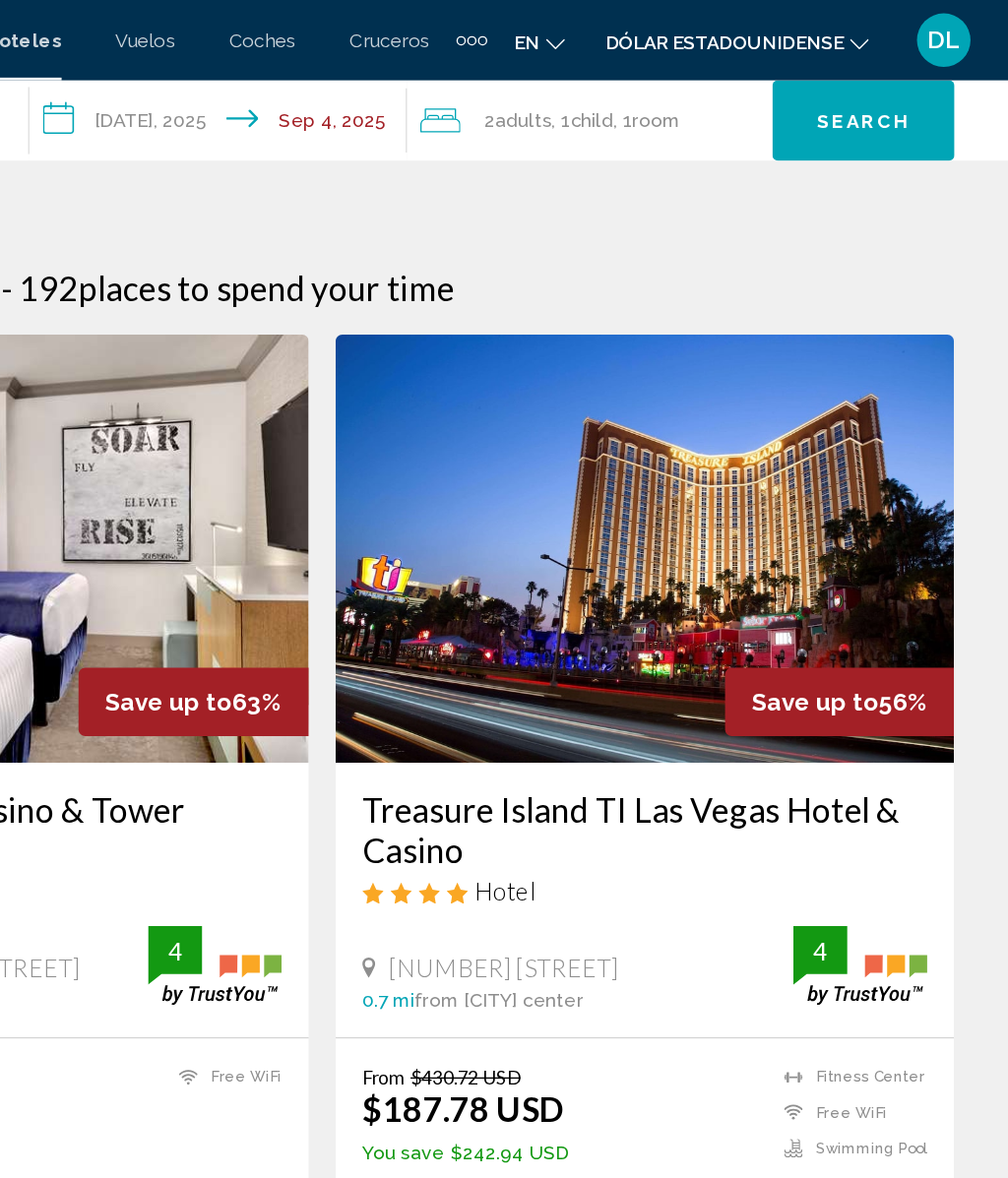 click on "Search" at bounding box center [902, 90] 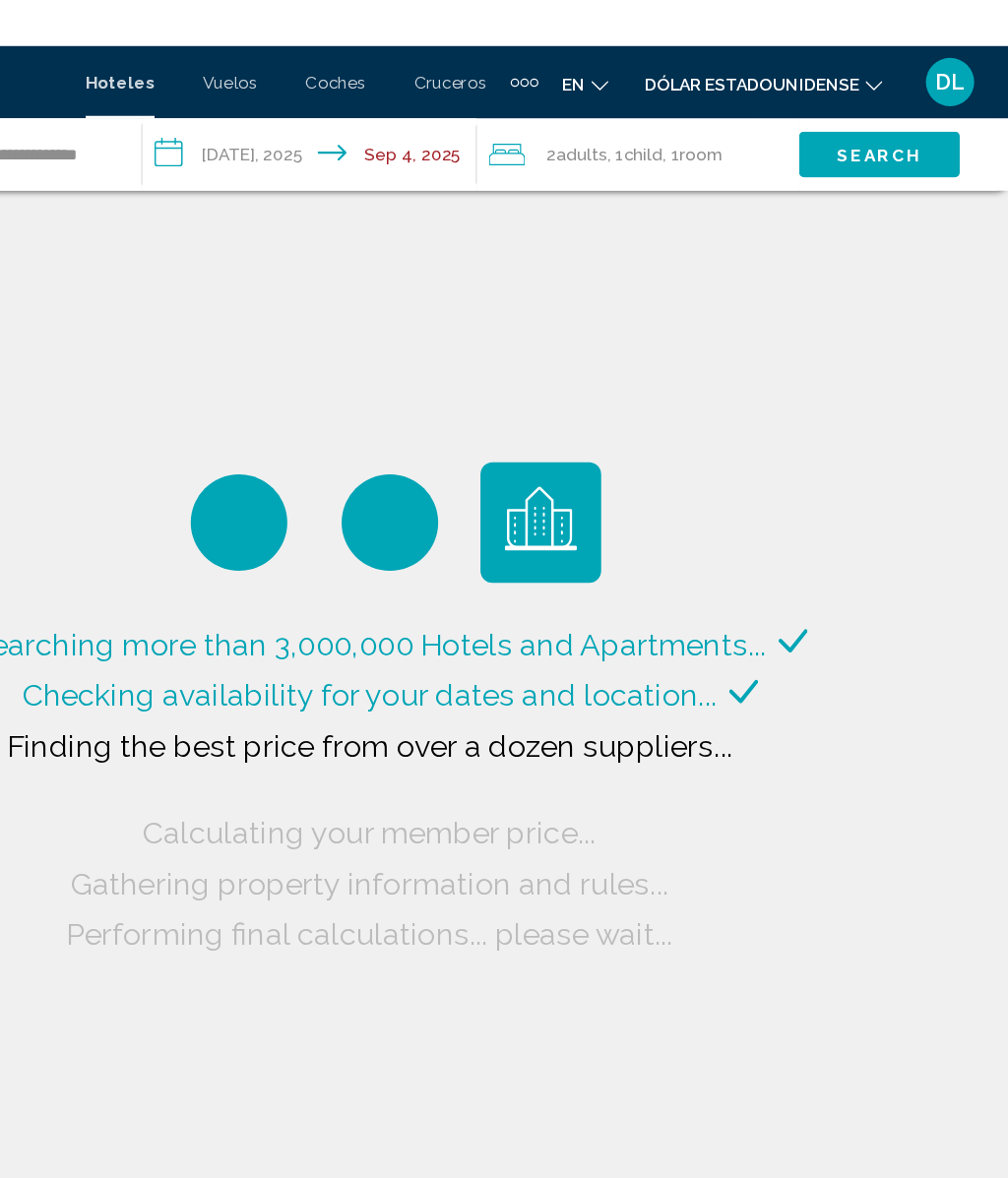 scroll, scrollTop: 0, scrollLeft: 0, axis: both 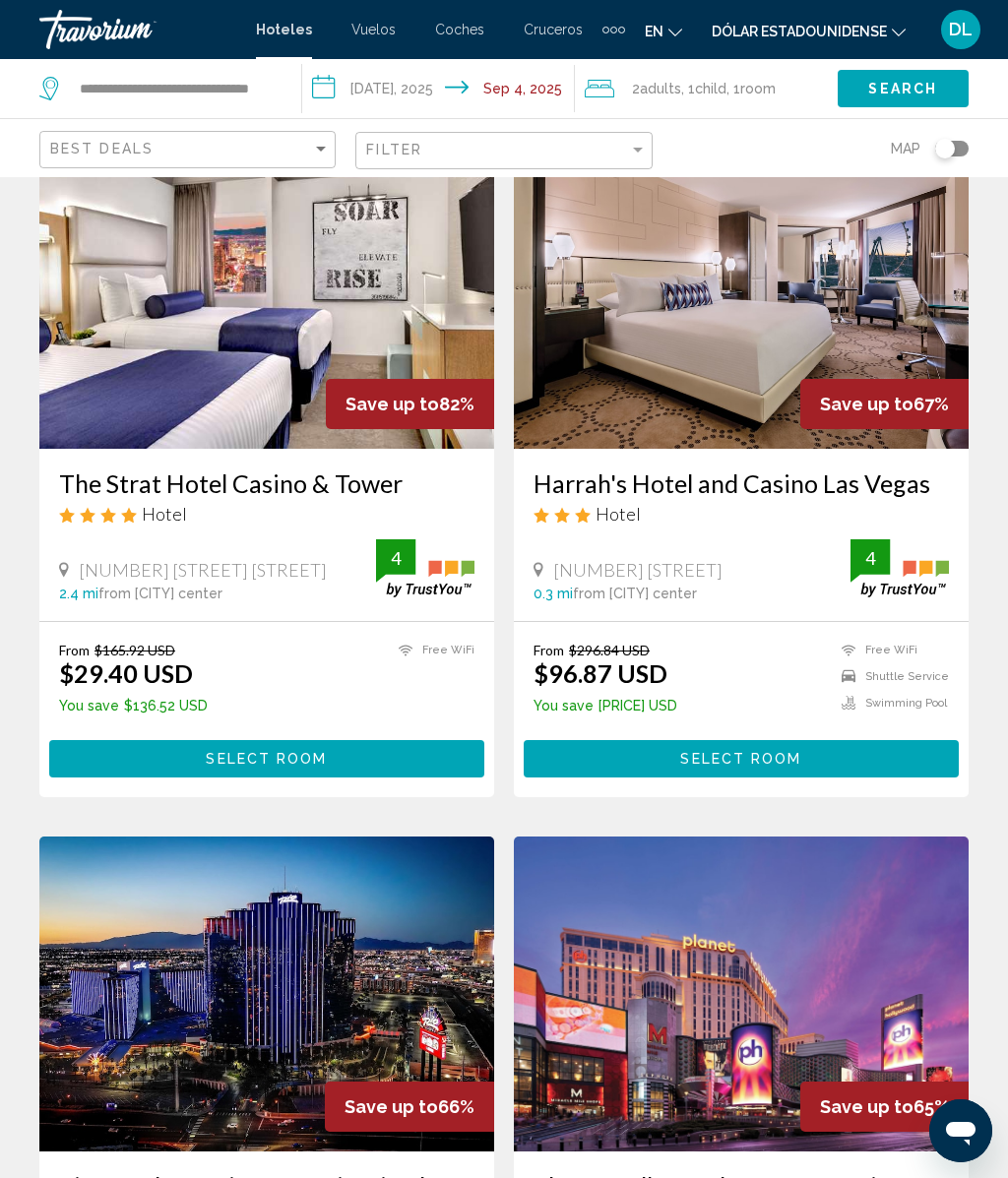 click on "**********" at bounding box center [442, 92] 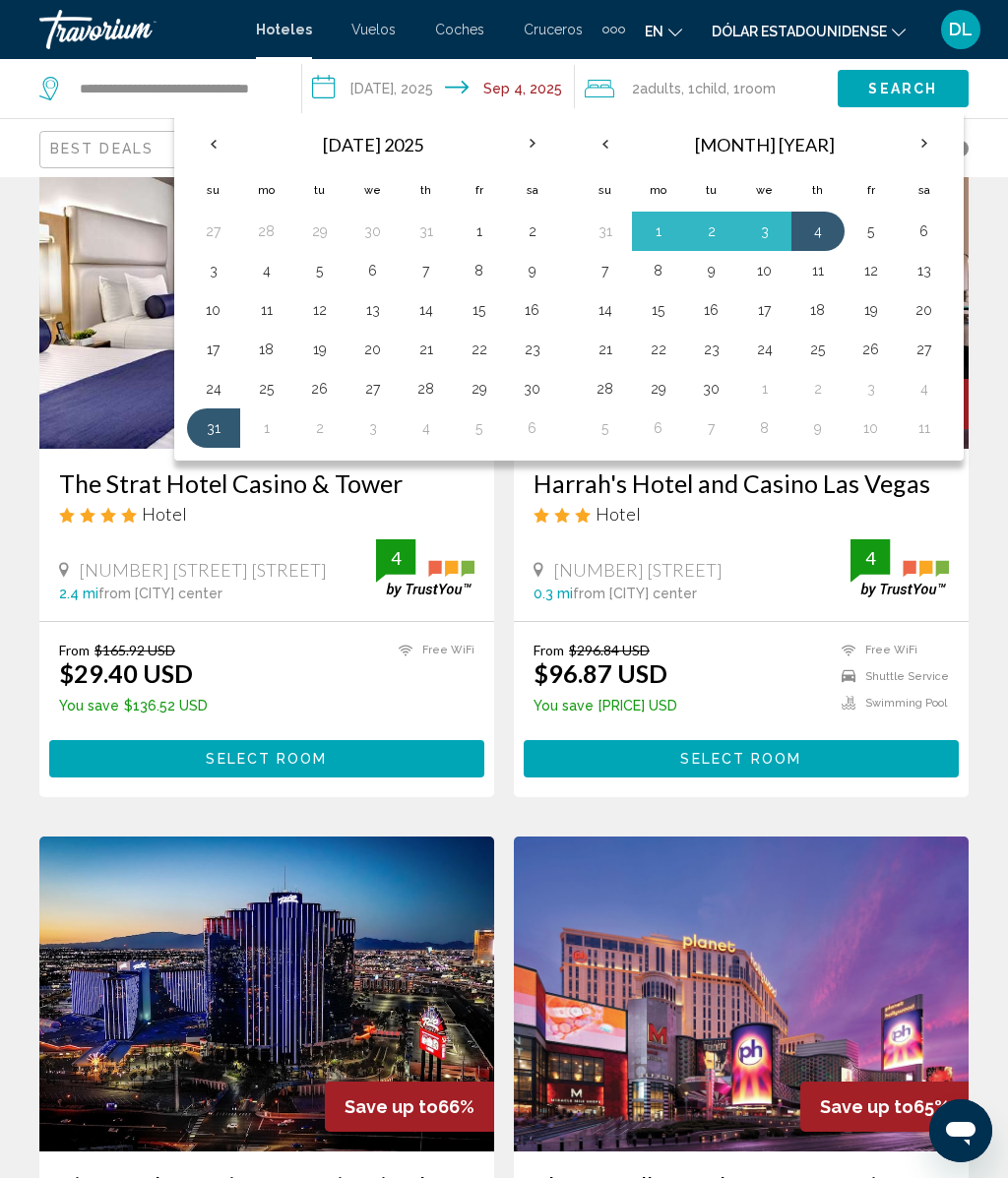 click at bounding box center (214, 144) 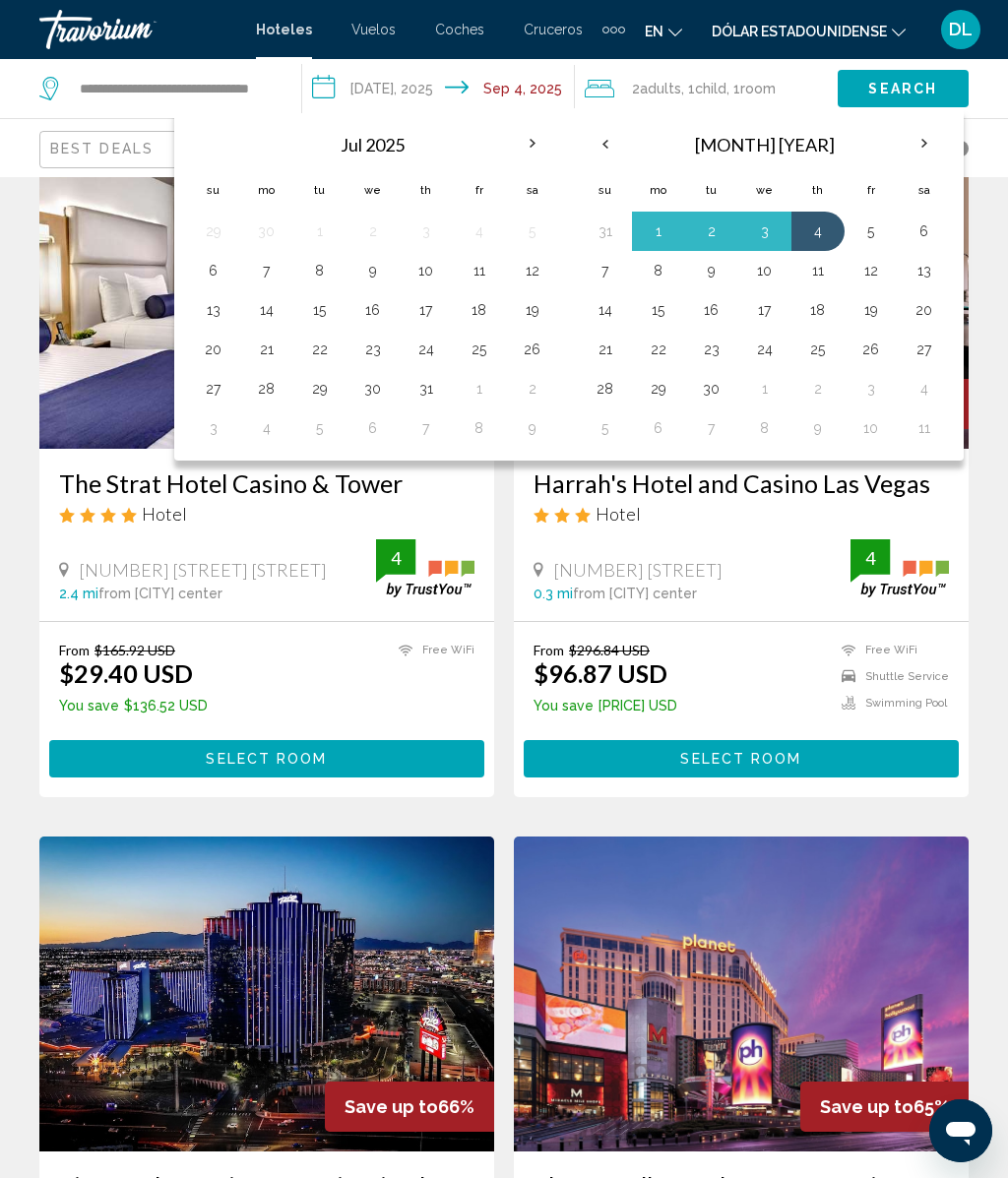 click on "15" at bounding box center [320, 310] 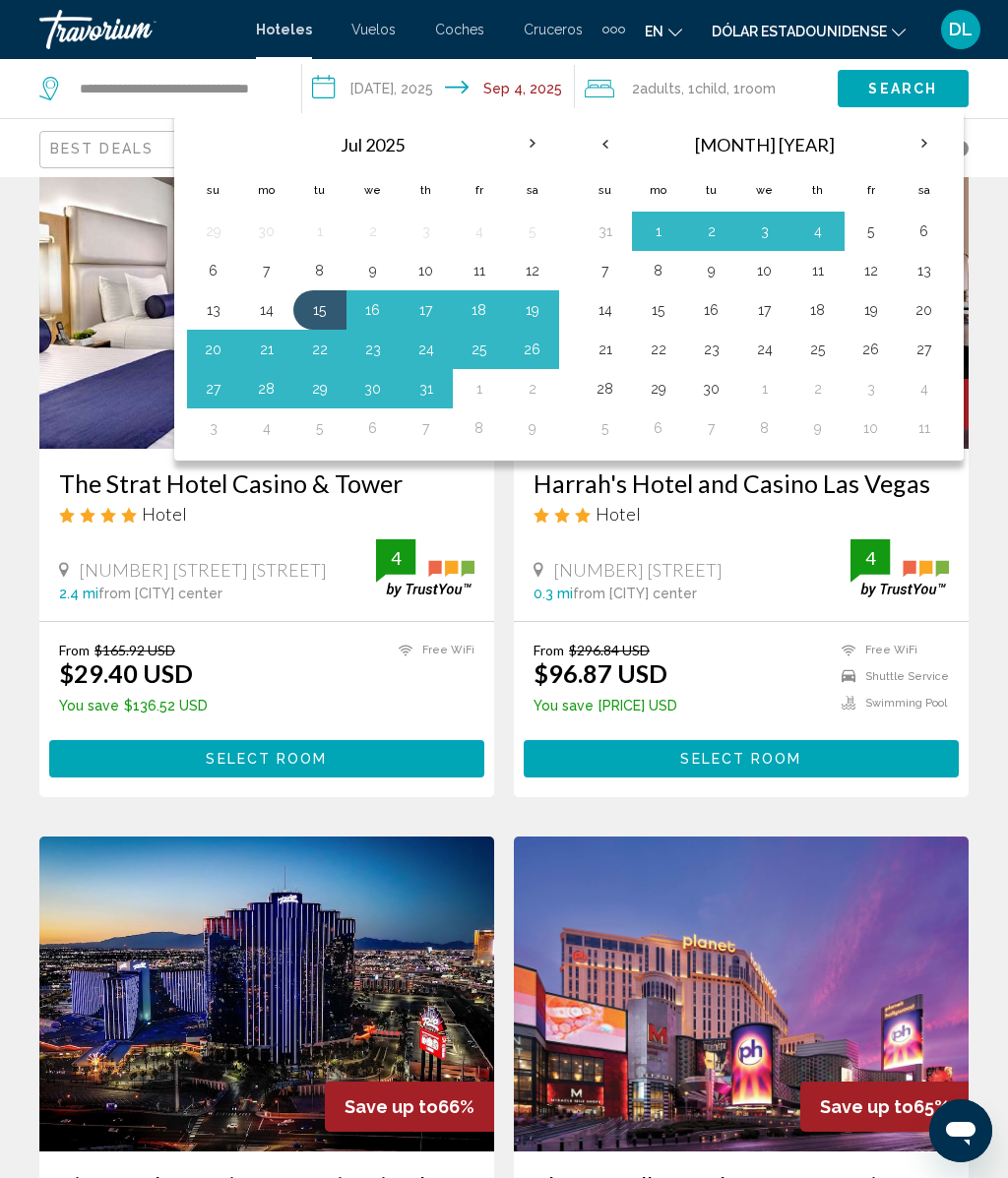 click on "19" at bounding box center (533, 310) 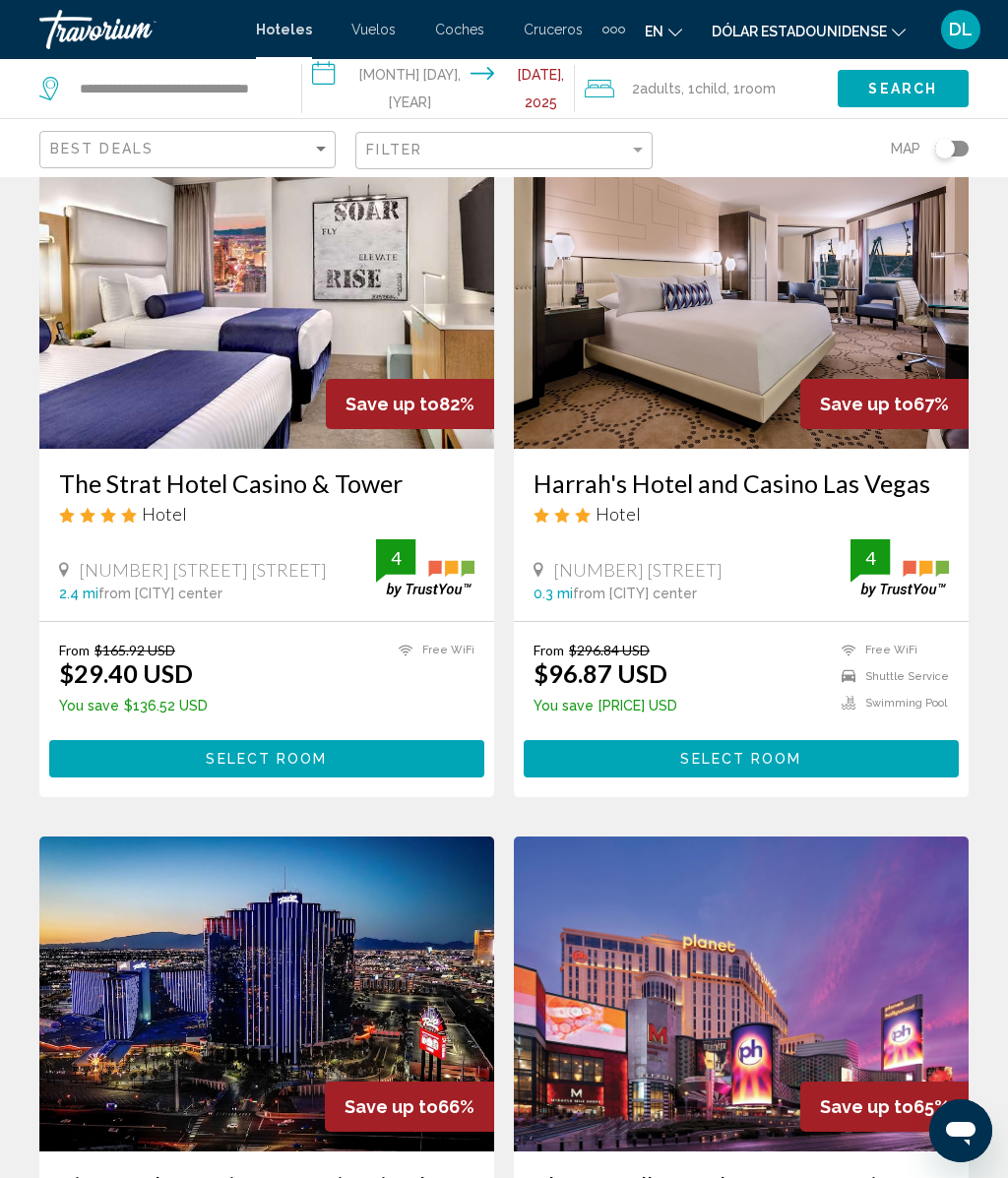 click on "Search" at bounding box center (903, 88) 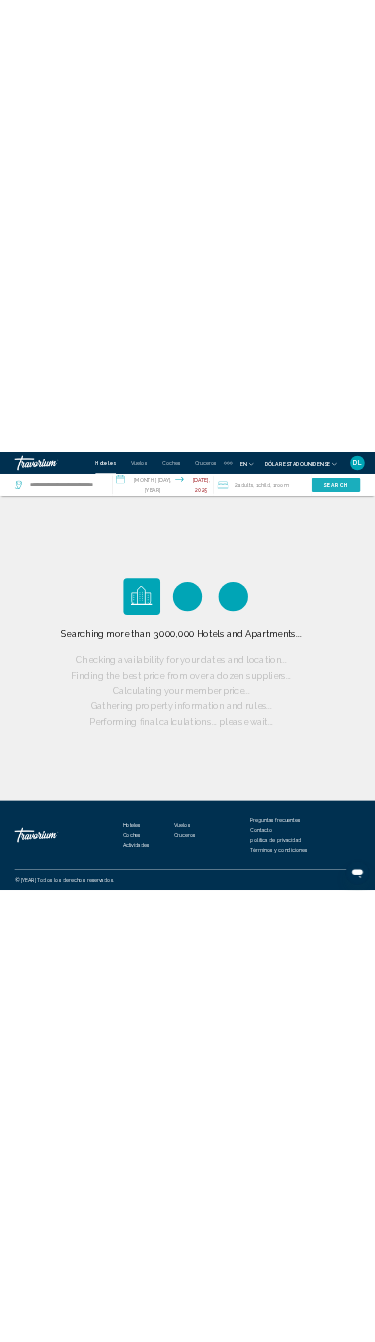 scroll, scrollTop: 0, scrollLeft: 0, axis: both 